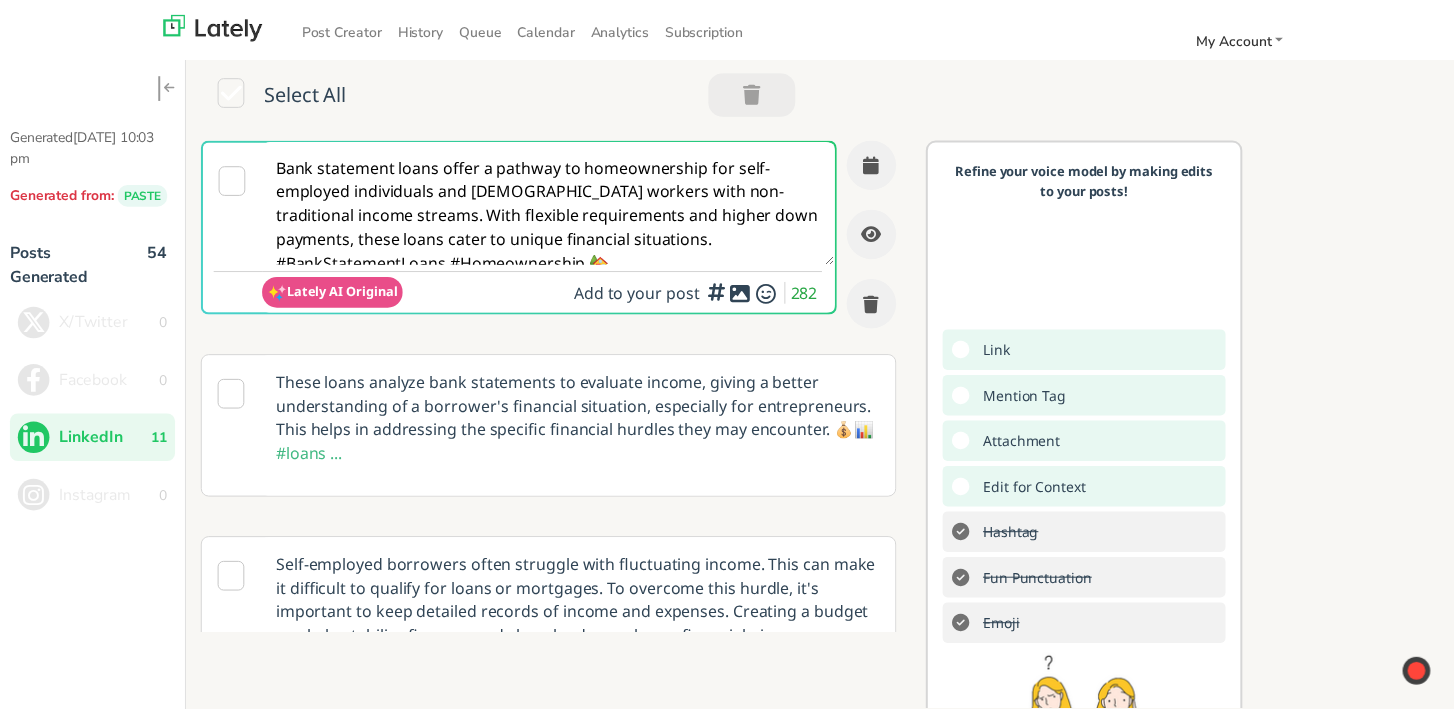 scroll, scrollTop: 0, scrollLeft: 0, axis: both 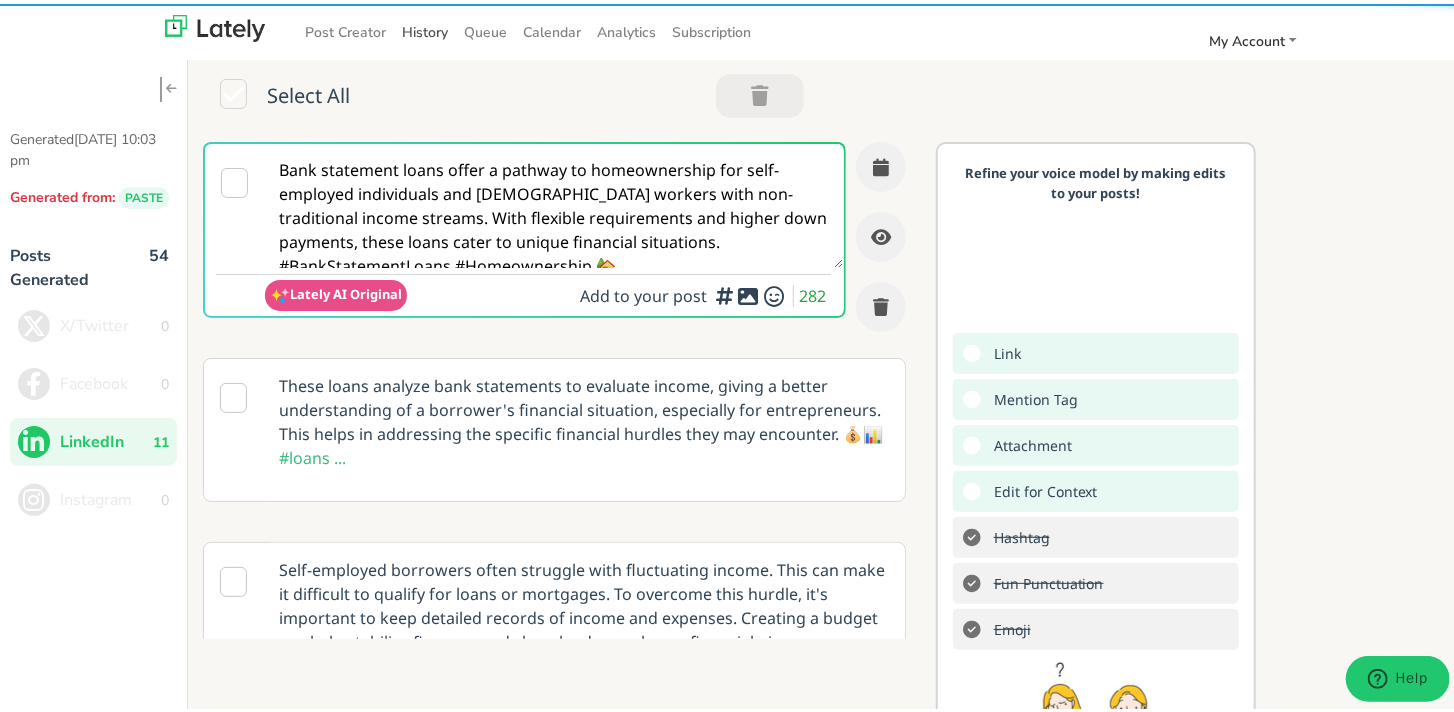 click on "History" at bounding box center [425, 28] 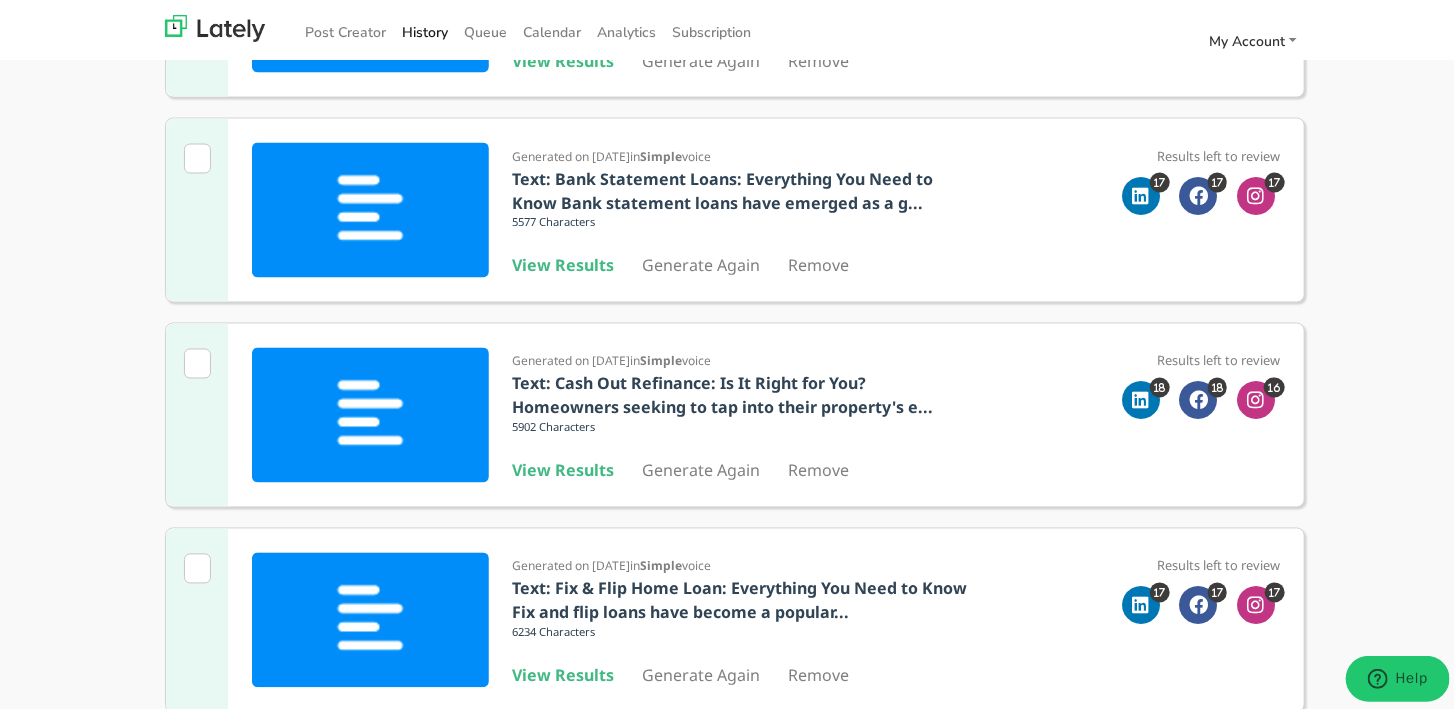 scroll, scrollTop: 1670, scrollLeft: 0, axis: vertical 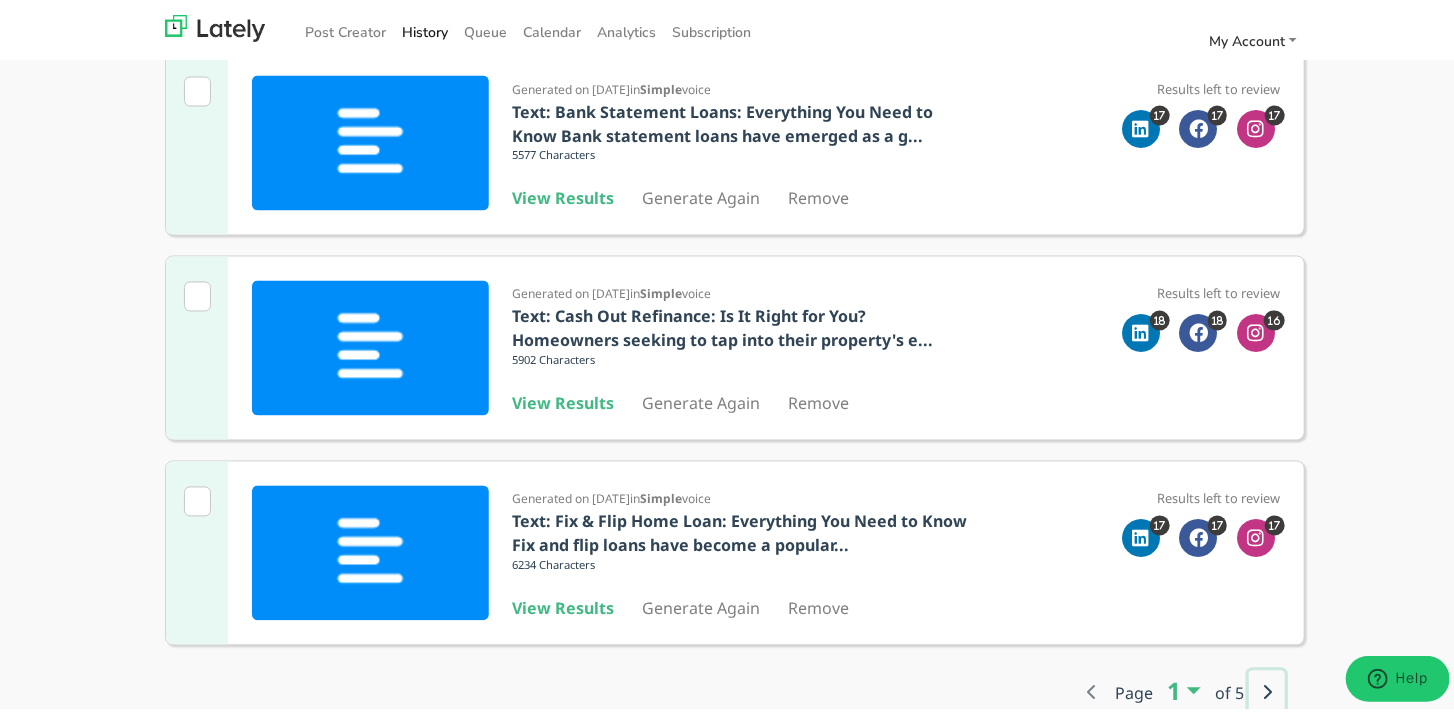 click at bounding box center [1267, 689] 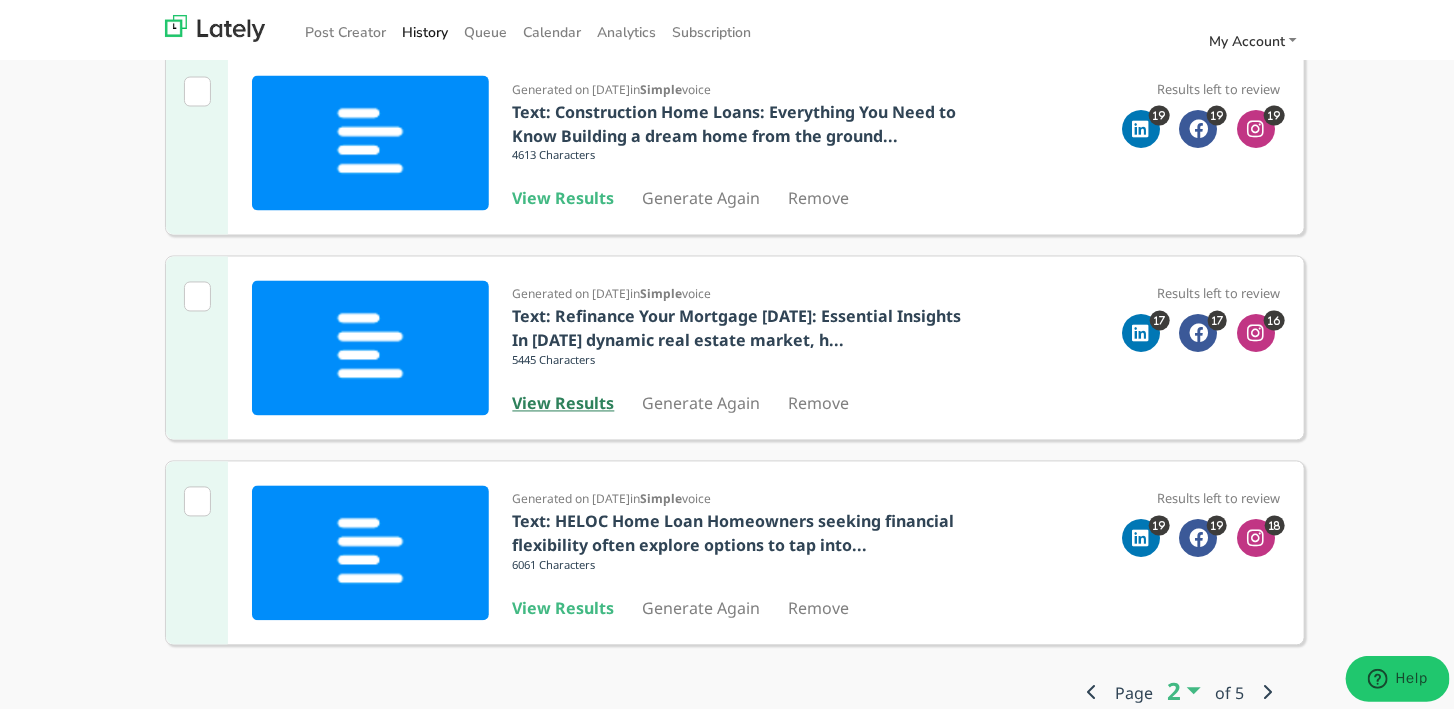 click on "View Results" at bounding box center (564, 400) 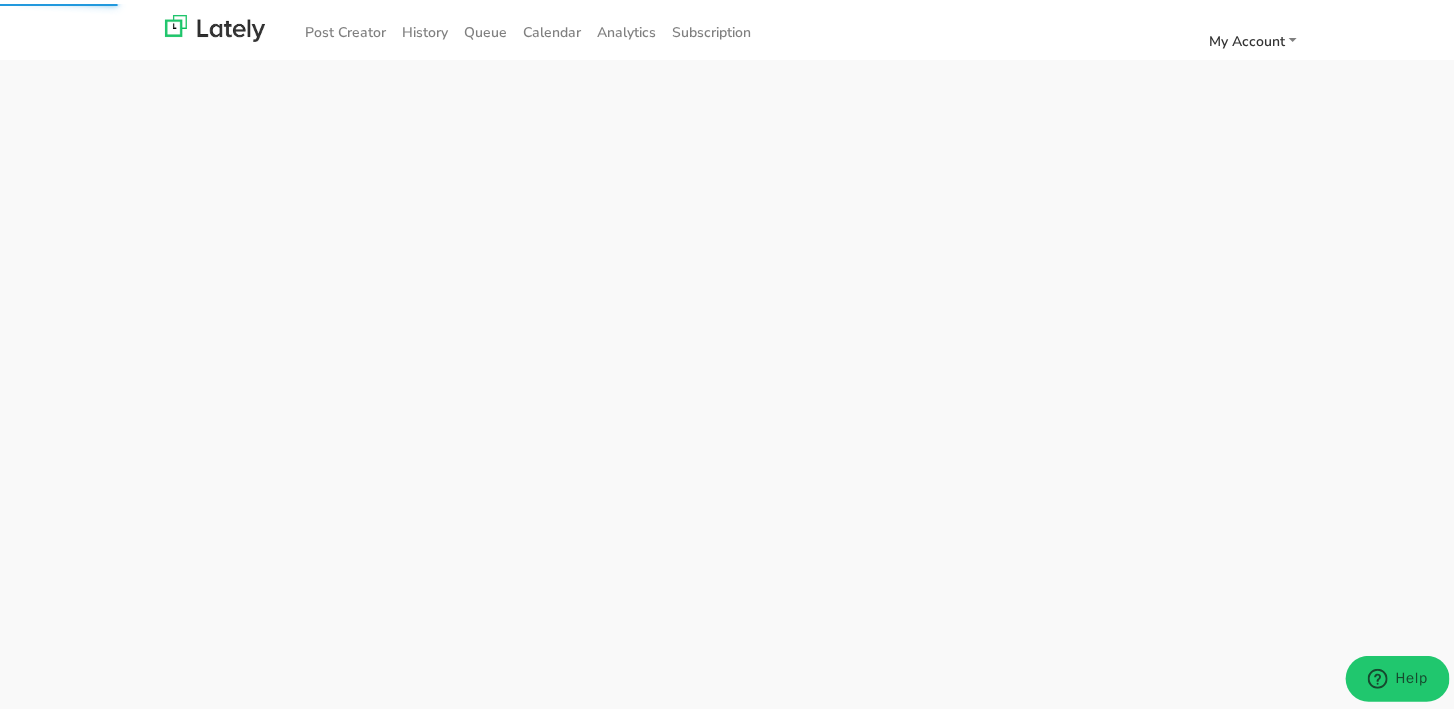 scroll, scrollTop: 0, scrollLeft: 0, axis: both 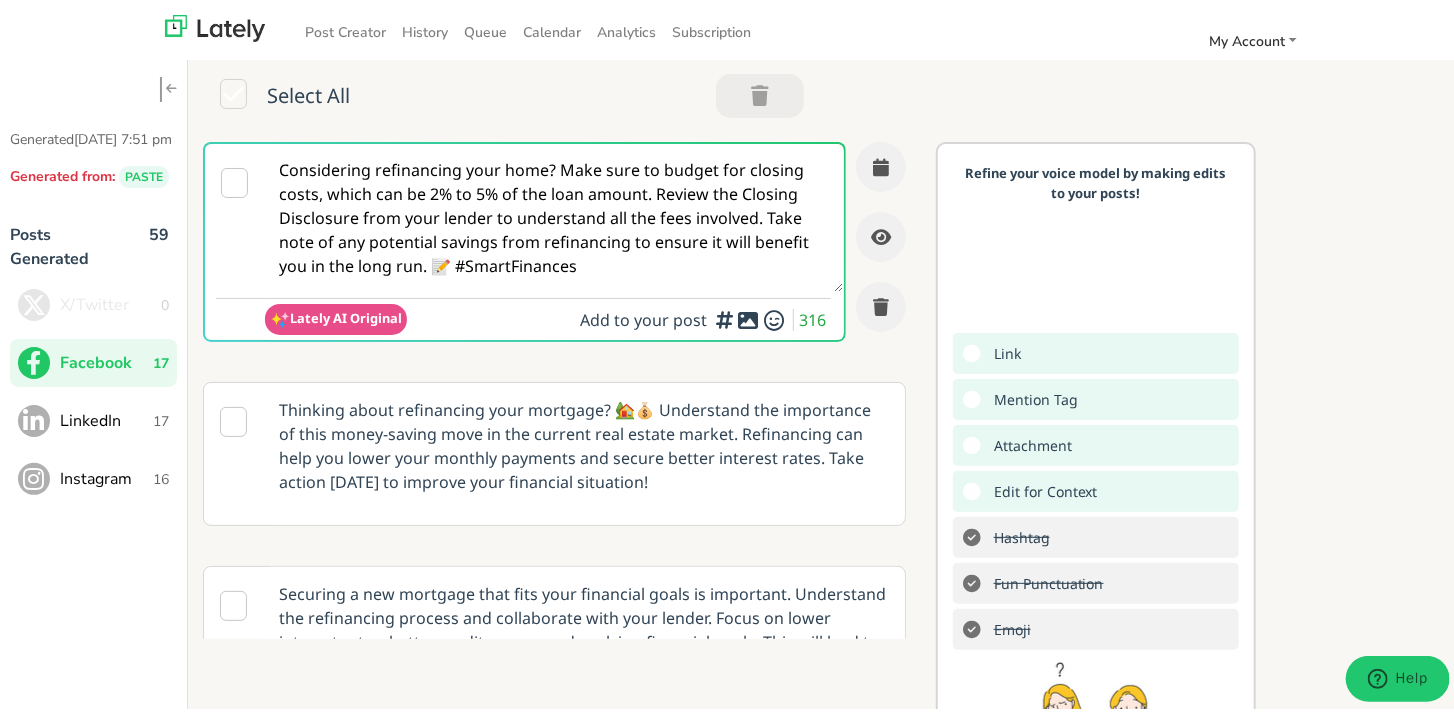 click on "Considering refinancing your home? Make sure to budget for closing costs, which can be 2% to 5% of the loan amount. Review the Closing Disclosure from your lender to understand all the fees involved. Take note of any potential savings from refinancing to ensure it will benefit you in the long run. 📝 #SmartFinances" at bounding box center [554, 214] 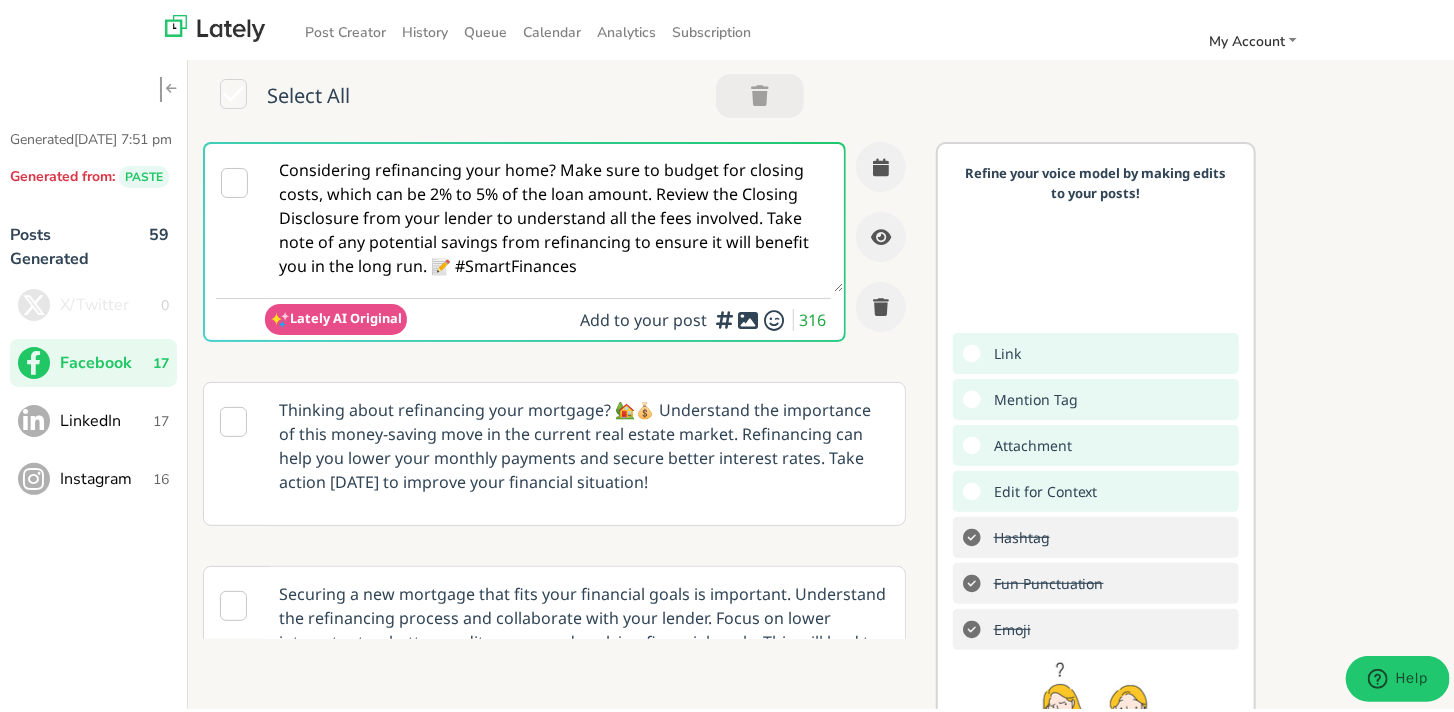 click on "Considering refinancing your home? Make sure to budget for closing costs, which can be 2% to 5% of the loan amount. Review the Closing Disclosure from your lender to understand all the fees involved. Take note of any potential savings from refinancing to ensure it will benefit you in the long run. 📝 #SmartFinances" at bounding box center (554, 214) 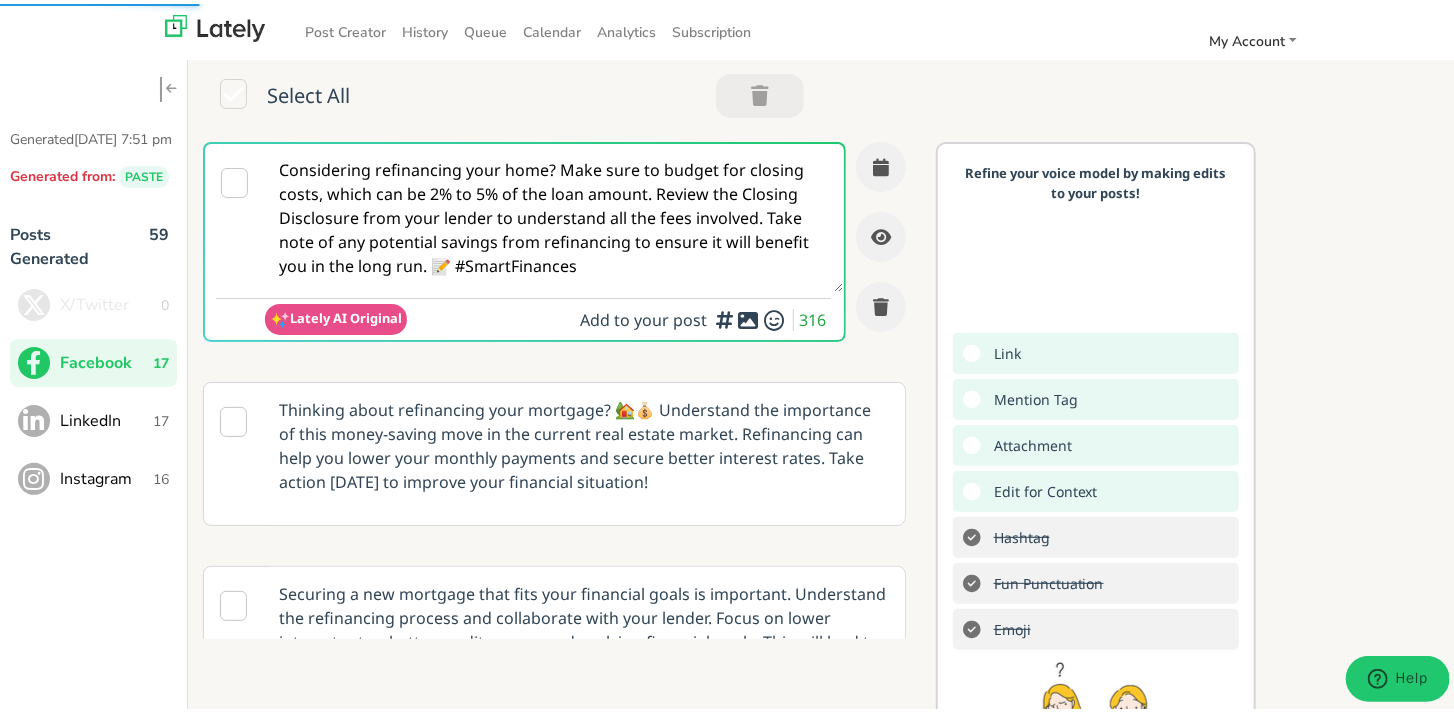 click on "LinkedIn" at bounding box center (106, 417) 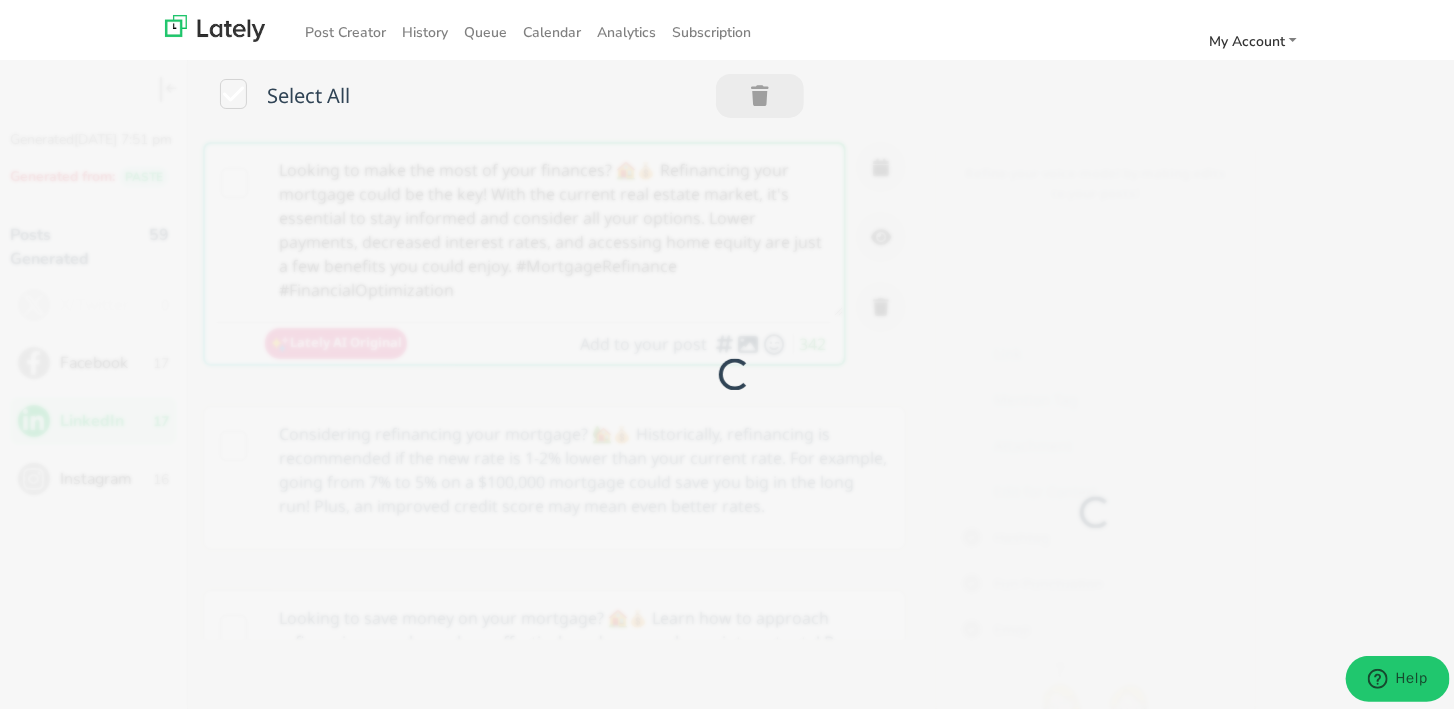 scroll, scrollTop: 0, scrollLeft: 0, axis: both 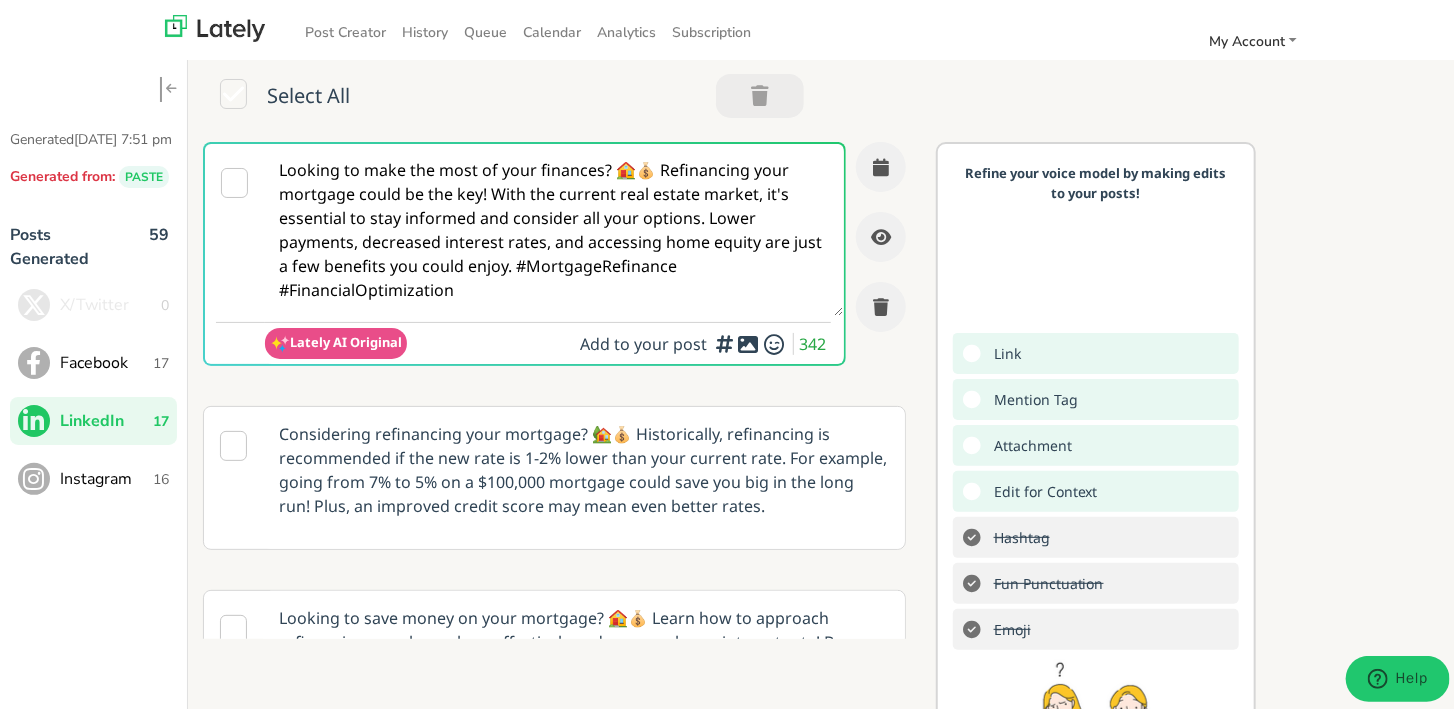 click on "Instagram 16" at bounding box center [93, 475] 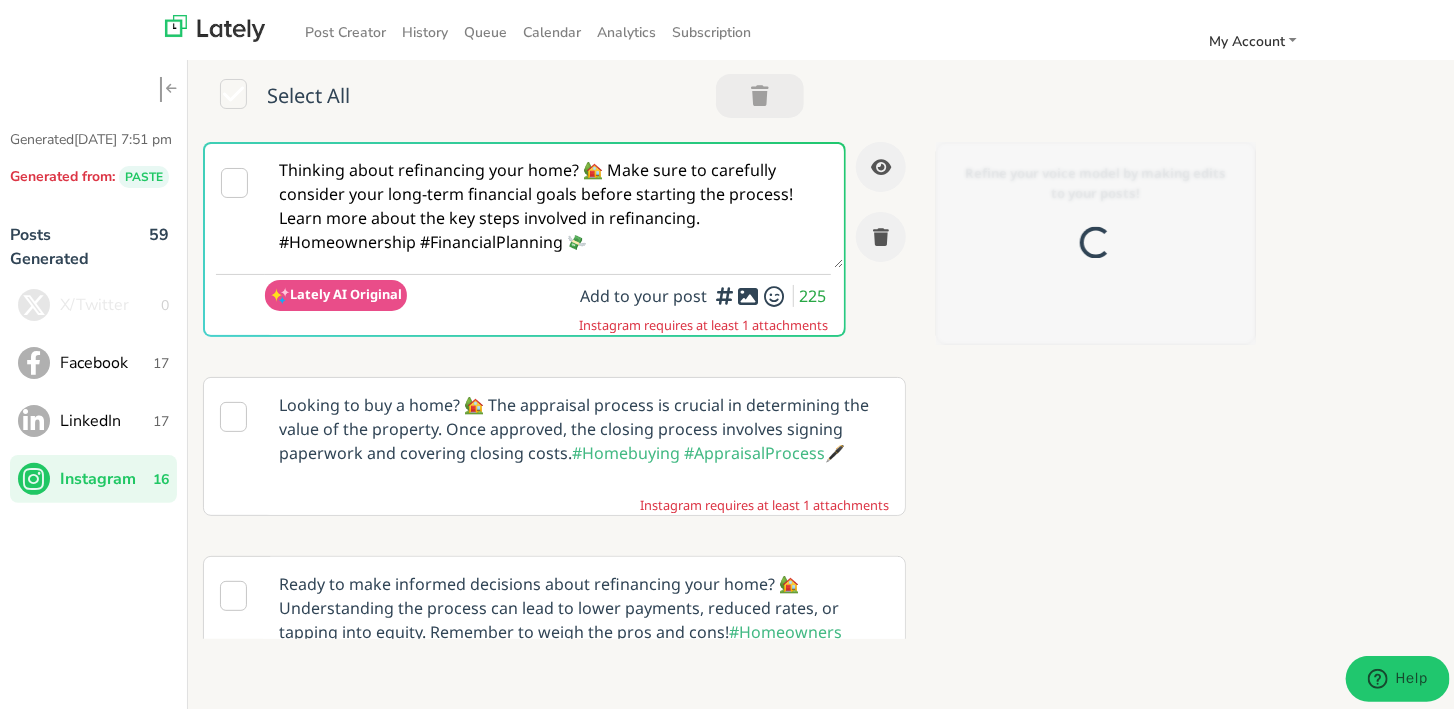 scroll, scrollTop: 0, scrollLeft: 0, axis: both 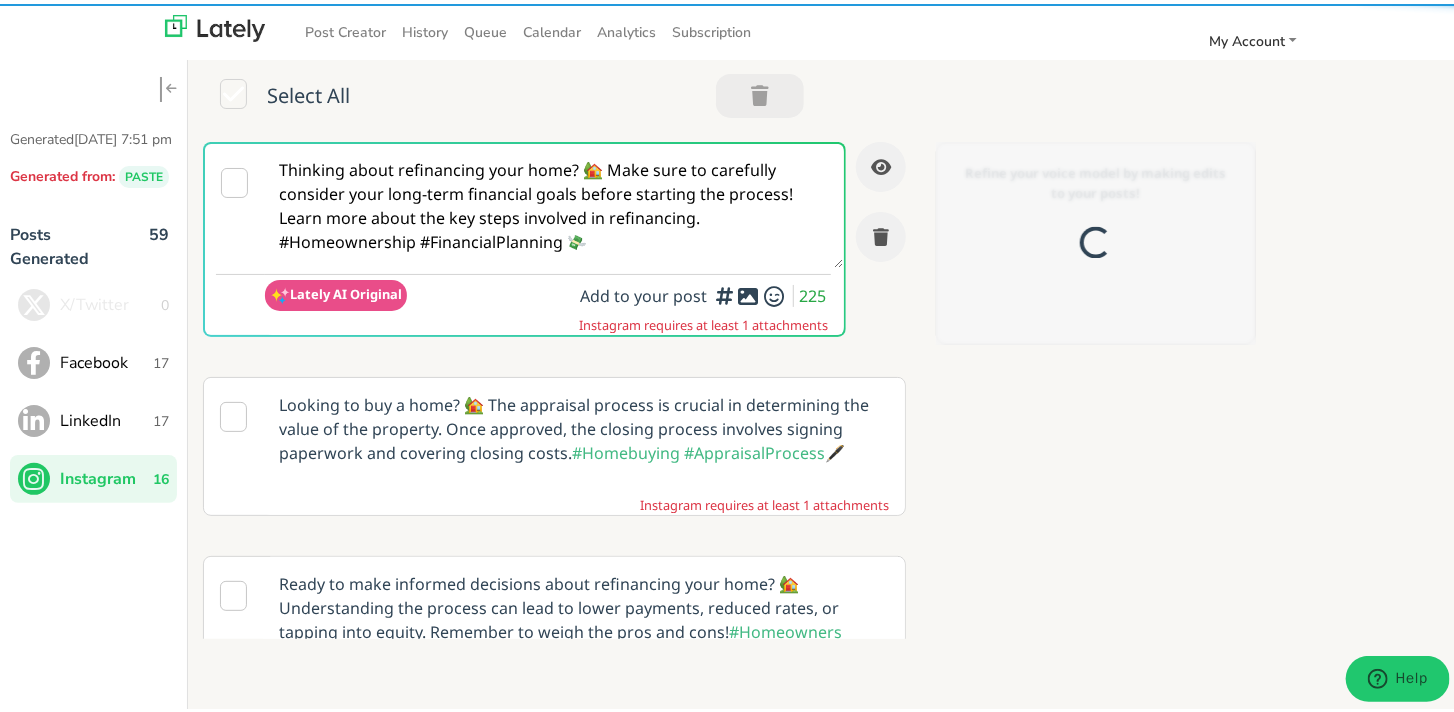 click on "Thinking about refinancing your home? 🏡 Make sure to carefully consider your long-term financial goals before starting the process! Learn more about the key steps involved in refinancing. #Homeownership #FinancialPlanning 💸" at bounding box center (554, 202) 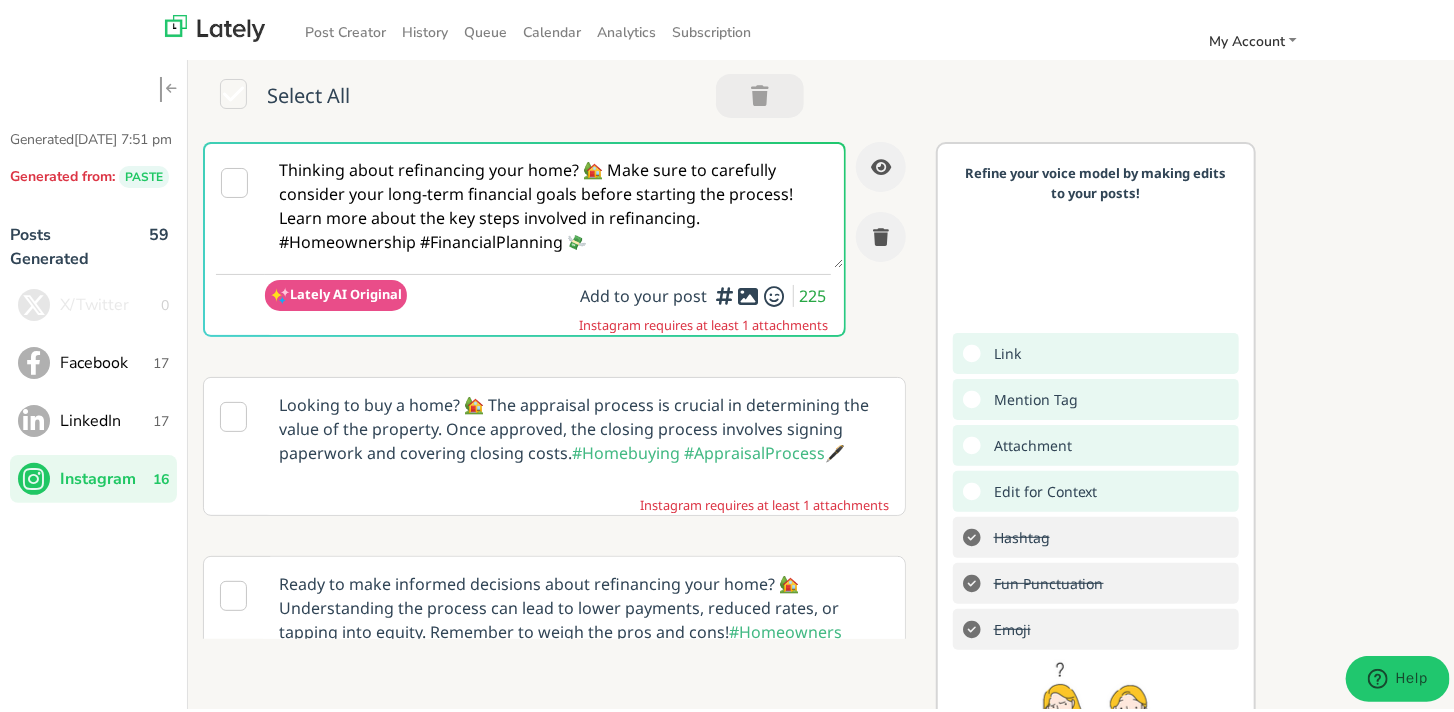click on "Facebook" at bounding box center [106, 359] 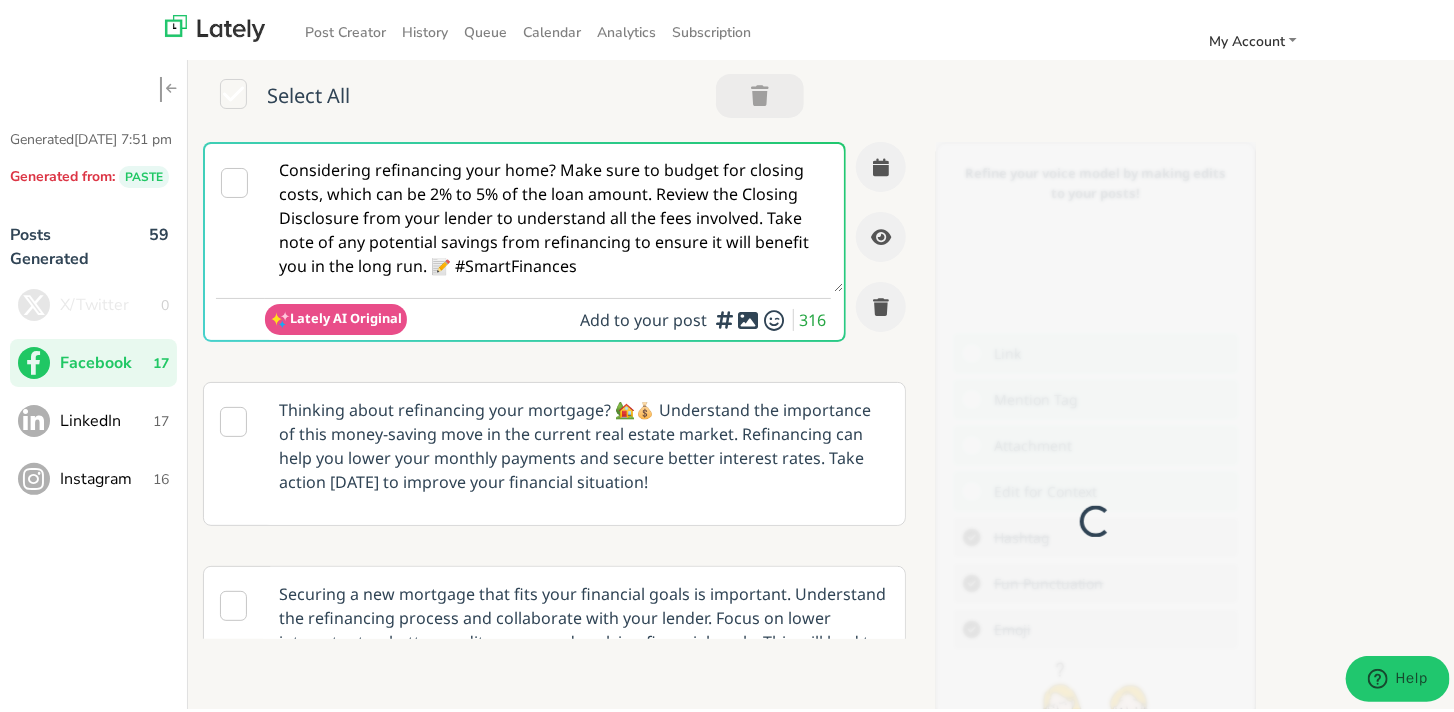 scroll, scrollTop: 0, scrollLeft: 0, axis: both 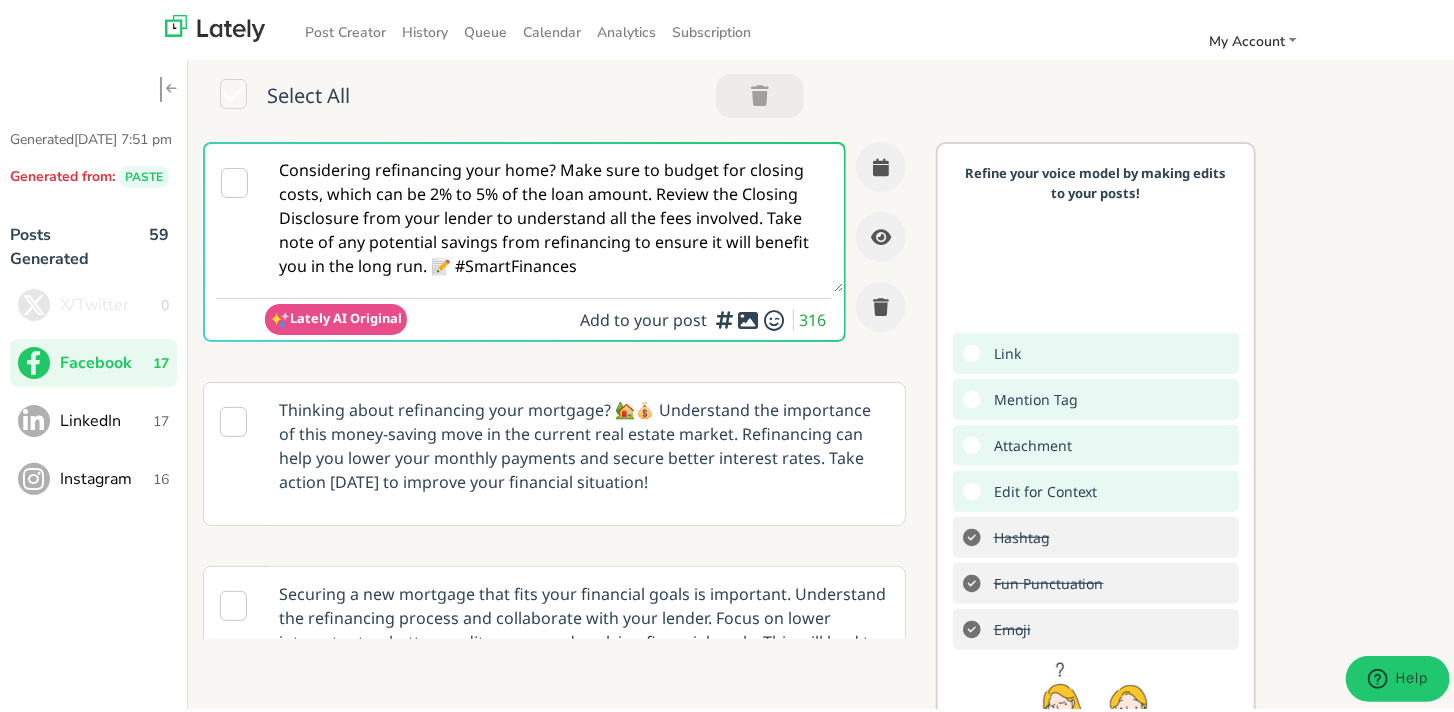 click on "Considering refinancing your home? Make sure to budget for closing costs, which can be 2% to 5% of the loan amount. Review the Closing Disclosure from your lender to understand all the fees involved. Take note of any potential savings from refinancing to ensure it will benefit you in the long run. 📝 #SmartFinances" at bounding box center (554, 214) 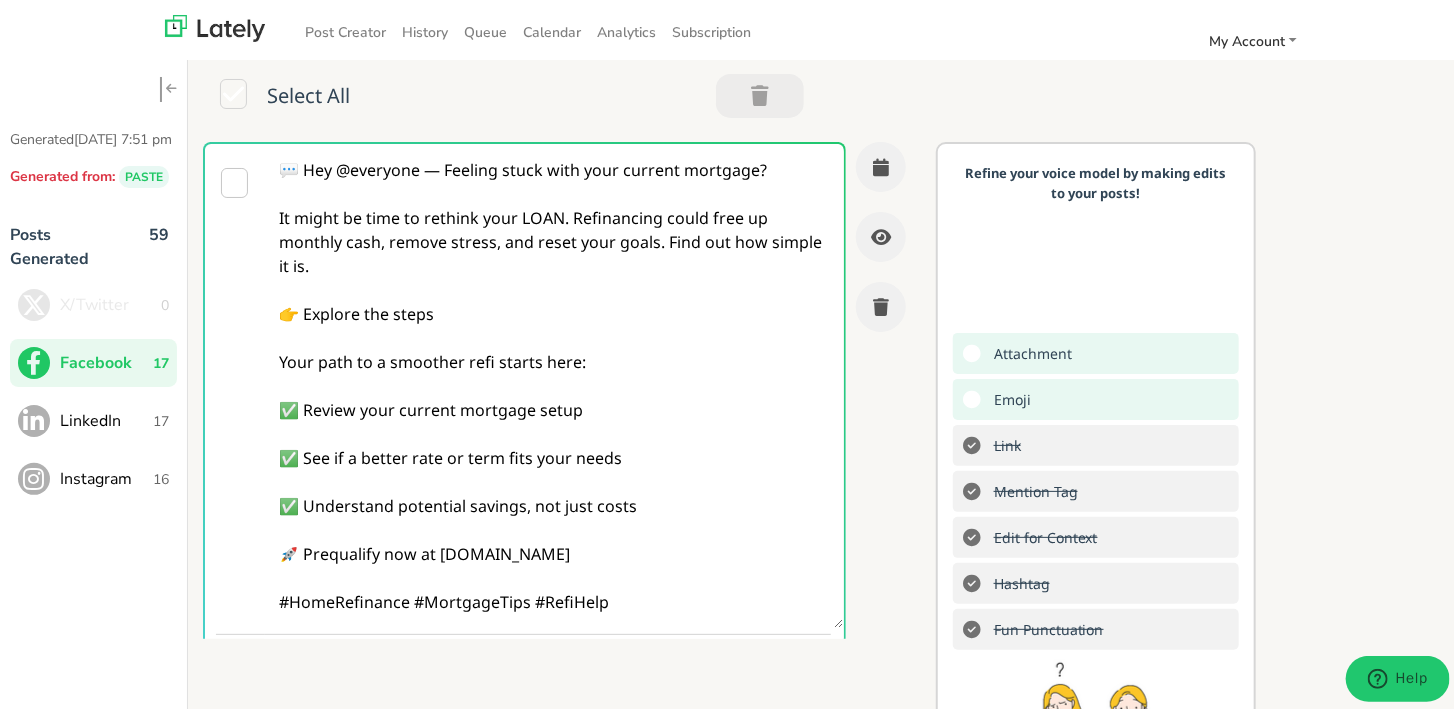 click on "💬 Hey @everyone — Feeling stuck with your current mortgage?
It might be time to rethink your LOAN. Refinancing could free up monthly cash, remove stress, and reset your goals. Find out how simple it is.
👉 Explore the steps
Your path to a smoother refi starts here:
✅ Review your current mortgage setup
✅ See if a better rate or term fits your needs
✅ Understand potential savings, not just costs
🚀 Prequalify now at [DOMAIN_NAME]
#HomeRefinance #MortgageTips #RefiHelp" at bounding box center [554, 382] 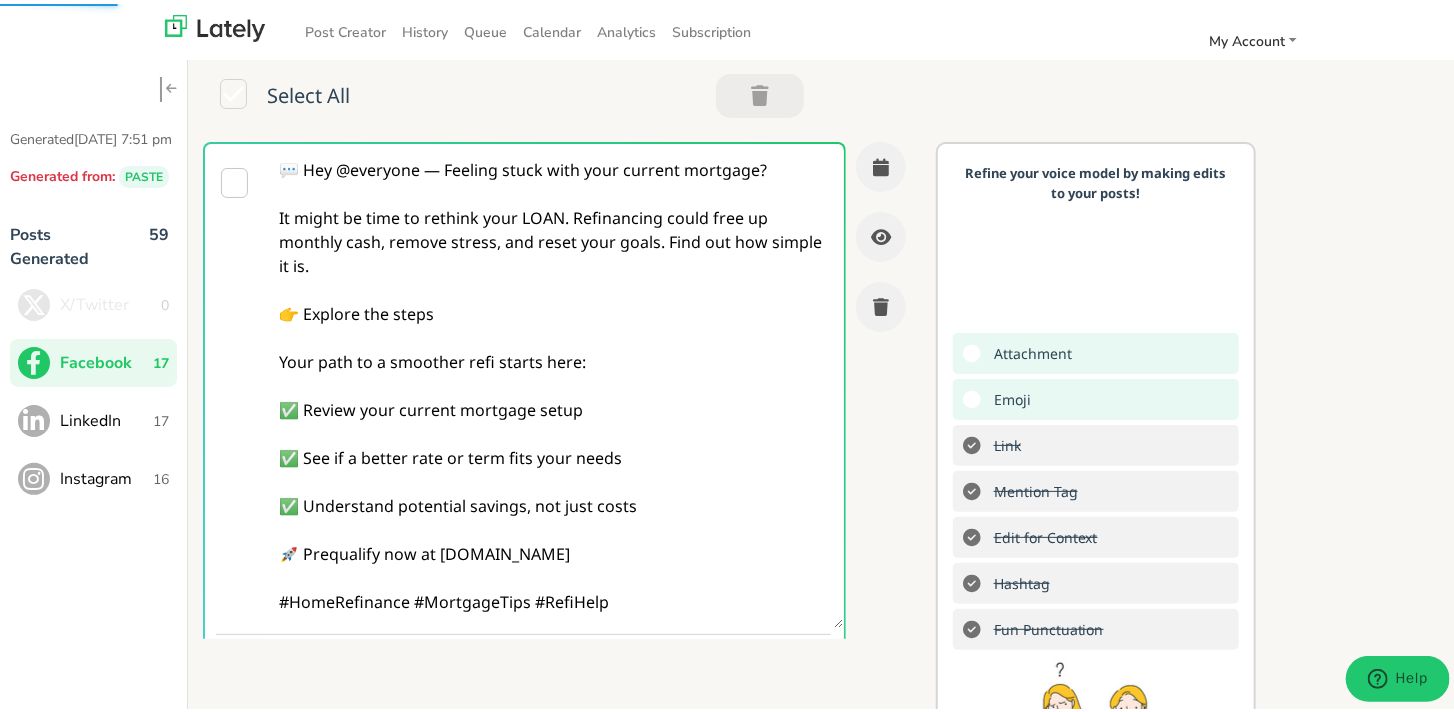 click on "💬 Hey @everyone — Feeling stuck with your current mortgage?
It might be time to rethink your LOAN. Refinancing could free up monthly cash, remove stress, and reset your goals. Find out how simple it is.
👉 Explore the steps
Your path to a smoother refi starts here:
✅ Review your current mortgage setup
✅ See if a better rate or term fits your needs
✅ Understand potential savings, not just costs
🚀 Prequalify now at [DOMAIN_NAME]
#HomeRefinance #MortgageTips #RefiHelp" at bounding box center (554, 382) 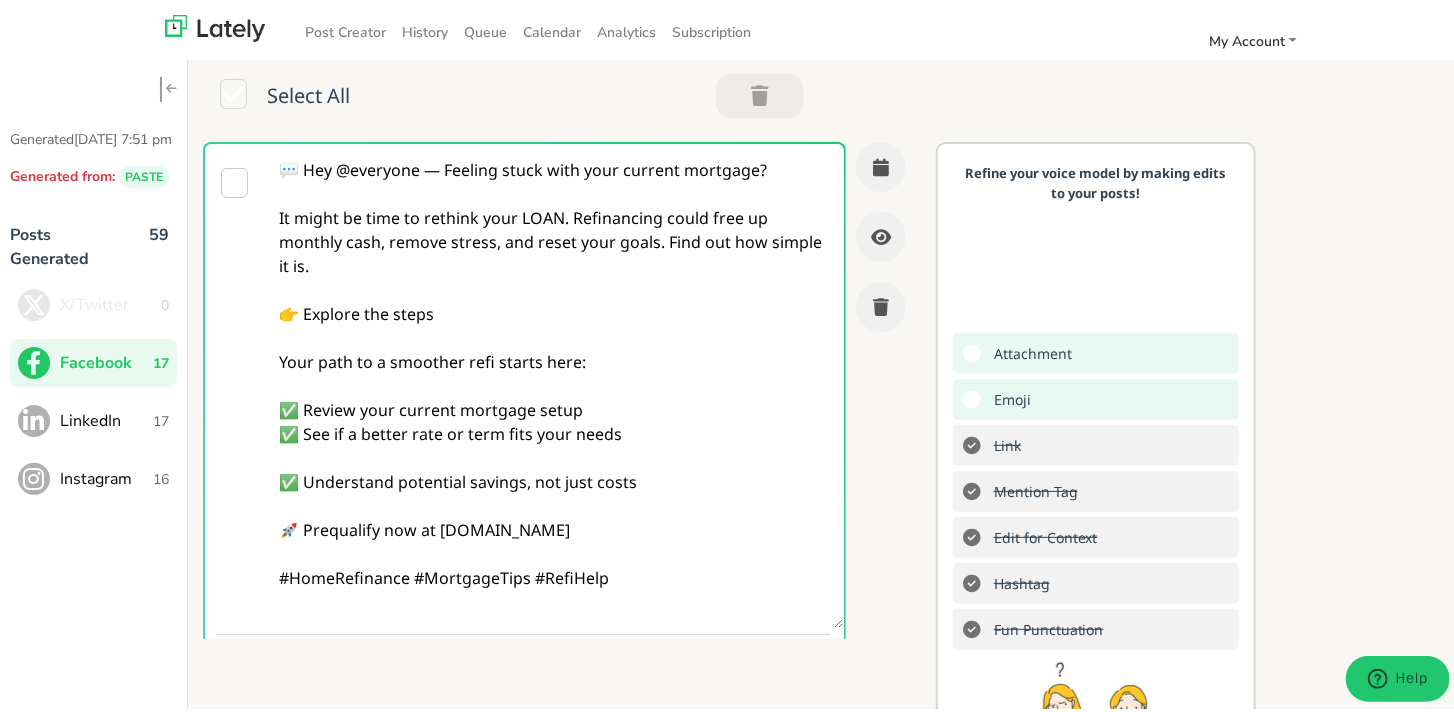 click on "💬 Hey @everyone — Feeling stuck with your current mortgage?
It might be time to rethink your LOAN. Refinancing could free up monthly cash, remove stress, and reset your goals. Find out how simple it is.
👉 Explore the steps
Your path to a smoother refi starts here:
✅ Review your current mortgage setup
✅ See if a better rate or term fits your needs
✅ Understand potential savings, not just costs
🚀 Prequalify now at [DOMAIN_NAME]
#HomeRefinance #MortgageTips #RefiHelp" at bounding box center [554, 382] 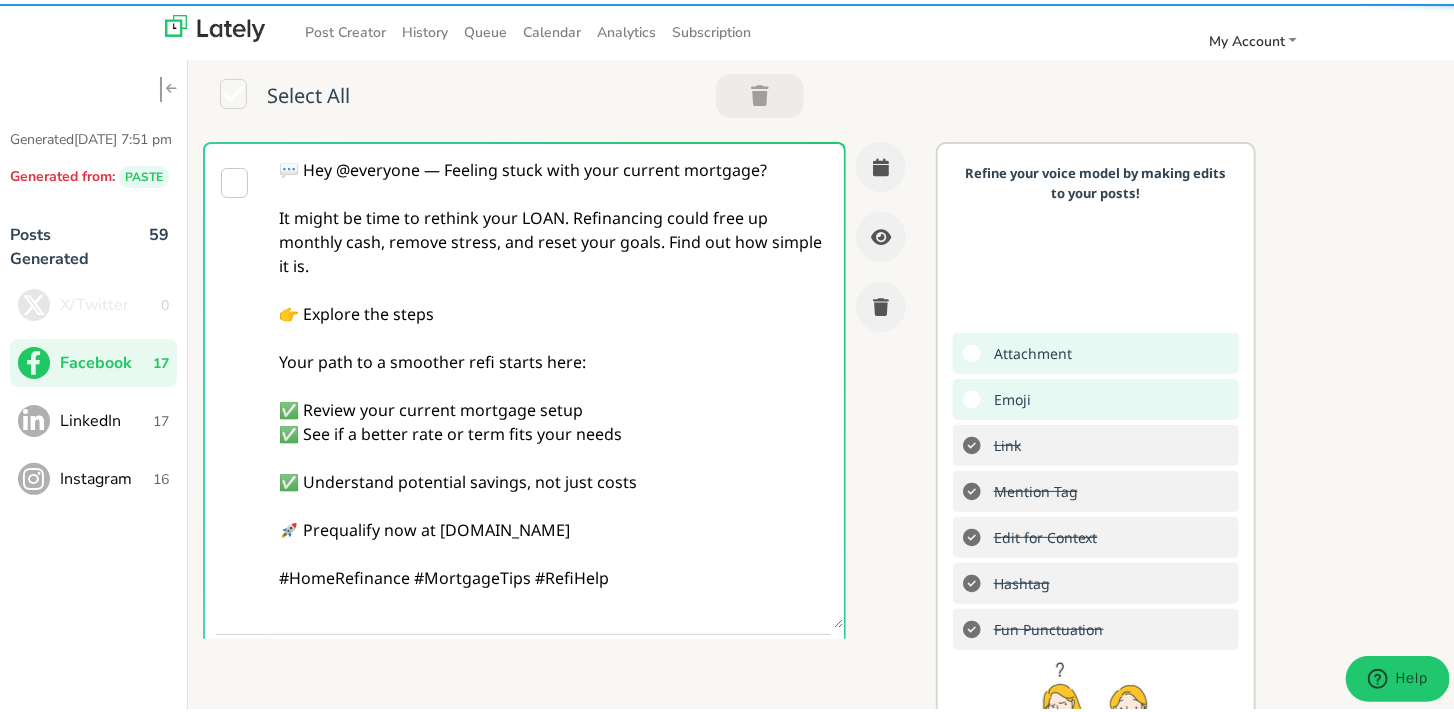 click on "💬 Hey @everyone — Feeling stuck with your current mortgage?
It might be time to rethink your LOAN. Refinancing could free up monthly cash, remove stress, and reset your goals. Find out how simple it is.
👉 Explore the steps
Your path to a smoother refi starts here:
✅ Review your current mortgage setup
✅ See if a better rate or term fits your needs
✅ Understand potential savings, not just costs
🚀 Prequalify now at [DOMAIN_NAME]
#HomeRefinance #MortgageTips #RefiHelp" at bounding box center (554, 382) 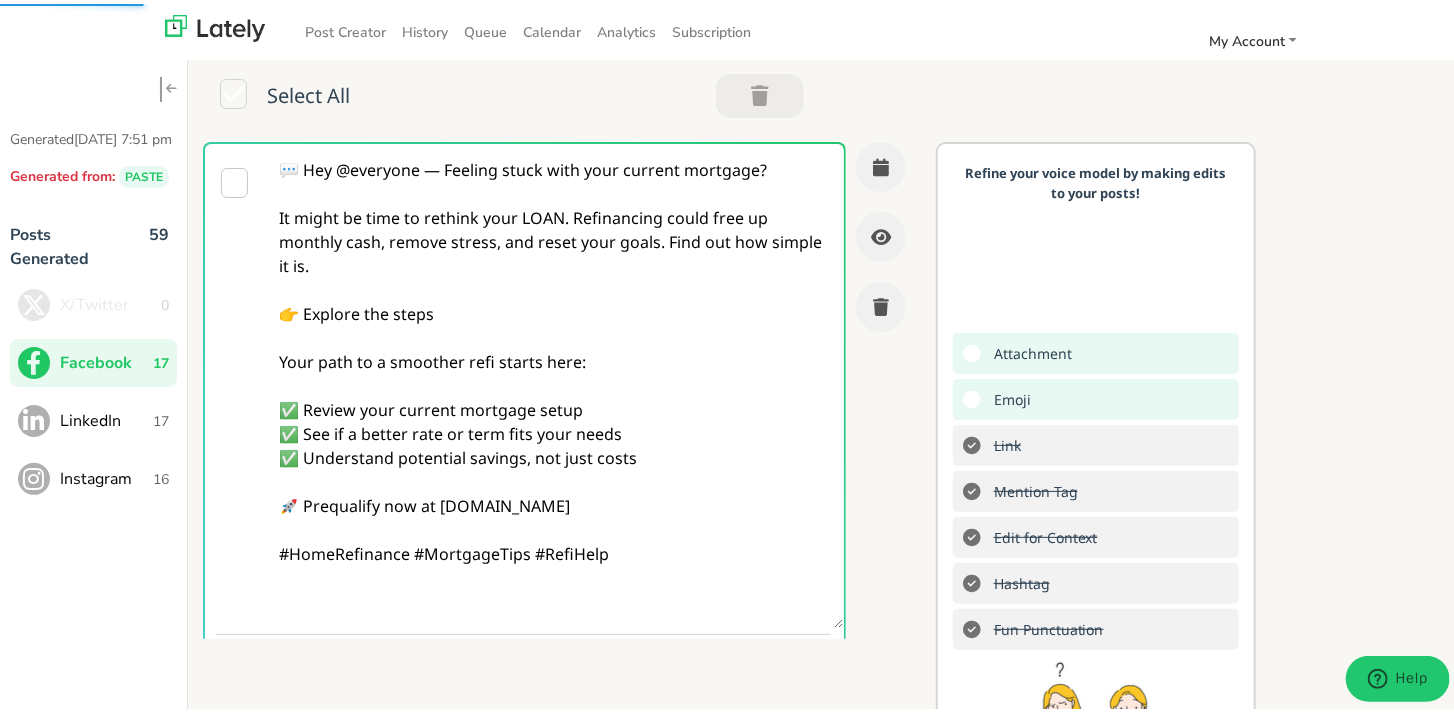 click on "💬 Hey @everyone — Feeling stuck with your current mortgage?
It might be time to rethink your LOAN. Refinancing could free up monthly cash, remove stress, and reset your goals. Find out how simple it is.
👉 Explore the steps
Your path to a smoother refi starts here:
✅ Review your current mortgage setup
✅ See if a better rate or term fits your needs
✅ Understand potential savings, not just costs
🚀 Prequalify now at [DOMAIN_NAME]
#HomeRefinance #MortgageTips #RefiHelp" at bounding box center (554, 382) 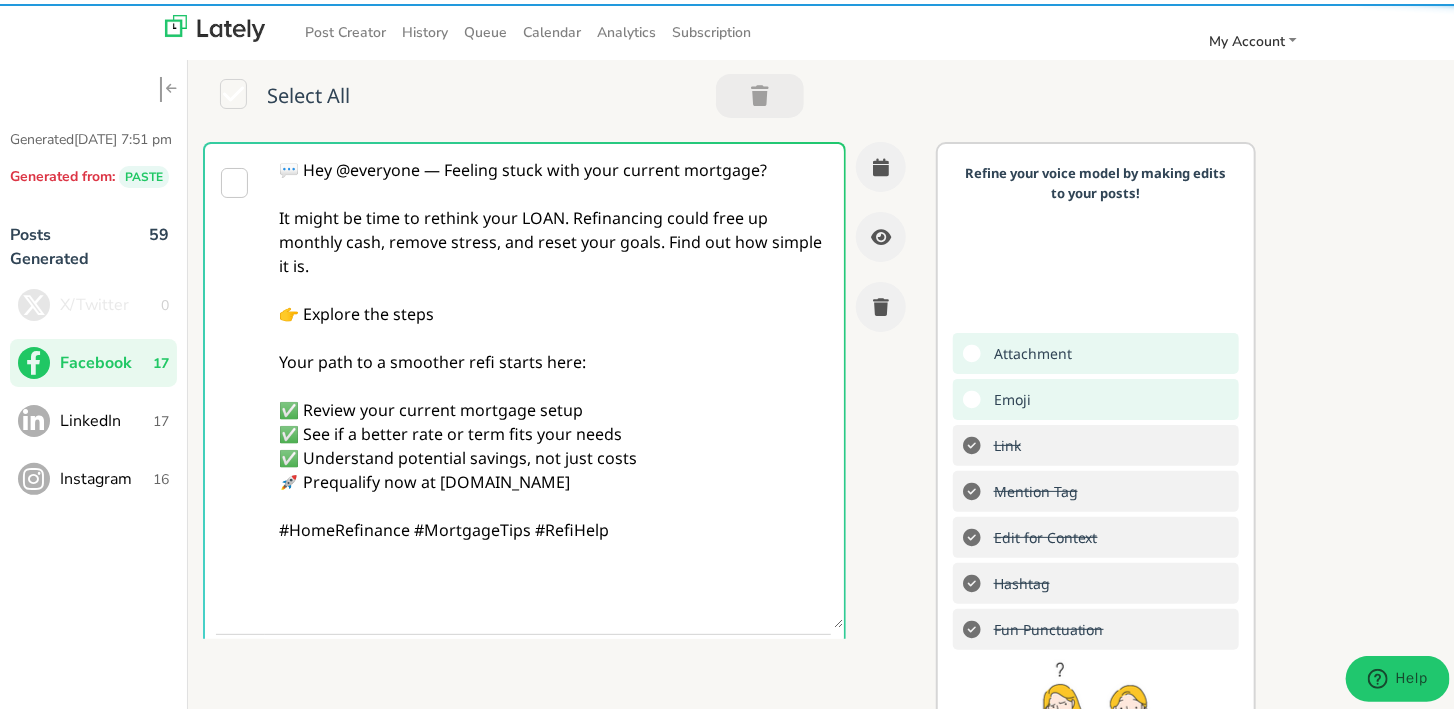 click on "💬 Hey @everyone — Feeling stuck with your current mortgage?
It might be time to rethink your LOAN. Refinancing could free up monthly cash, remove stress, and reset your goals. Find out how simple it is.
👉 Explore the steps
Your path to a smoother refi starts here:
✅ Review your current mortgage setup
✅ See if a better rate or term fits your needs
✅ Understand potential savings, not just costs
🚀 Prequalify now at [DOMAIN_NAME]
#HomeRefinance #MortgageTips #RefiHelp" at bounding box center (554, 382) 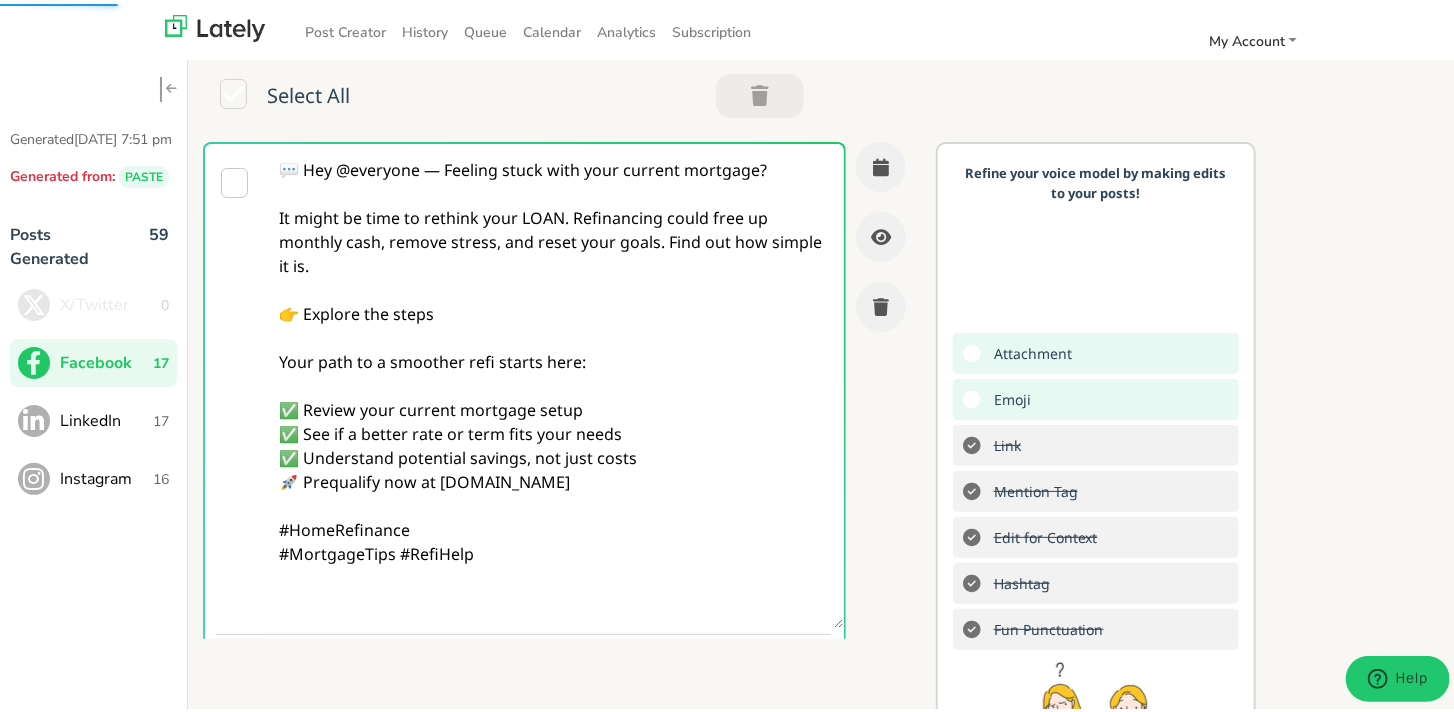 click on "💬 Hey @everyone — Feeling stuck with your current mortgage?
It might be time to rethink your LOAN. Refinancing could free up monthly cash, remove stress, and reset your goals. Find out how simple it is.
👉 Explore the steps
Your path to a smoother refi starts here:
✅ Review your current mortgage setup
✅ See if a better rate or term fits your needs
✅ Understand potential savings, not just costs
🚀 Prequalify now at [DOMAIN_NAME]
#HomeRefinance
#MortgageTips #RefiHelp" at bounding box center (554, 382) 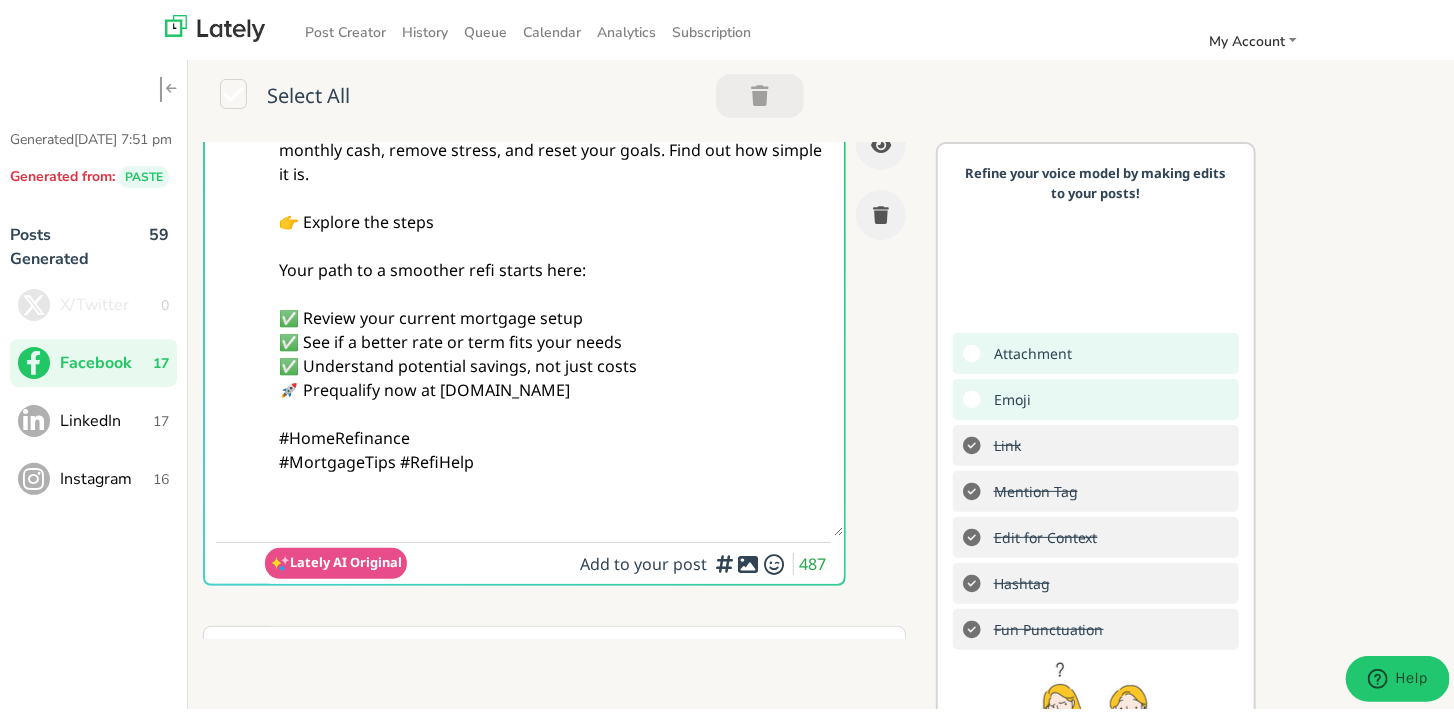 scroll, scrollTop: 200, scrollLeft: 0, axis: vertical 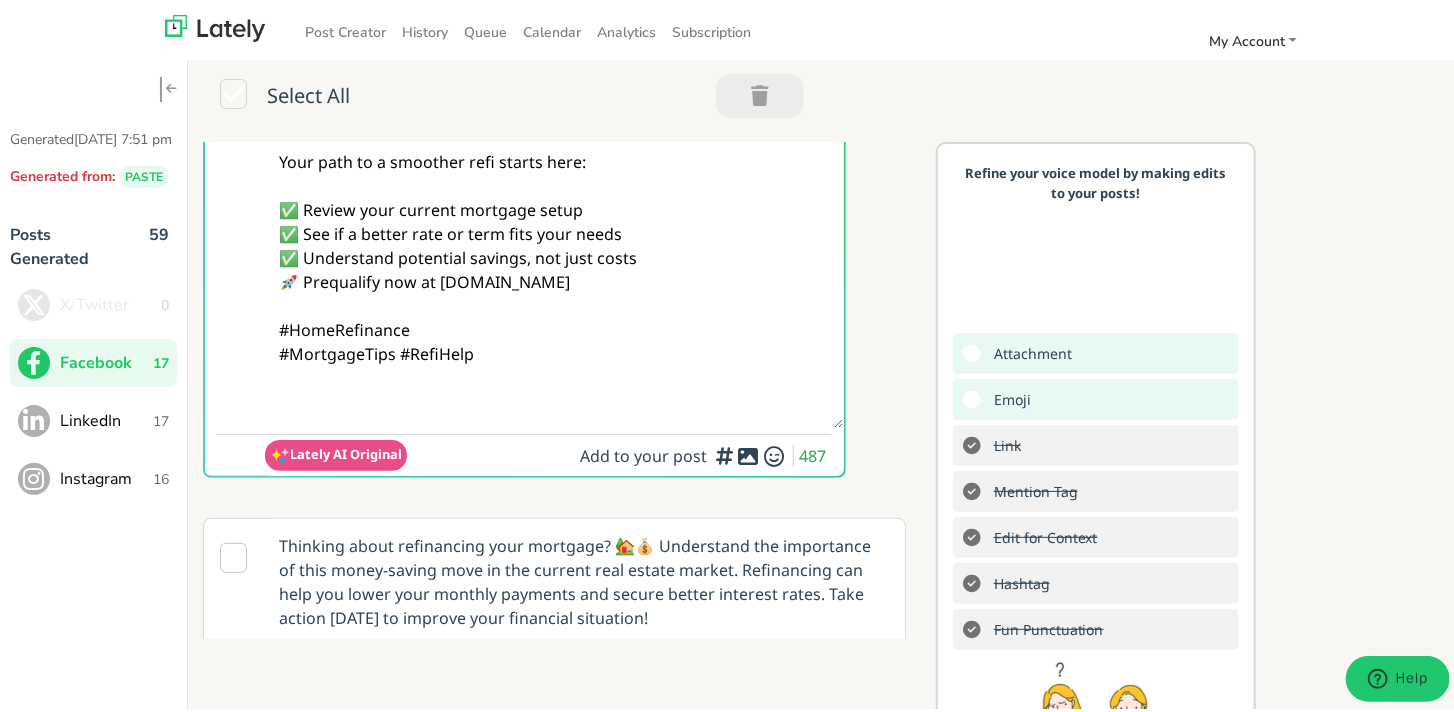 paste on "Follow Us On Our Social Media Platforms!
Facebook: [URL][DOMAIN_NAME]
LinkedIn: [URL][DOMAIN_NAME]
Instagram: [URL][DOMAIN_NAME][DOMAIN_NAME]" 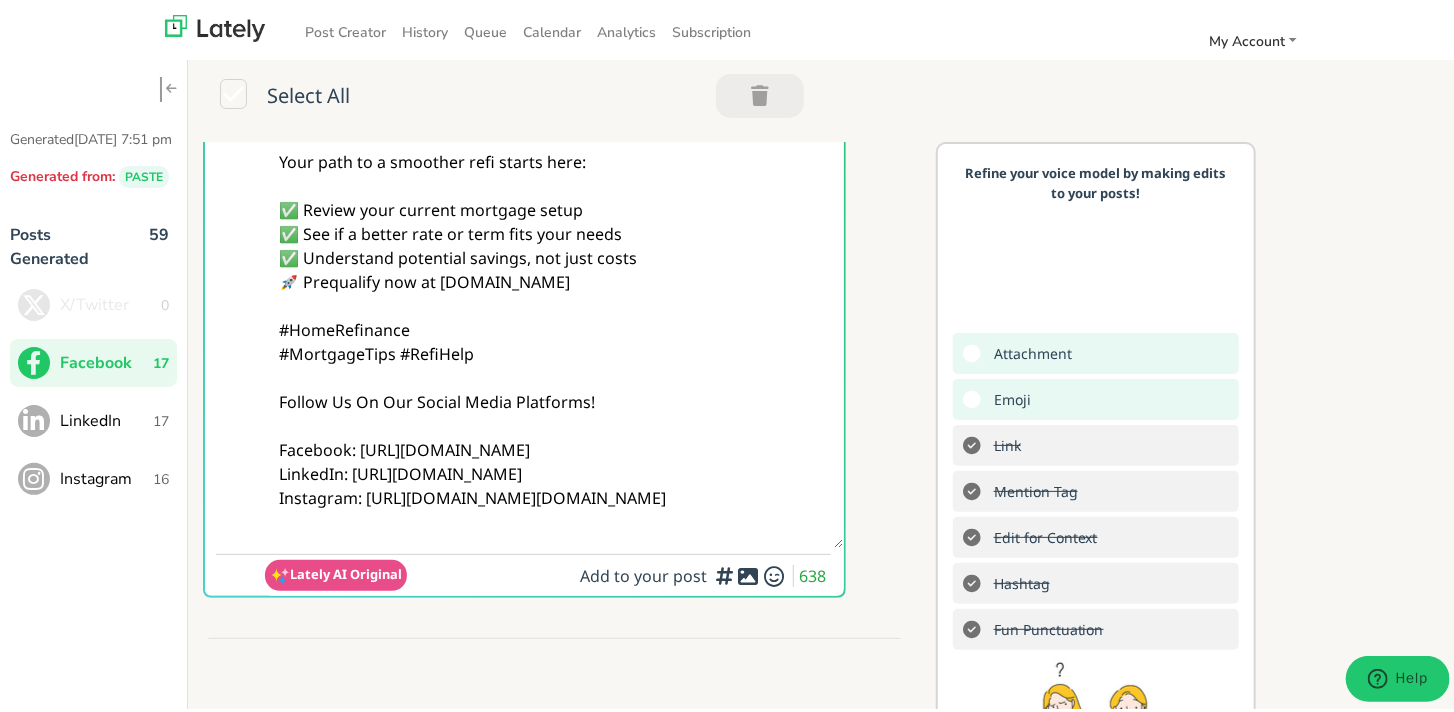 click on "💬 Hey @everyone — Feeling stuck with your current mortgage?
It might be time to rethink your LOAN. Refinancing could free up monthly cash, remove stress, and reset your goals. Find out how simple it is.
👉 Explore the steps
Your path to a smoother refi starts here:
✅ Review your current mortgage setup
✅ See if a better rate or term fits your needs
✅ Understand potential savings, not just costs
🚀 Prequalify now at [DOMAIN_NAME]
#HomeRefinance
#MortgageTips #RefiHelp
Follow Us On Our Social Media Platforms!
Facebook: [URL][DOMAIN_NAME]
LinkedIn: [URL][DOMAIN_NAME]
Instagram: [URL][DOMAIN_NAME][DOMAIN_NAME]" at bounding box center (554, 242) 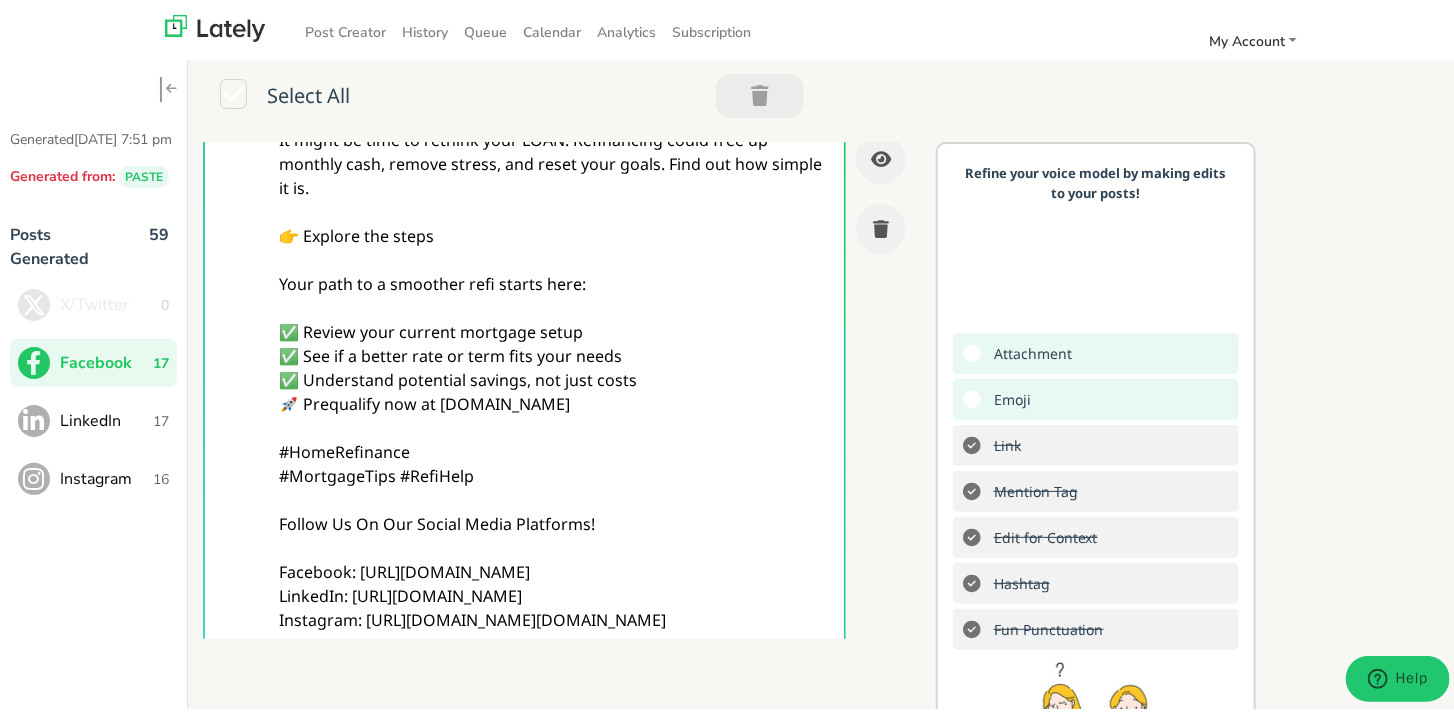 scroll, scrollTop: 0, scrollLeft: 0, axis: both 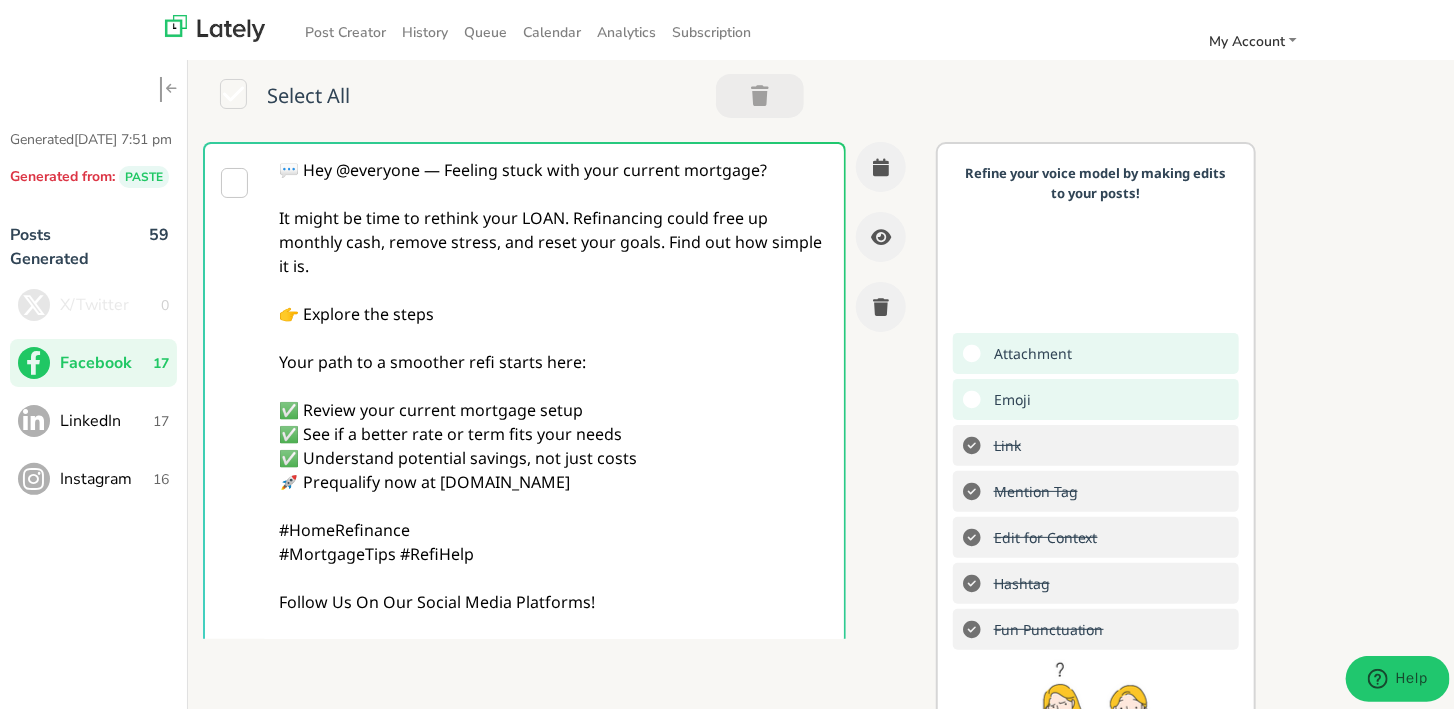 click on "💬 Hey @everyone — Feeling stuck with your current mortgage?
It might be time to rethink your LOAN. Refinancing could free up monthly cash, remove stress, and reset your goals. Find out how simple it is.
👉 Explore the steps
Your path to a smoother refi starts here:
✅ Review your current mortgage setup
✅ See if a better rate or term fits your needs
✅ Understand potential savings, not just costs
🚀 Prequalify now at [DOMAIN_NAME]
#HomeRefinance
#MortgageTips #RefiHelp
Follow Us On Our Social Media Platforms!
Facebook: [URL][DOMAIN_NAME]
LinkedIn: [URL][DOMAIN_NAME]
Instagram: [URL][DOMAIN_NAME][DOMAIN_NAME]" at bounding box center [554, 442] 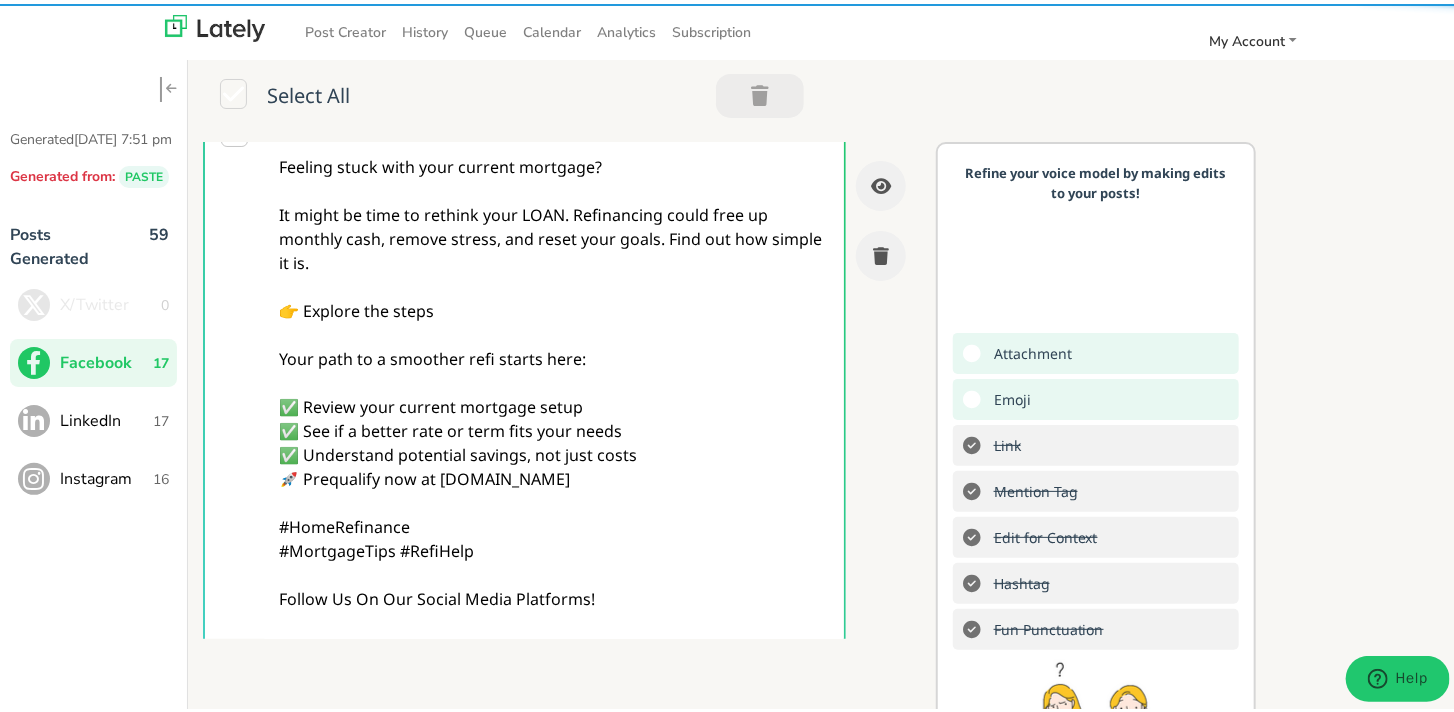 scroll, scrollTop: 100, scrollLeft: 0, axis: vertical 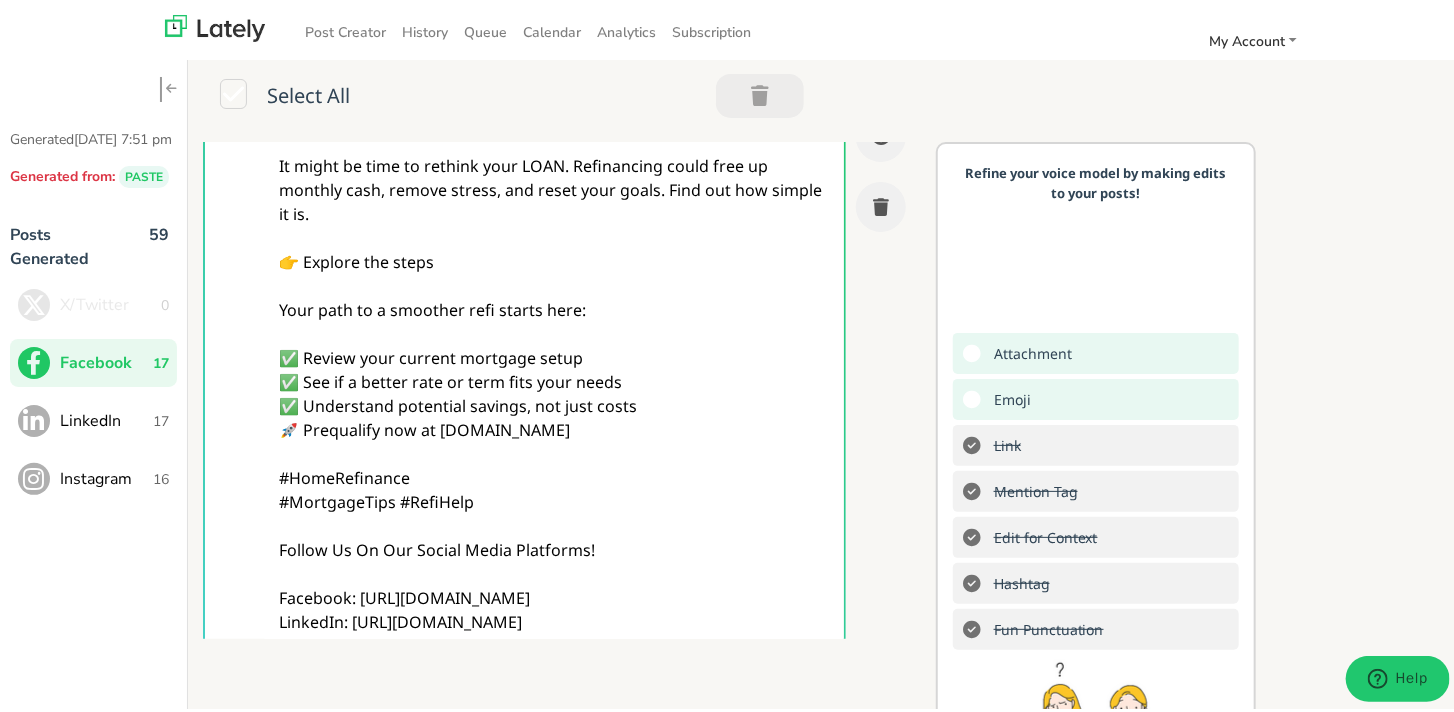 click on "💬 Hey @everyone
Feeling stuck with your current mortgage?
It might be time to rethink your LOAN. Refinancing could free up monthly cash, remove stress, and reset your goals. Find out how simple it is.
👉 Explore the steps
Your path to a smoother refi starts here:
✅ Review your current mortgage setup
✅ See if a better rate or term fits your needs
✅ Understand potential savings, not just costs
🚀 Prequalify now at [DOMAIN_NAME]
#HomeRefinance
#MortgageTips #RefiHelp
Follow Us On Our Social Media Platforms!
Facebook: [URL][DOMAIN_NAME]
LinkedIn: [URL][DOMAIN_NAME]
Instagram: [URL][DOMAIN_NAME][DOMAIN_NAME]" at bounding box center [554, 366] 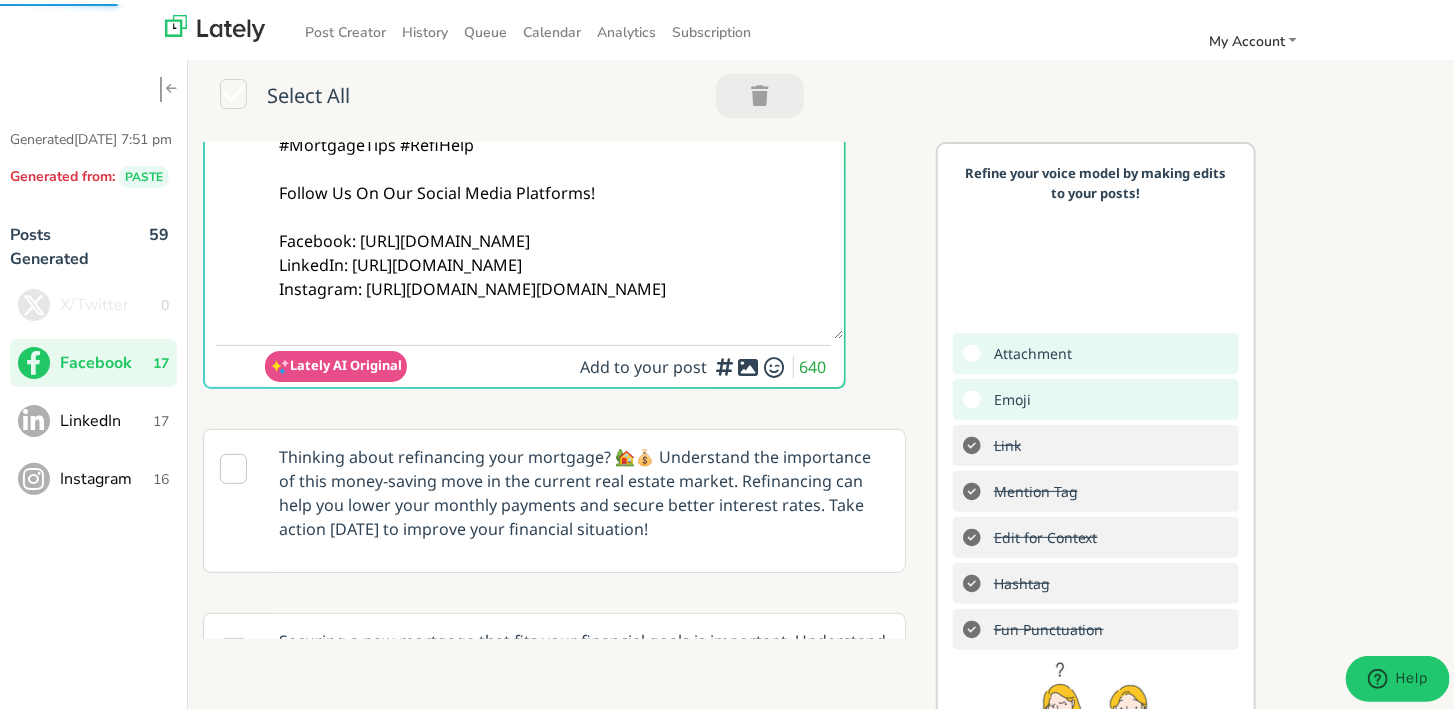scroll, scrollTop: 500, scrollLeft: 0, axis: vertical 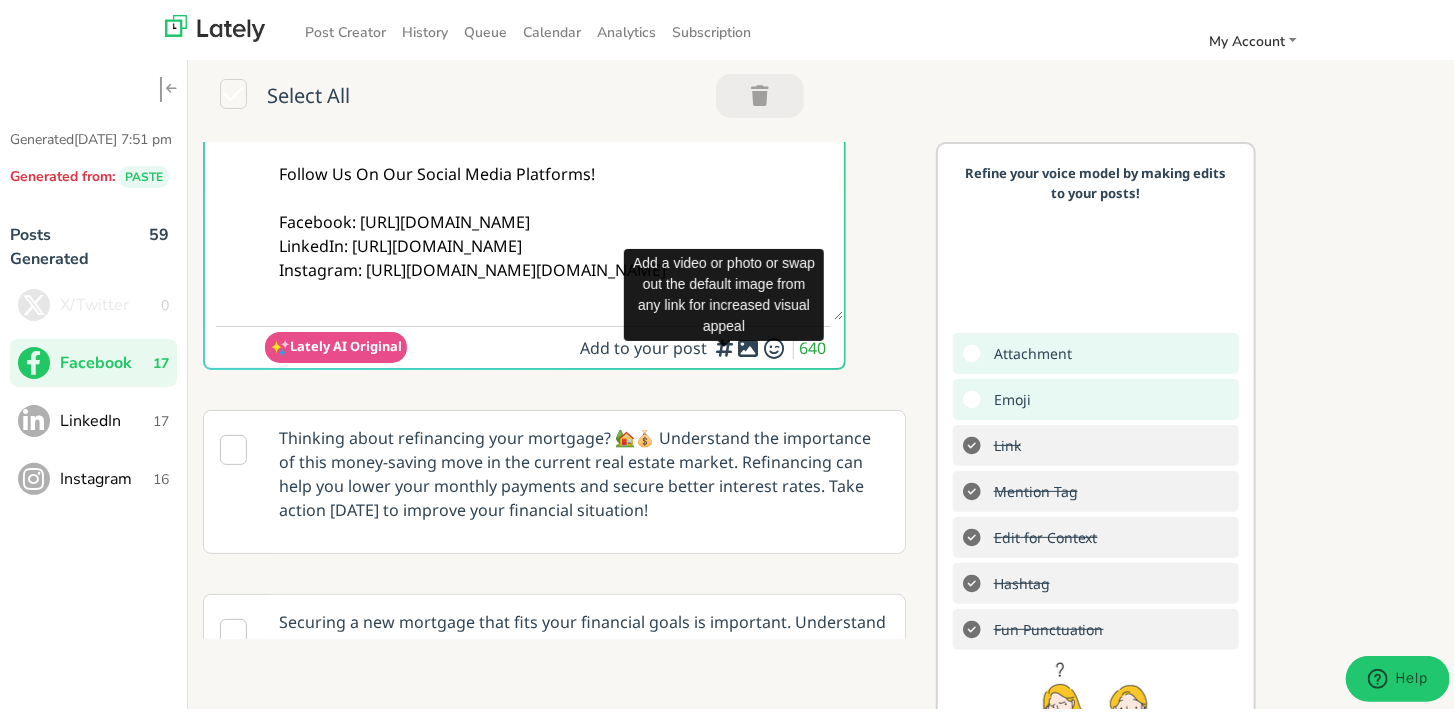 type on "💬 Hey @everyone
Feeling stuck with your current mortgage?
It might be time to rethink your LOAN.
Refinancing could free up monthly cash, remove stress, and reset your goals. Find out how simple it is.
👉 Explore the steps
Your path to a smoother refi starts here:
✅ Review your current mortgage setup
✅ See if a better rate or term fits your needs
✅ Understand potential savings, not just costs
🚀 Prequalify now at [DOMAIN_NAME]
#HomeRefinance
#MortgageTips #RefiHelp
Follow Us On Our Social Media Platforms!
Facebook: [URL][DOMAIN_NAME]
LinkedIn: [URL][DOMAIN_NAME]
Instagram: [URL][DOMAIN_NAME][DOMAIN_NAME]" 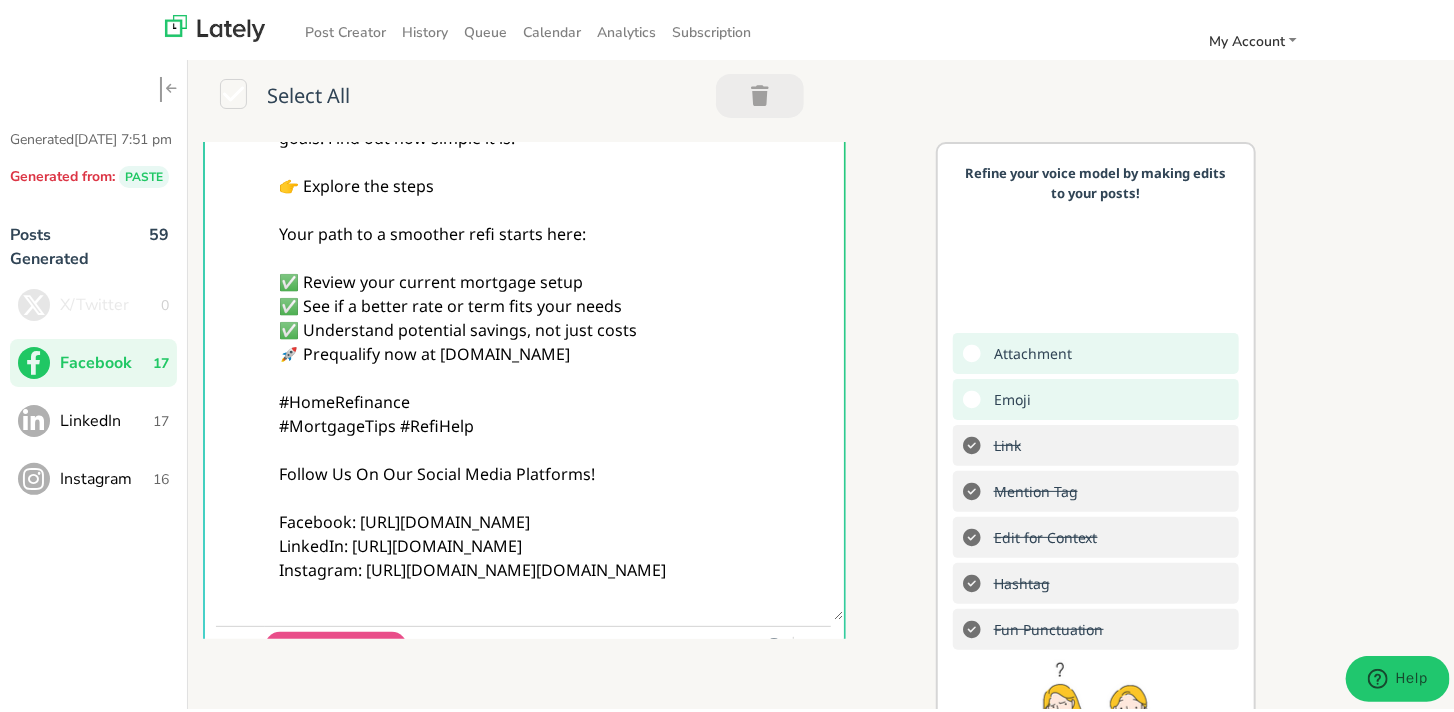 scroll, scrollTop: 0, scrollLeft: 0, axis: both 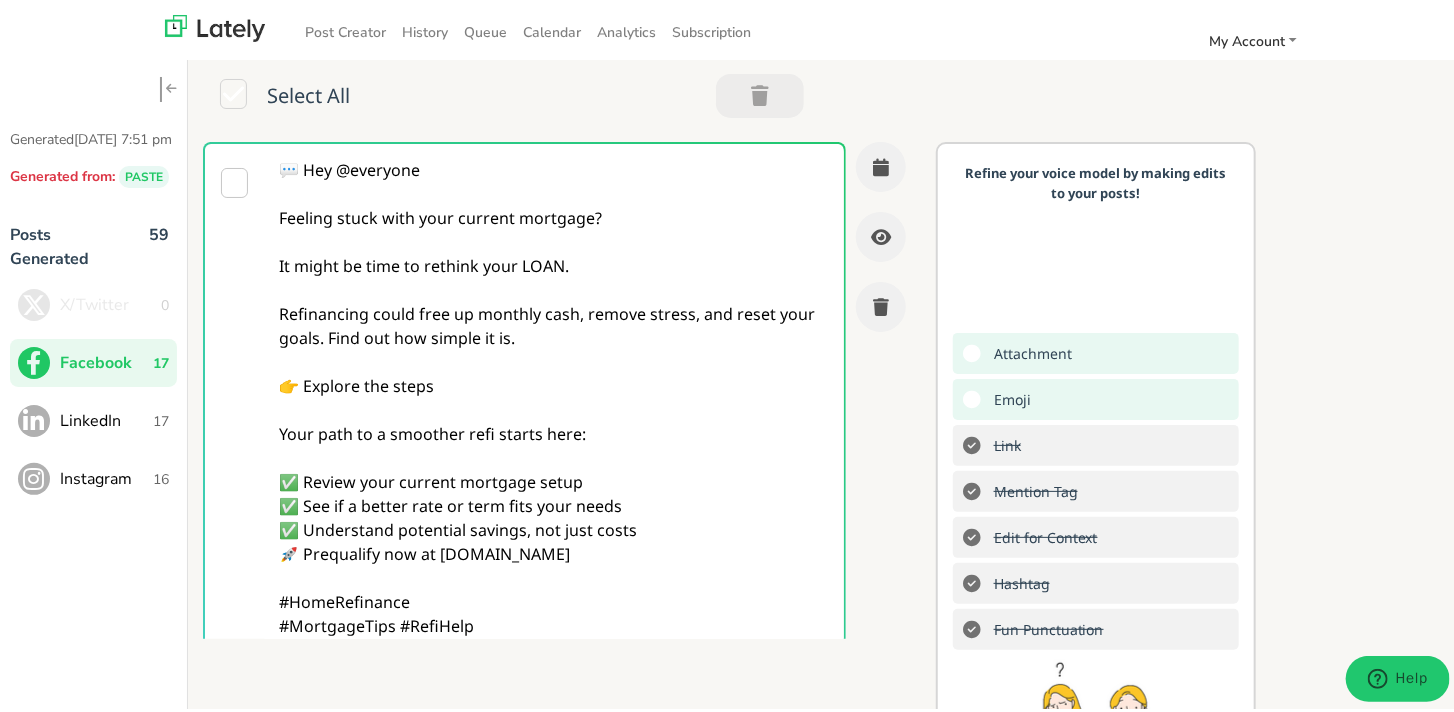 click on "💬 Hey @everyone
Feeling stuck with your current mortgage?
It might be time to rethink your LOAN.
Refinancing could free up monthly cash, remove stress, and reset your goals. Find out how simple it is.
👉 Explore the steps
Your path to a smoother refi starts here:
✅ Review your current mortgage setup
✅ See if a better rate or term fits your needs
✅ Understand potential savings, not just costs
🚀 Prequalify now at [DOMAIN_NAME]
#HomeRefinance
#MortgageTips #RefiHelp
Follow Us On Our Social Media Platforms!
Facebook: [URL][DOMAIN_NAME]
LinkedIn: [URL][DOMAIN_NAME]
Instagram: [URL][DOMAIN_NAME][DOMAIN_NAME]" at bounding box center (554, 478) 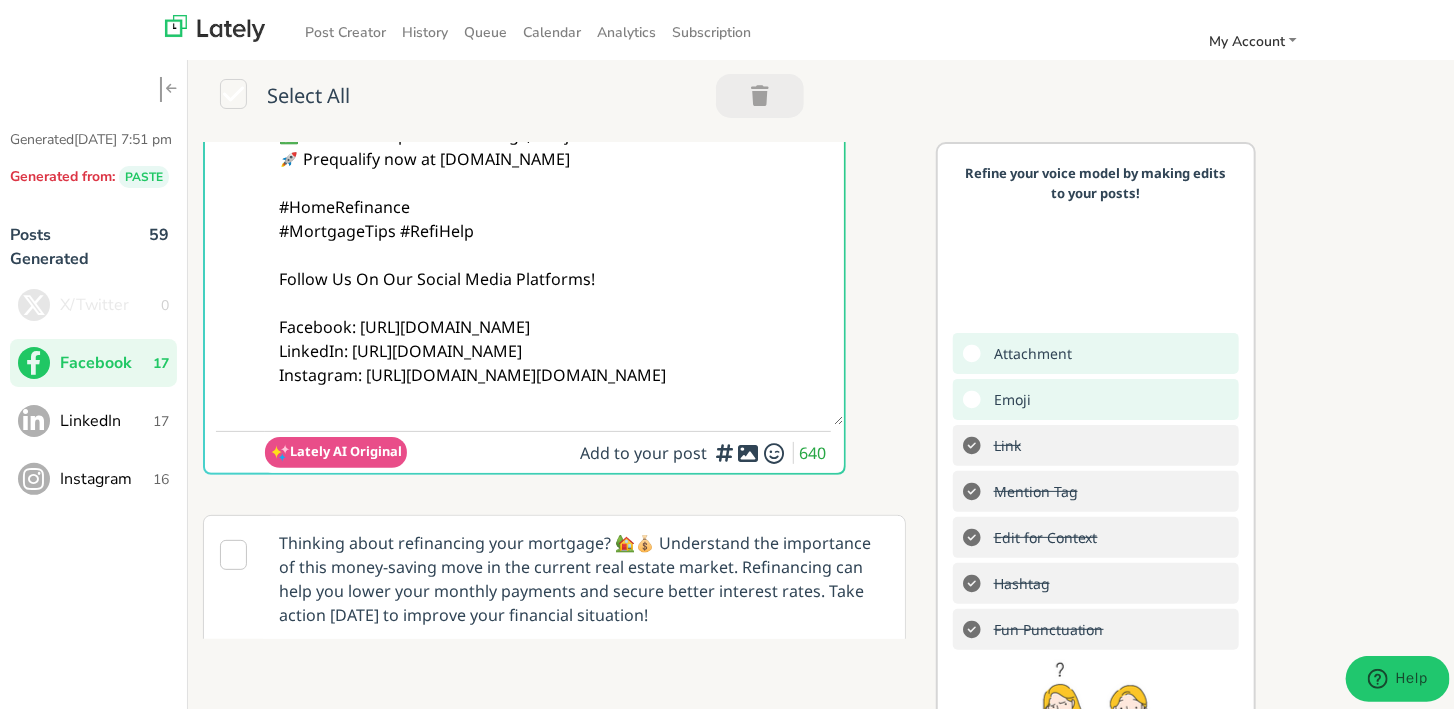 scroll, scrollTop: 400, scrollLeft: 0, axis: vertical 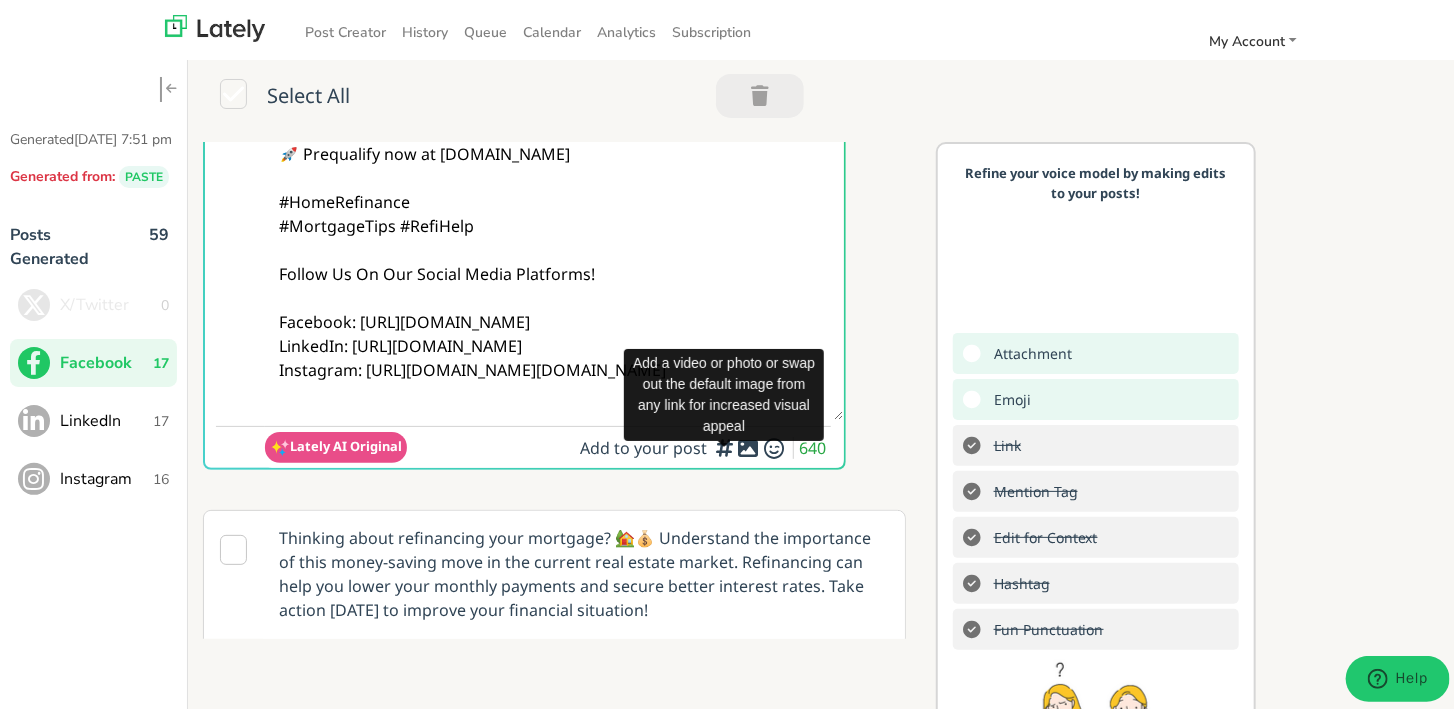 click at bounding box center (748, 444) 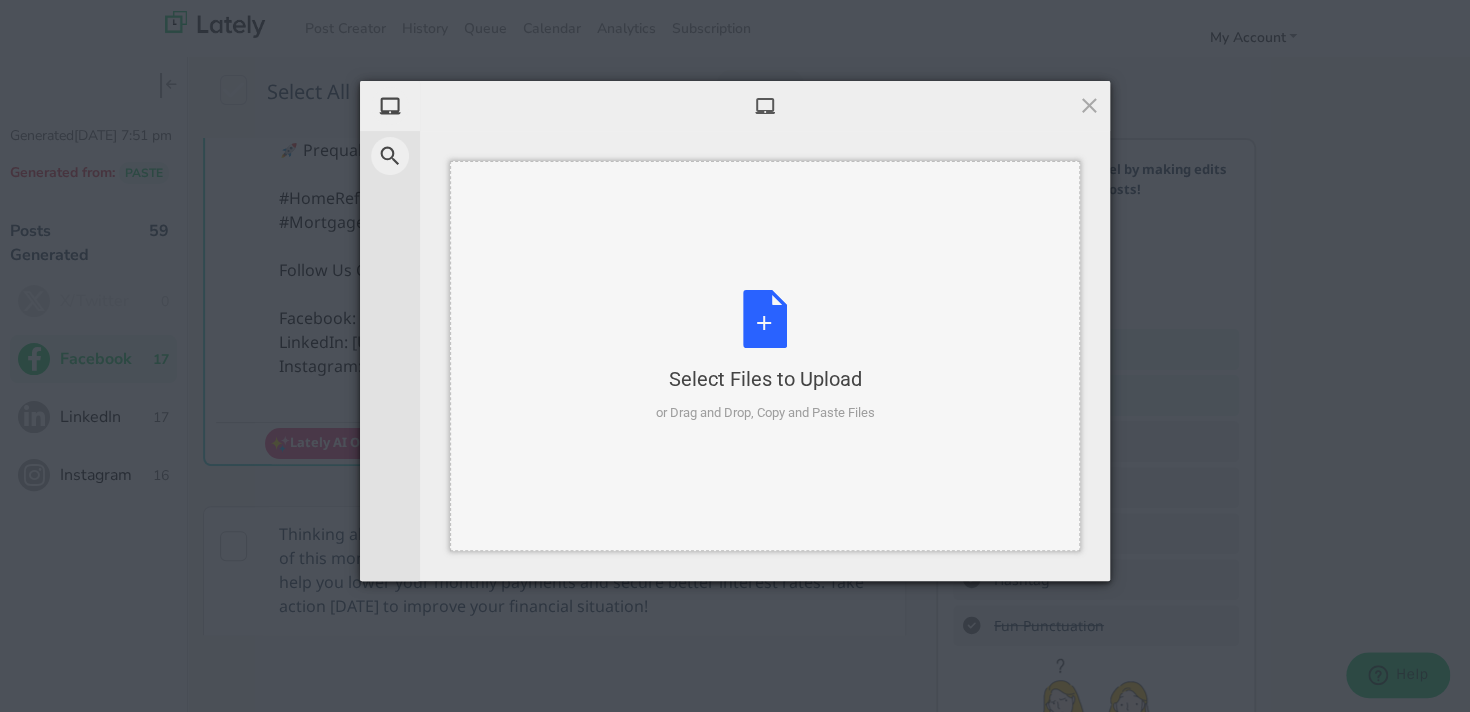 click on "or Drag and Drop, Copy and Paste Files" at bounding box center (765, 413) 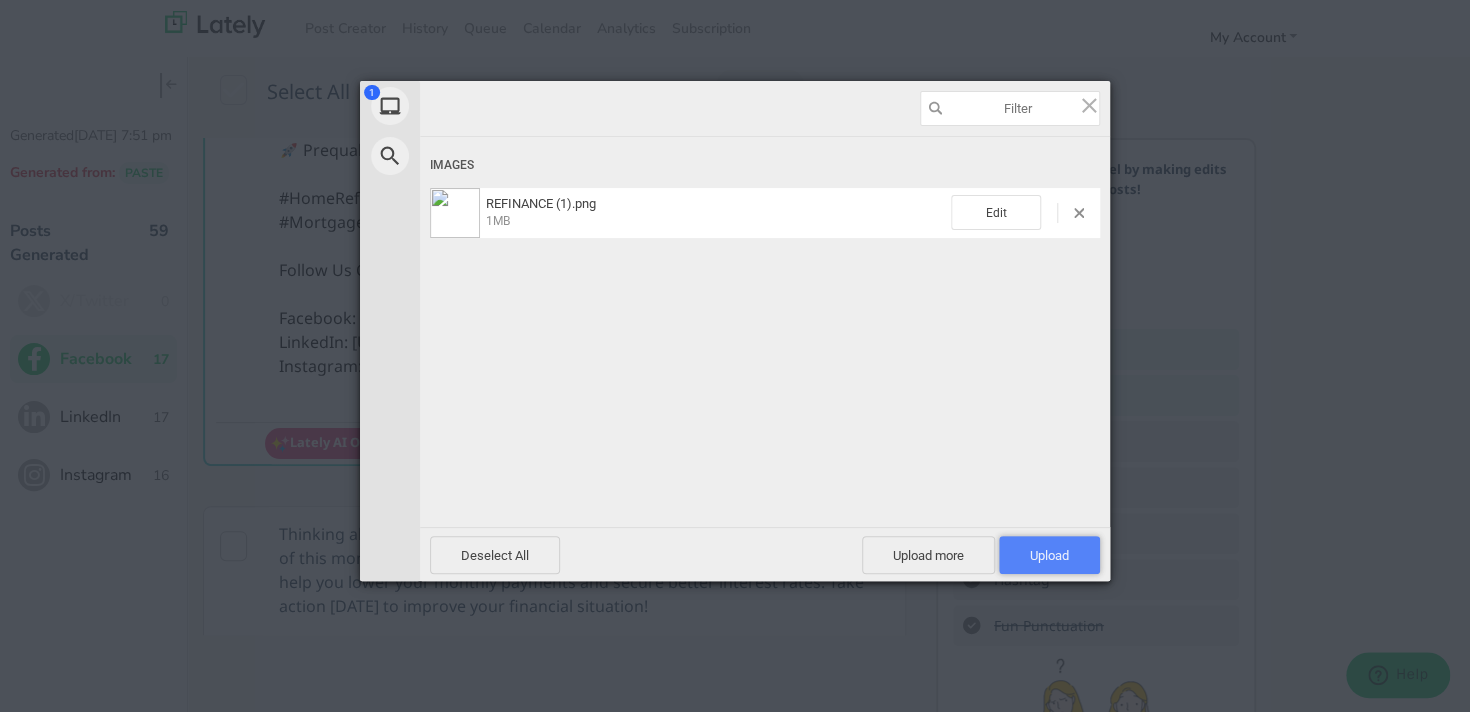 click on "Upload
1" at bounding box center [1049, 555] 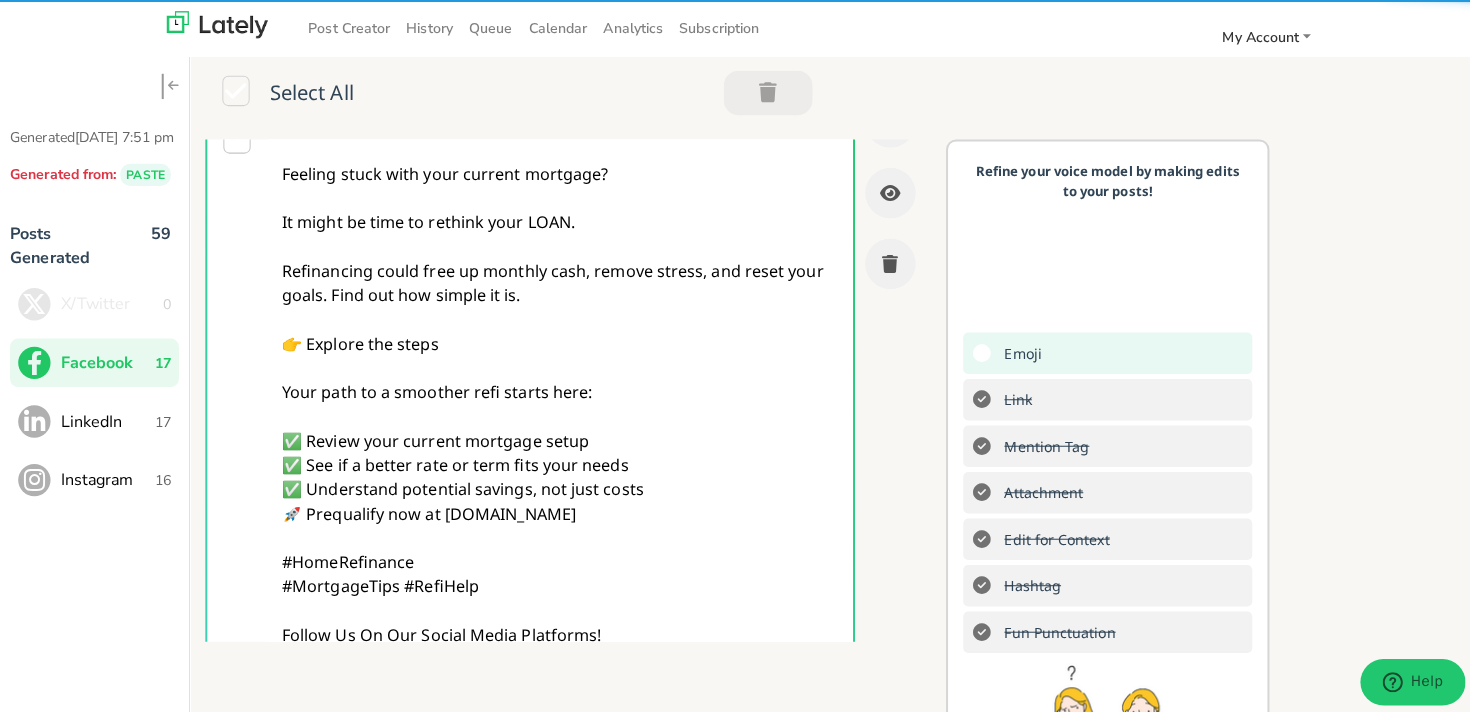 scroll, scrollTop: 0, scrollLeft: 0, axis: both 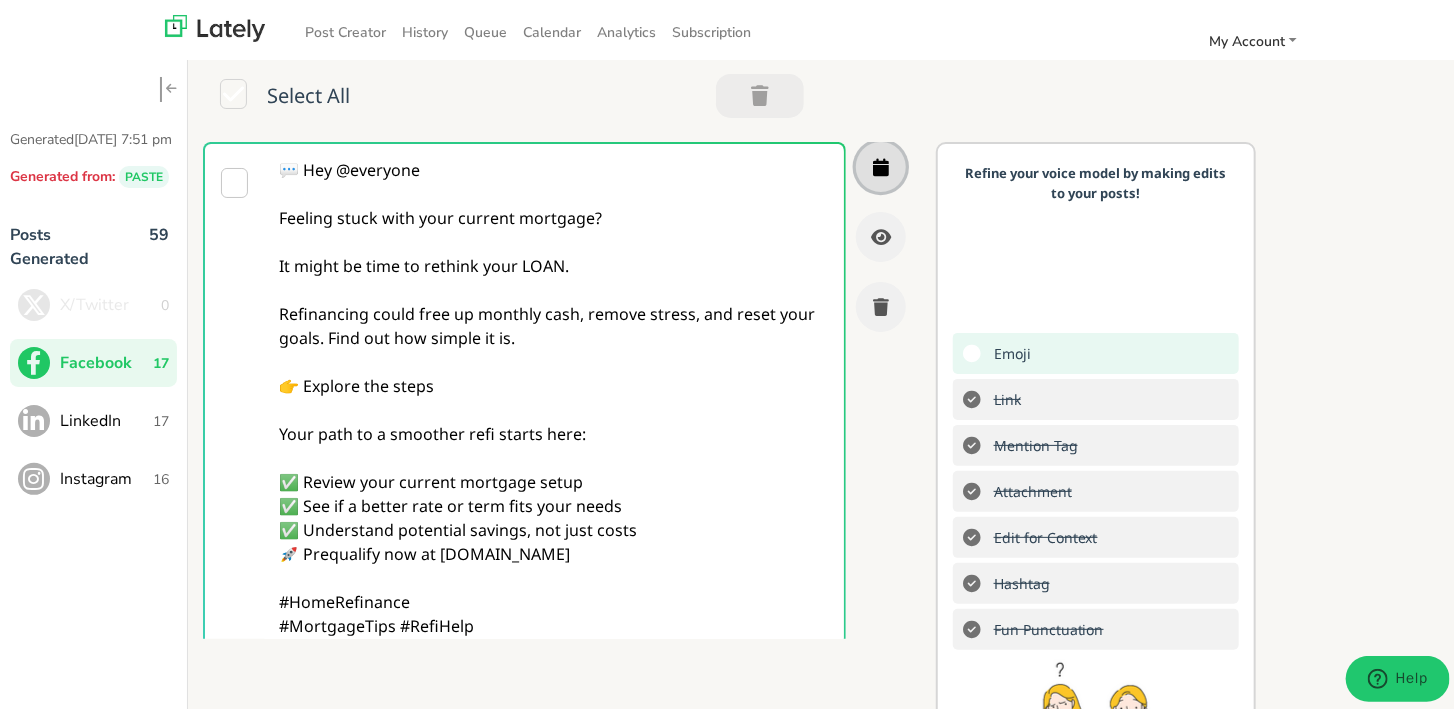 click at bounding box center [881, 163] 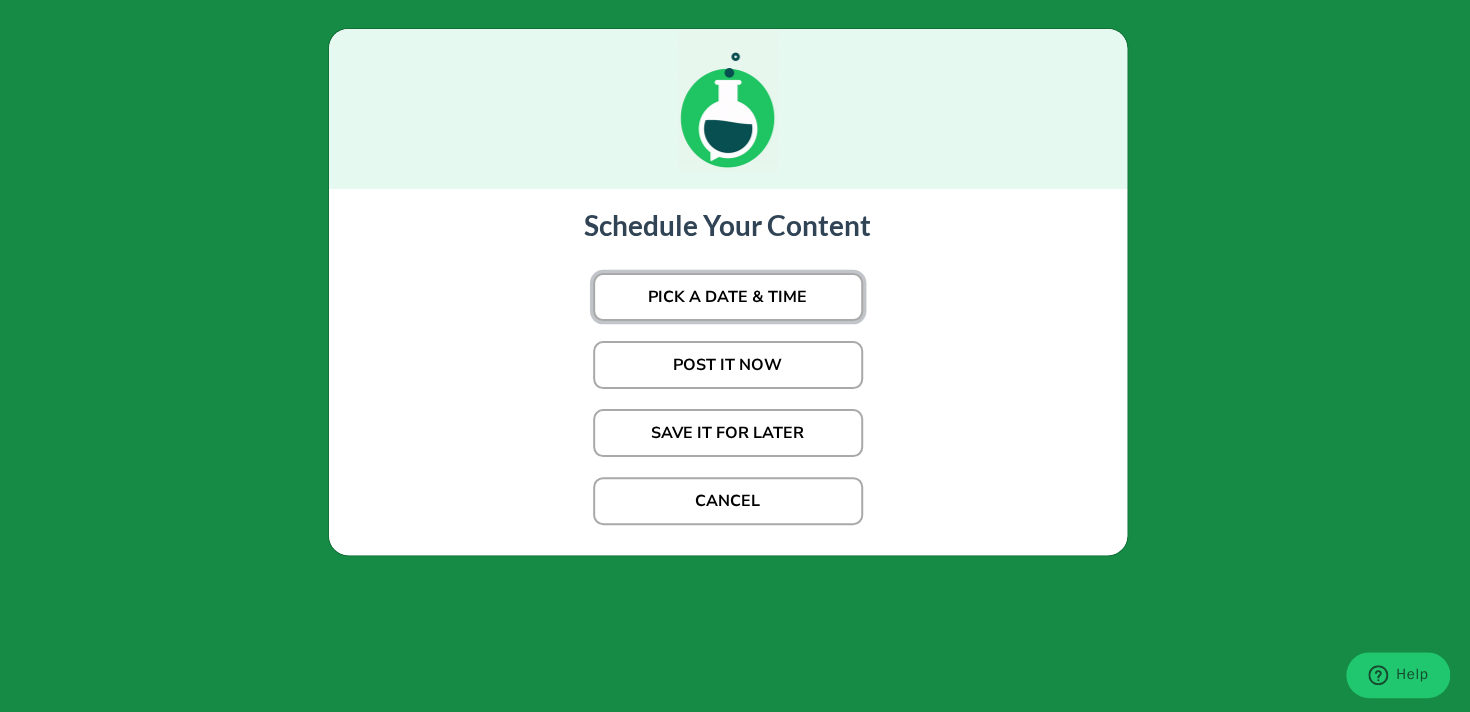 click on "PICK A DATE & TIME" at bounding box center (728, 297) 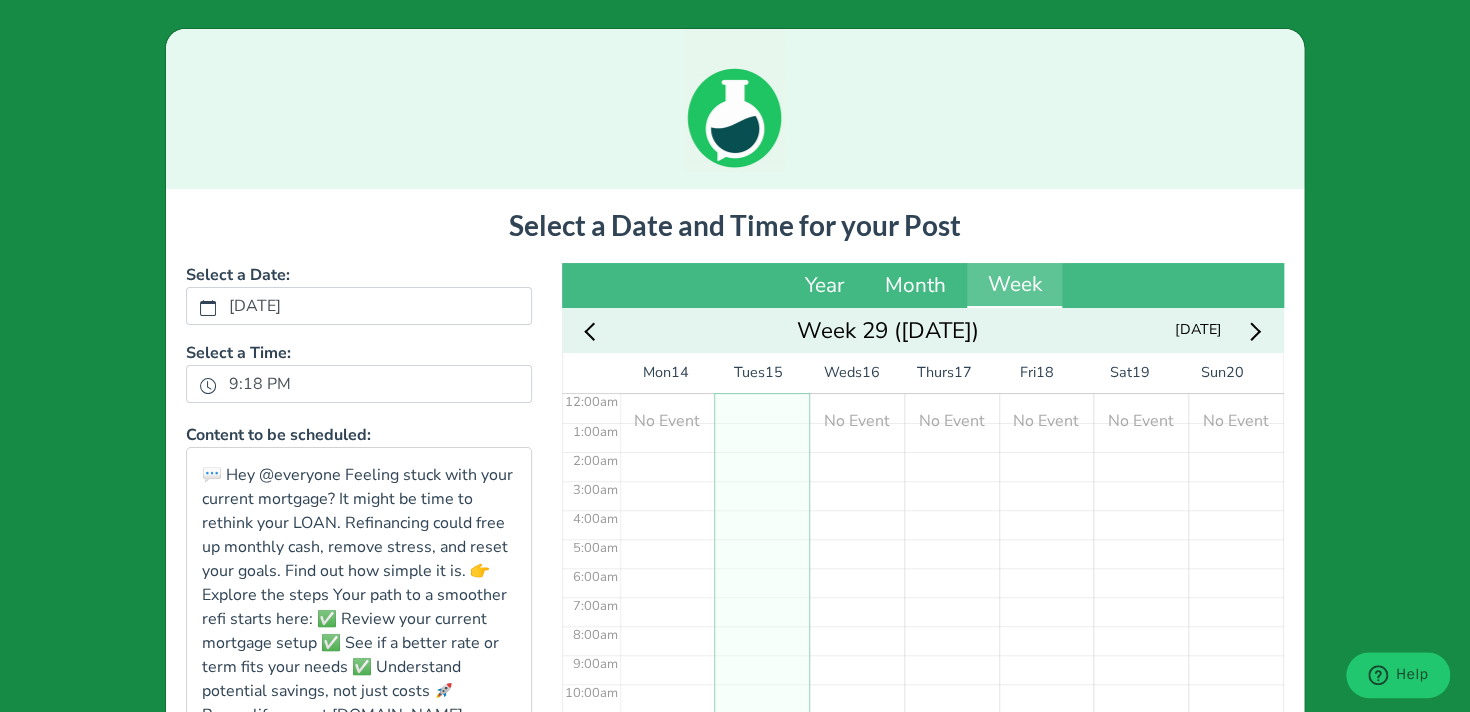 click on "[DATE]" at bounding box center [359, 306] 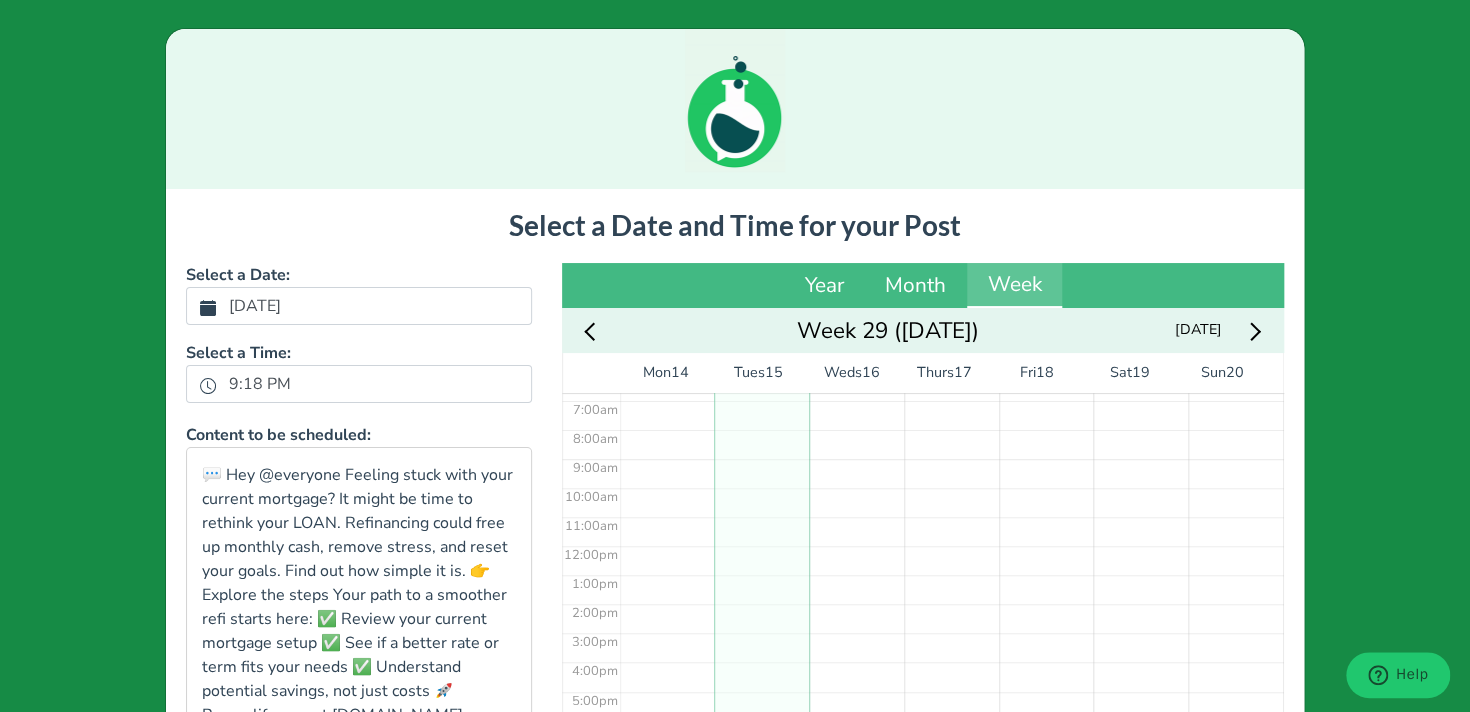 click on "[DATE]" at bounding box center [255, 306] 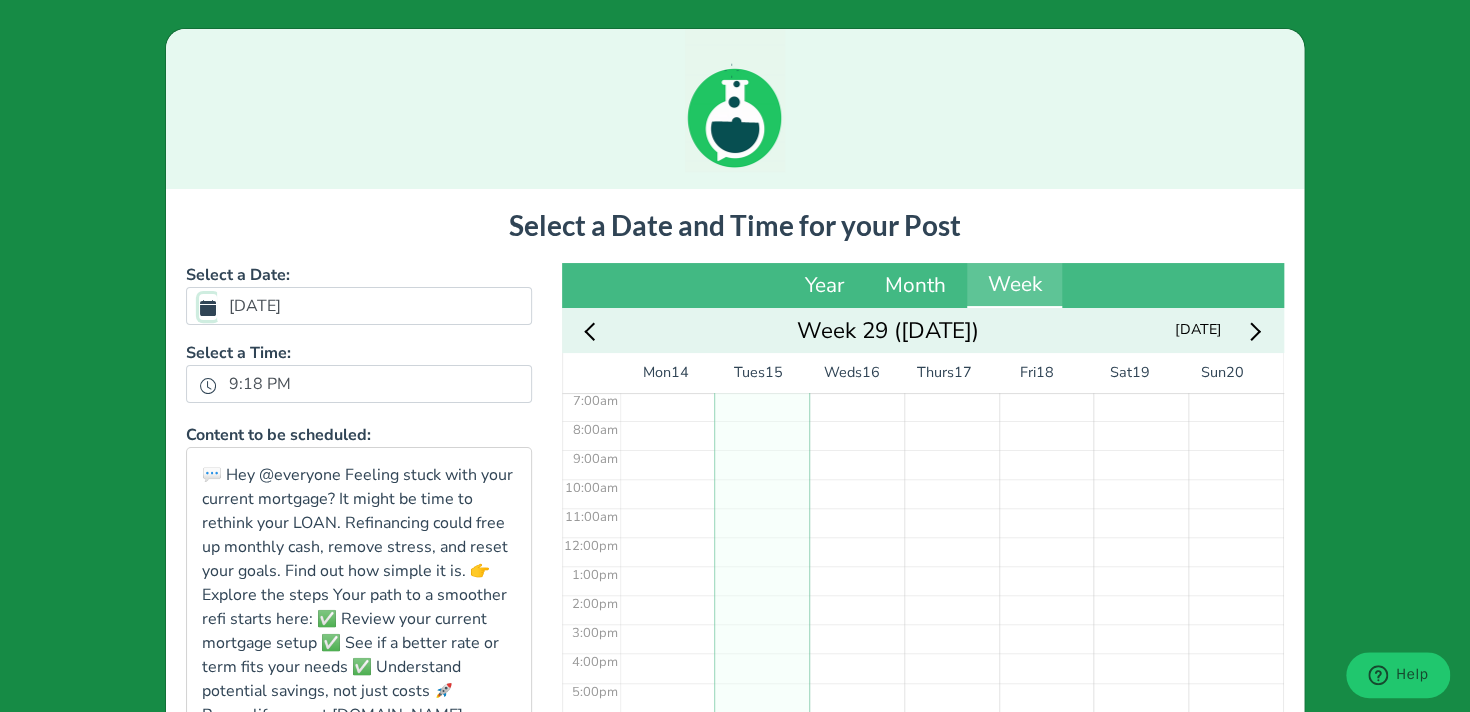 click on "[DATE]" at bounding box center (208, 307) 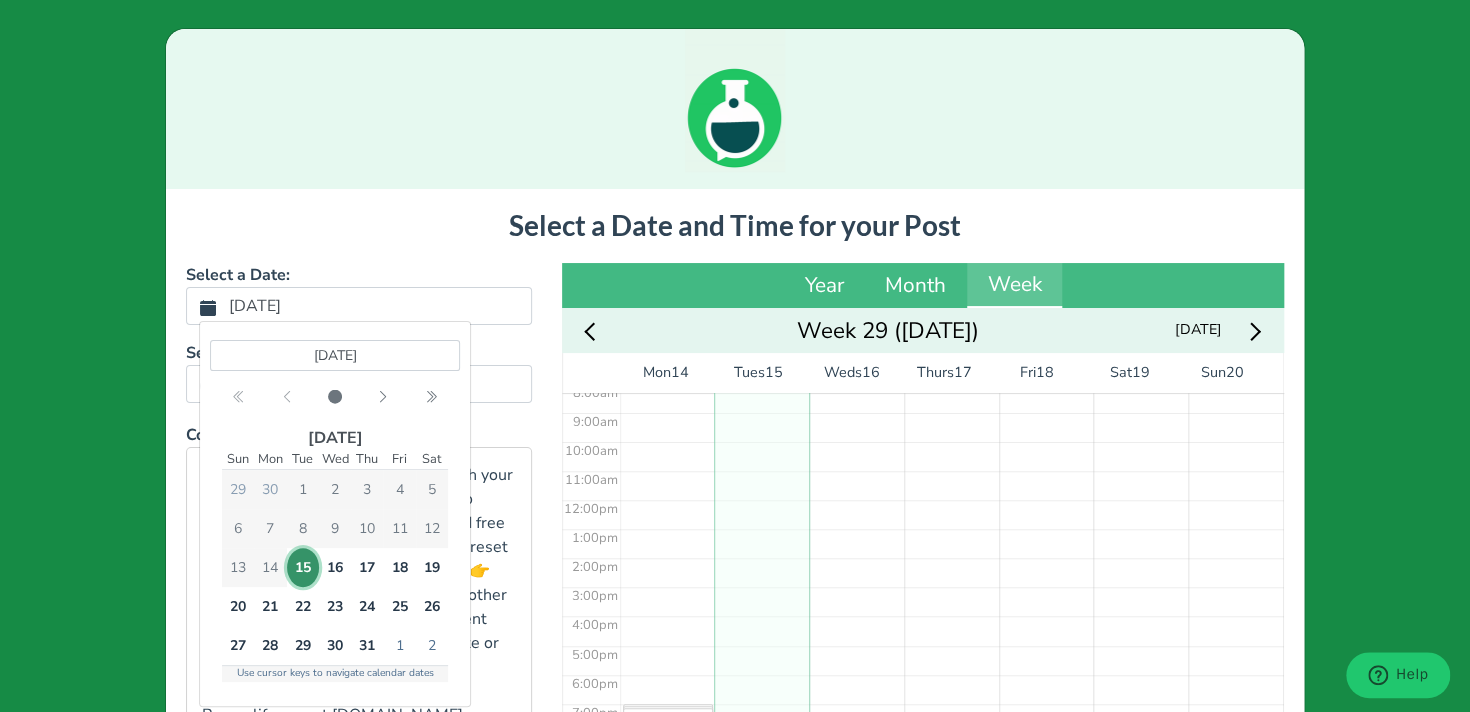 scroll, scrollTop: 278, scrollLeft: 0, axis: vertical 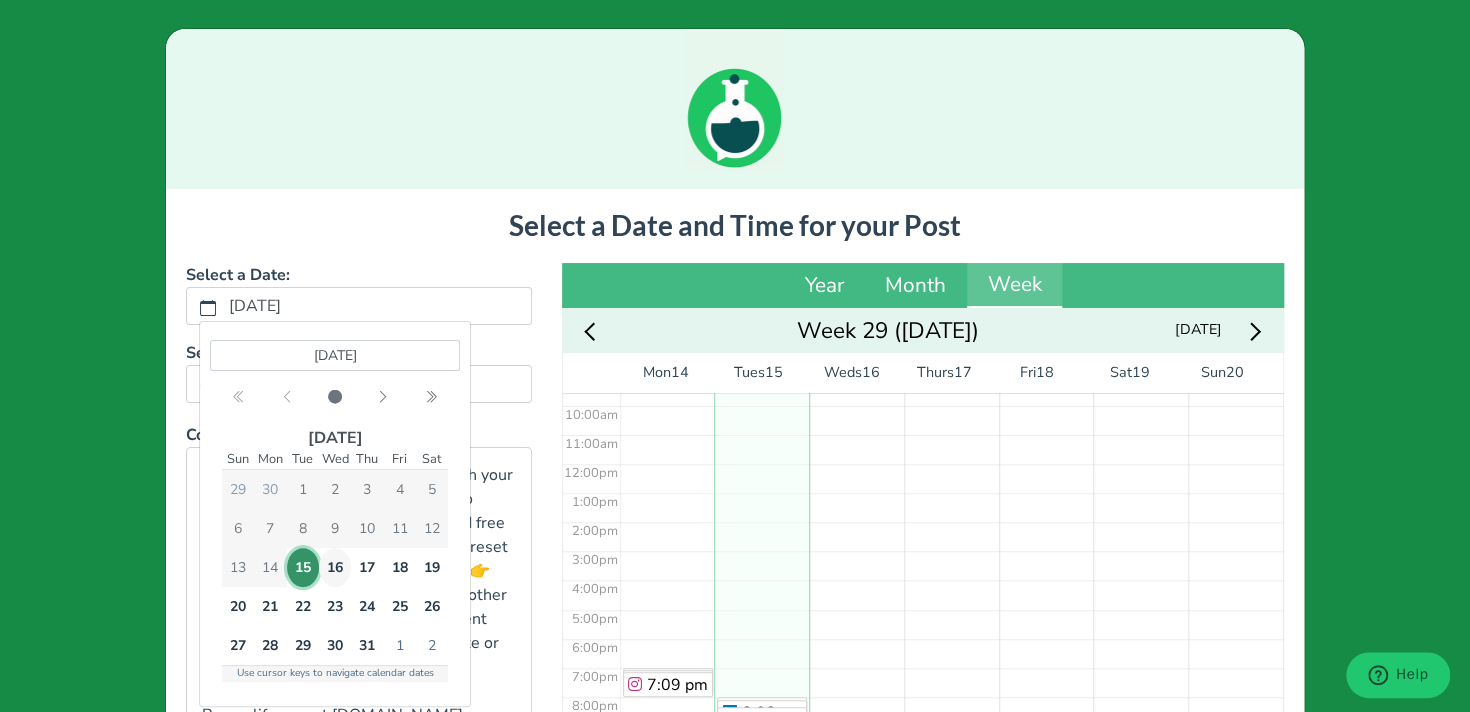 click on "16" at bounding box center [335, 567] 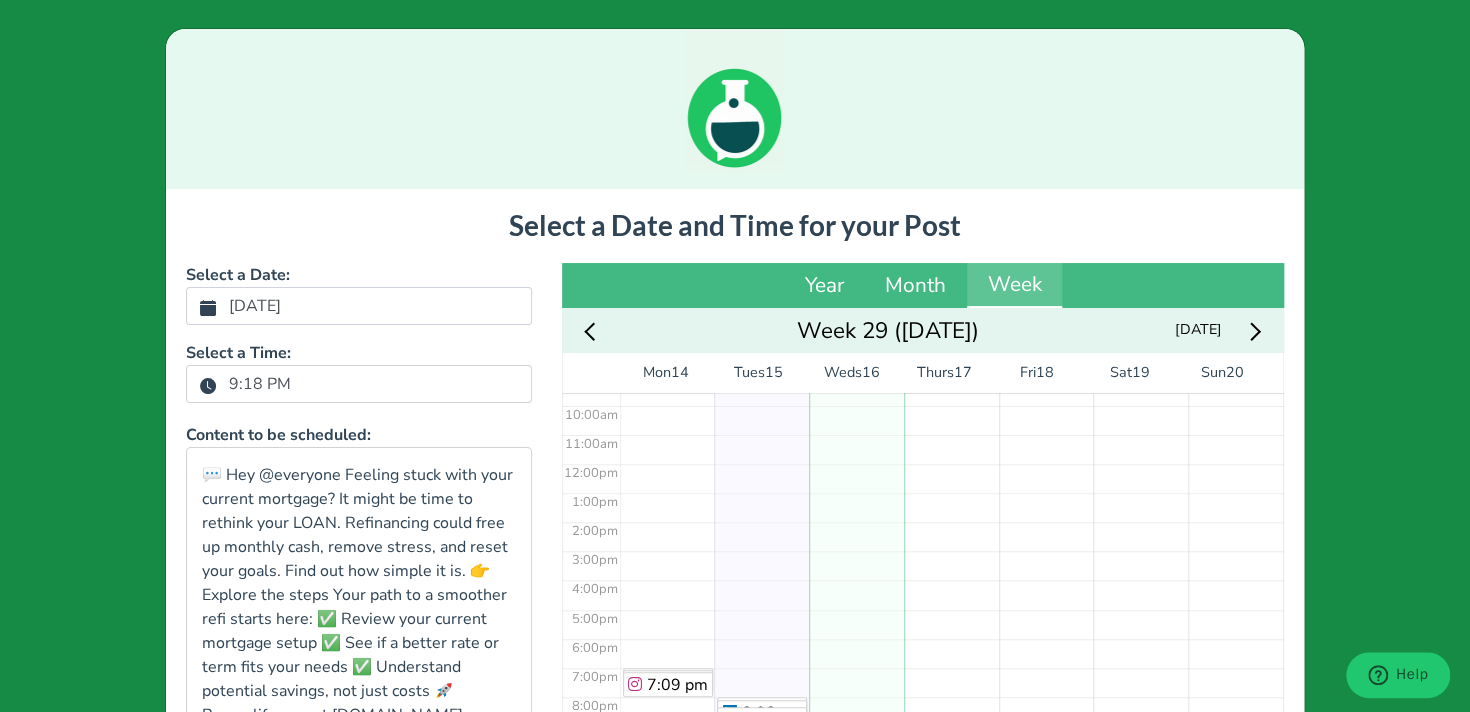 click on "9:18 PM" at bounding box center [260, 384] 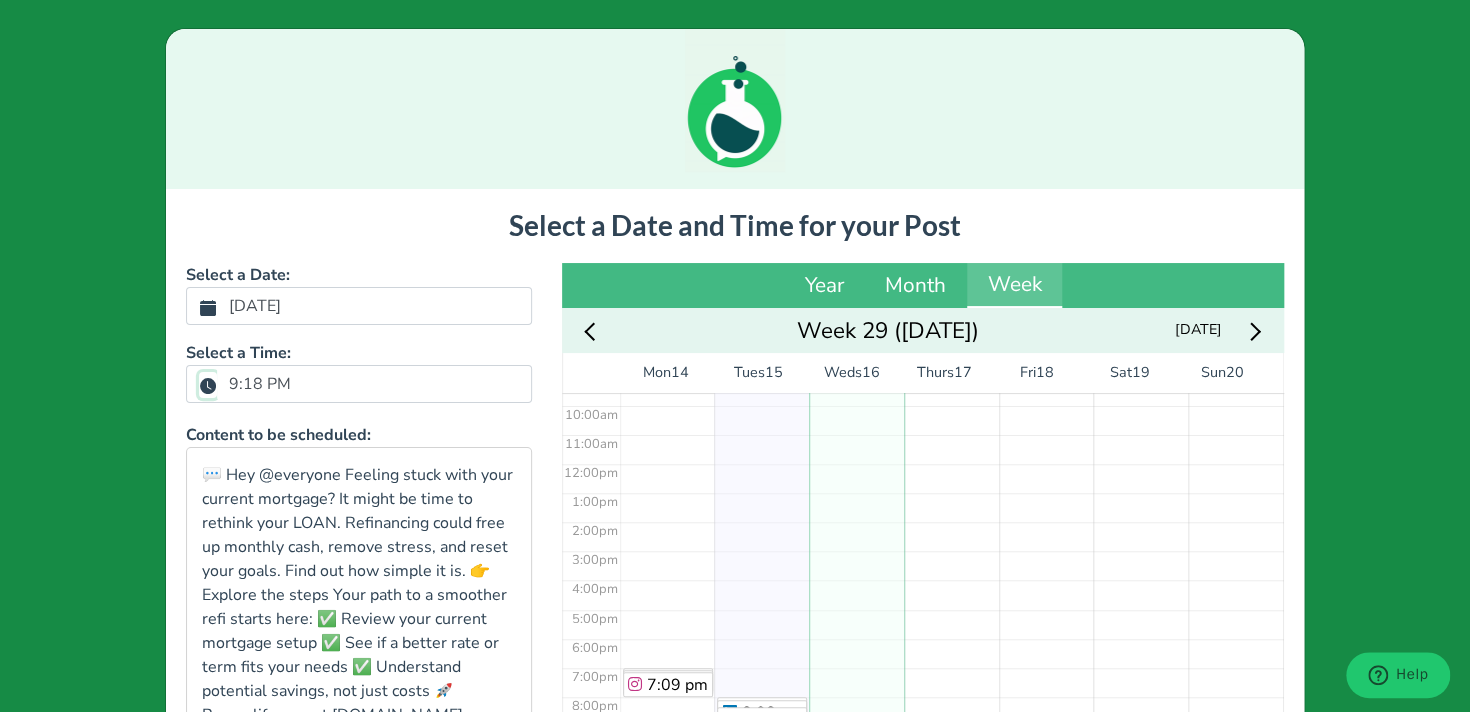 click on "9:18 PM" at bounding box center [208, 385] 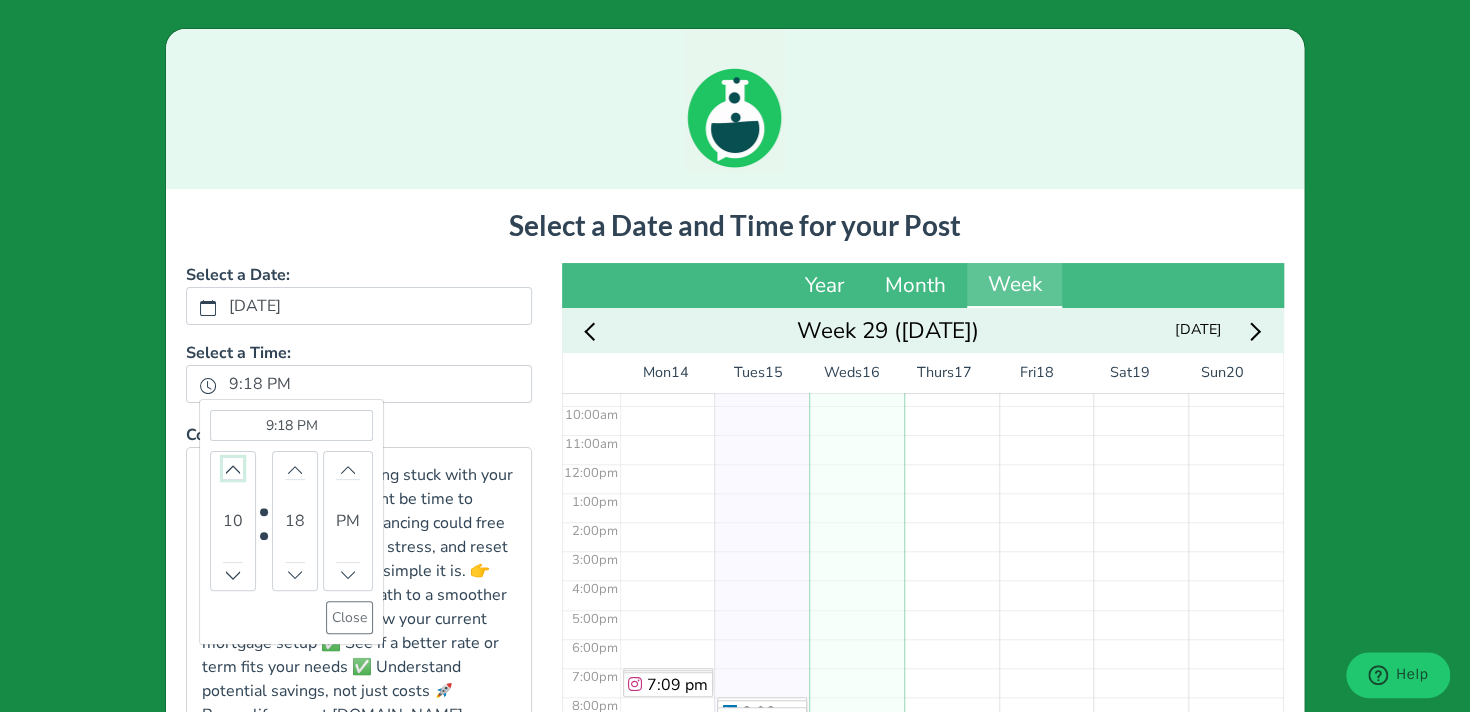 click 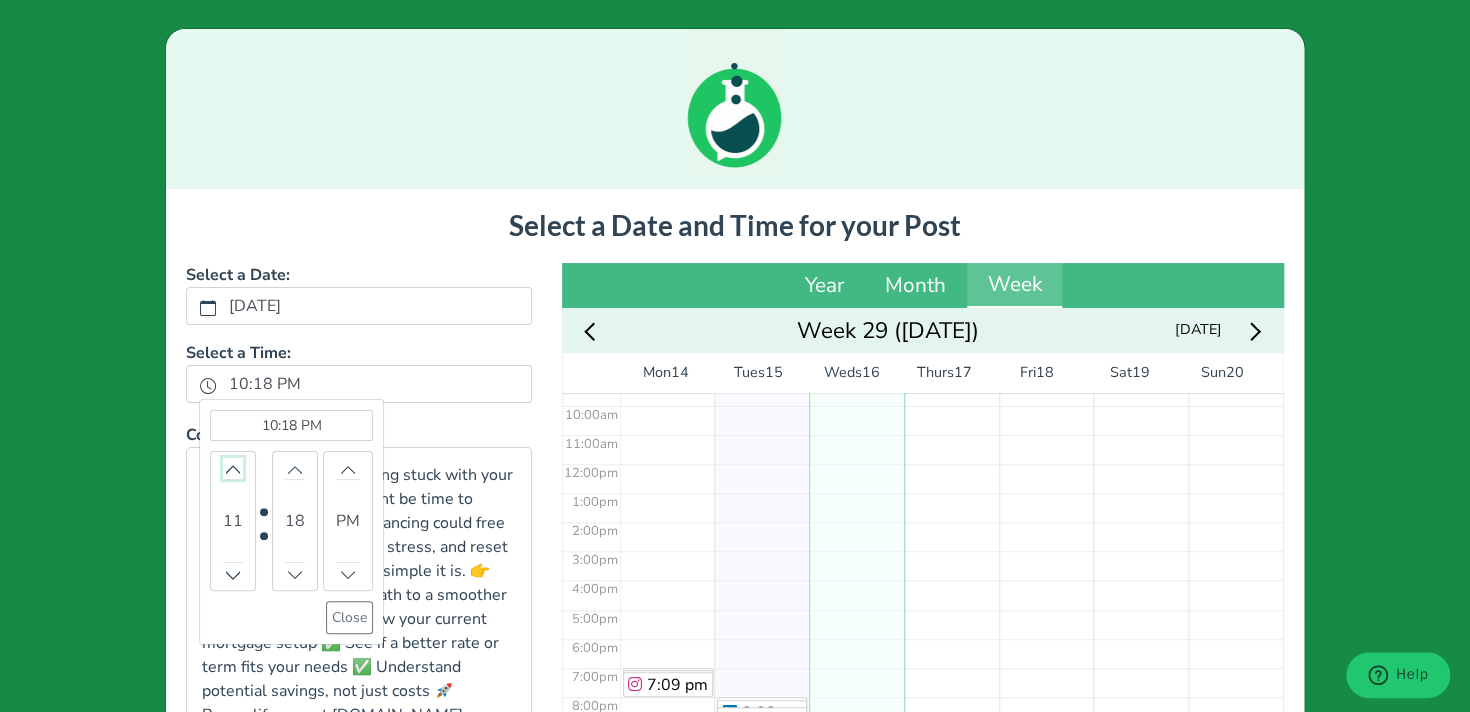 click 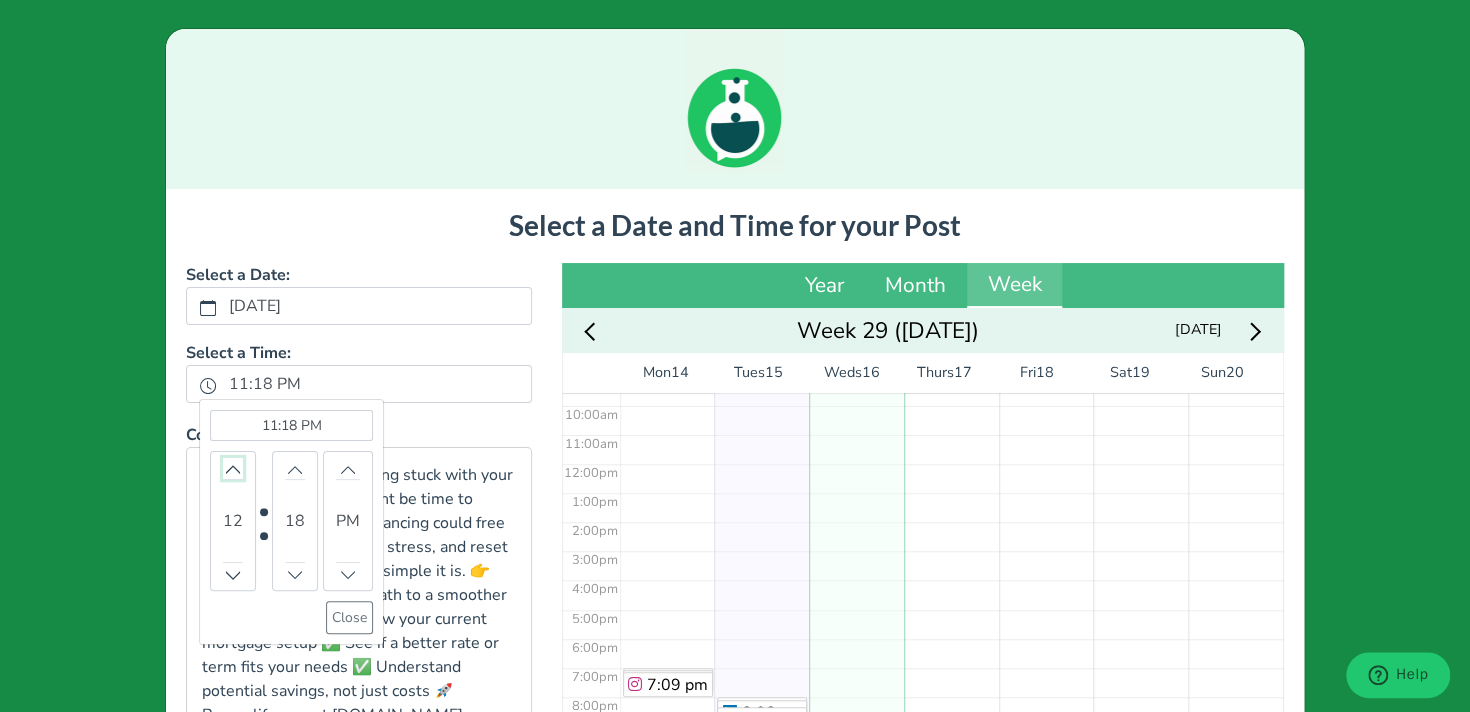 click 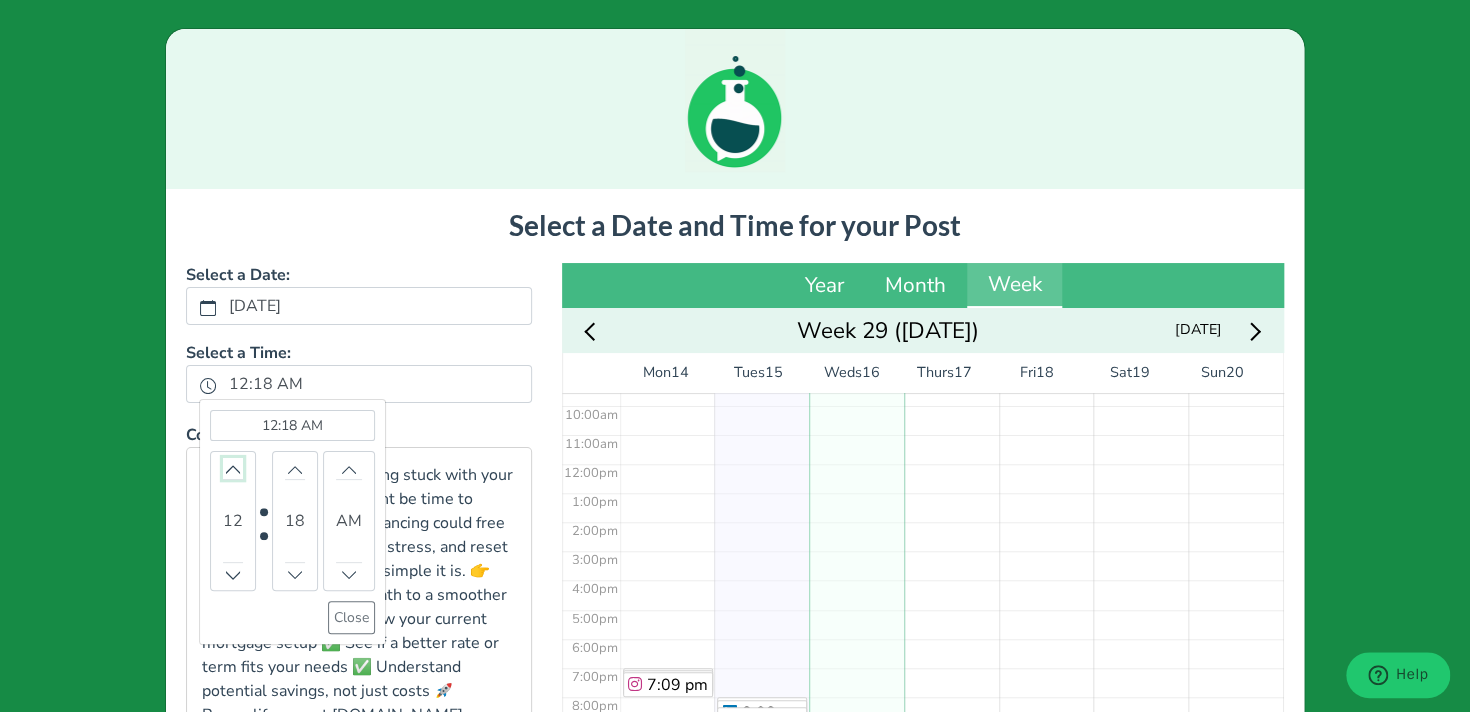 click 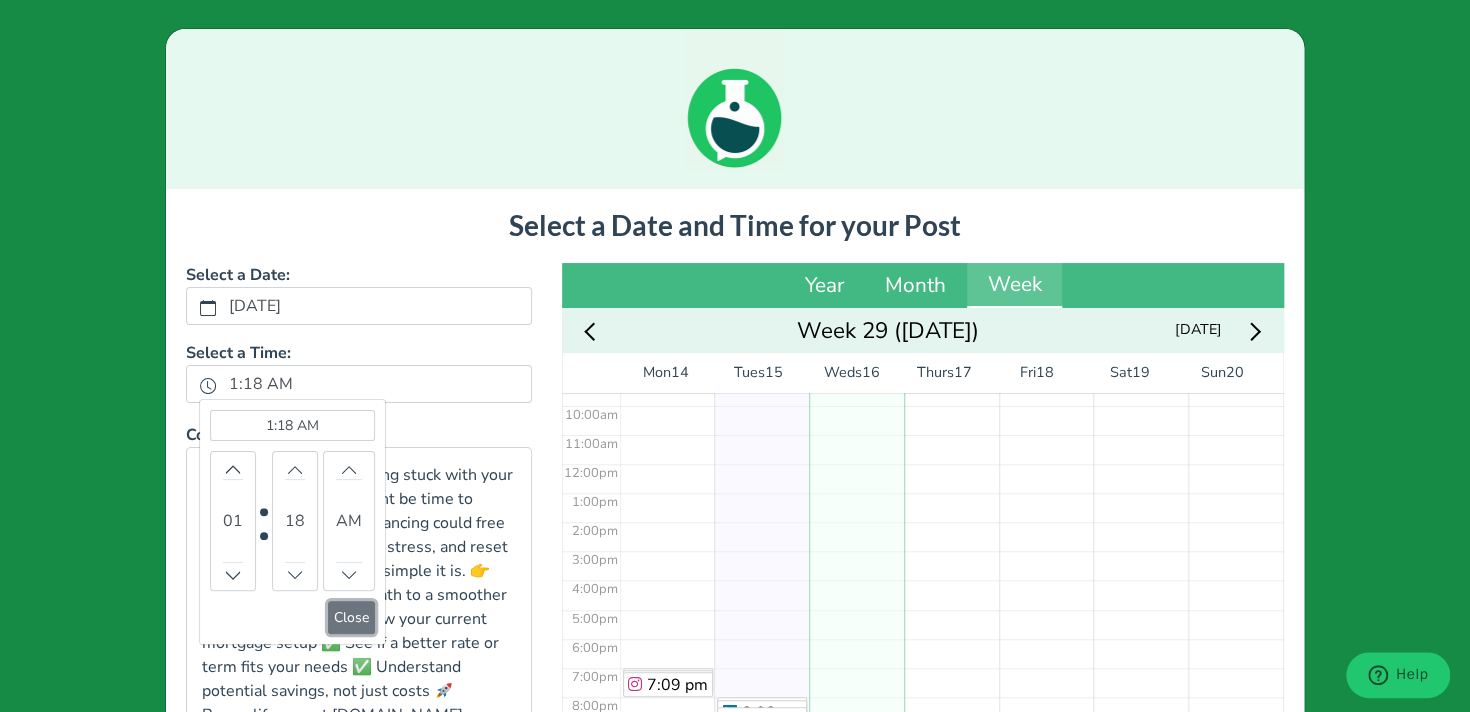 click on "Close" at bounding box center [351, 617] 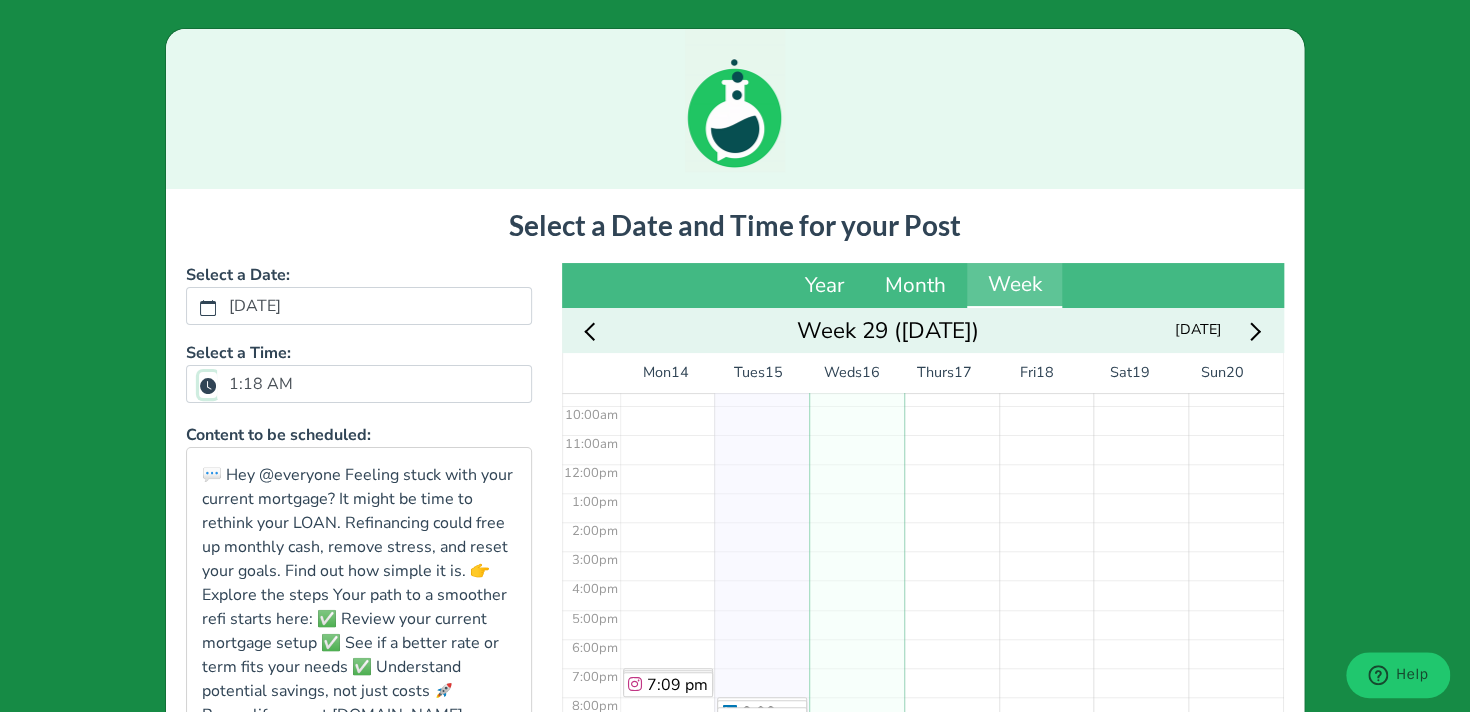 scroll, scrollTop: 277, scrollLeft: 0, axis: vertical 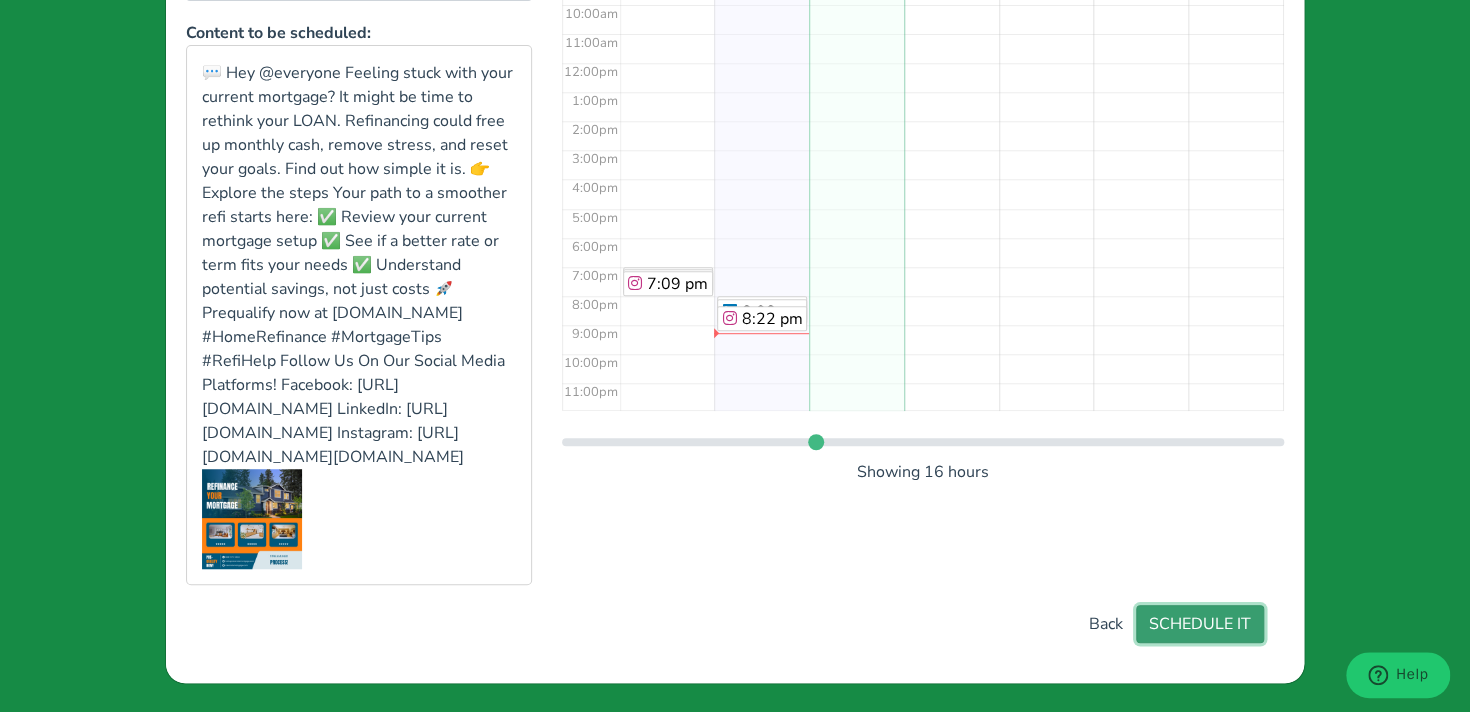 click on "SCHEDULE IT" at bounding box center (1200, 624) 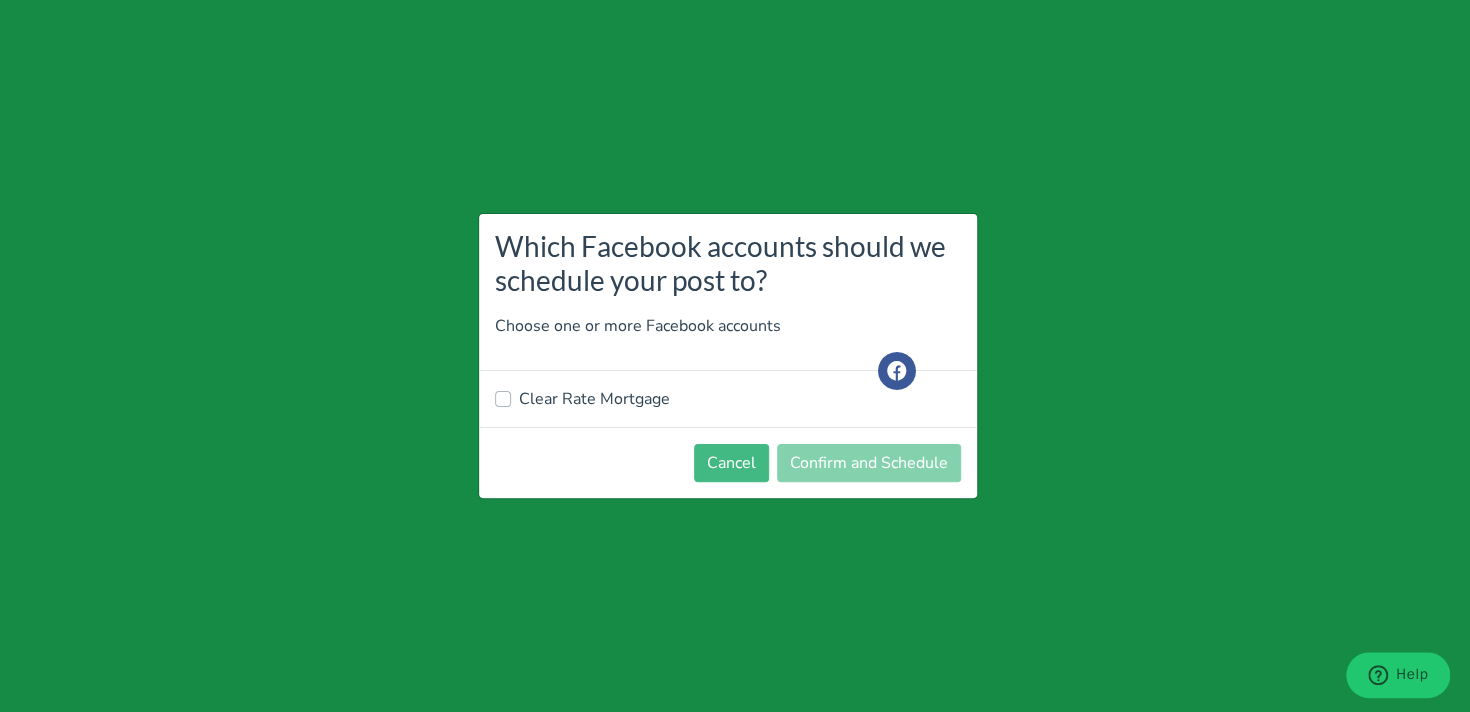 click on "Clear Rate Mortgage" at bounding box center (594, 399) 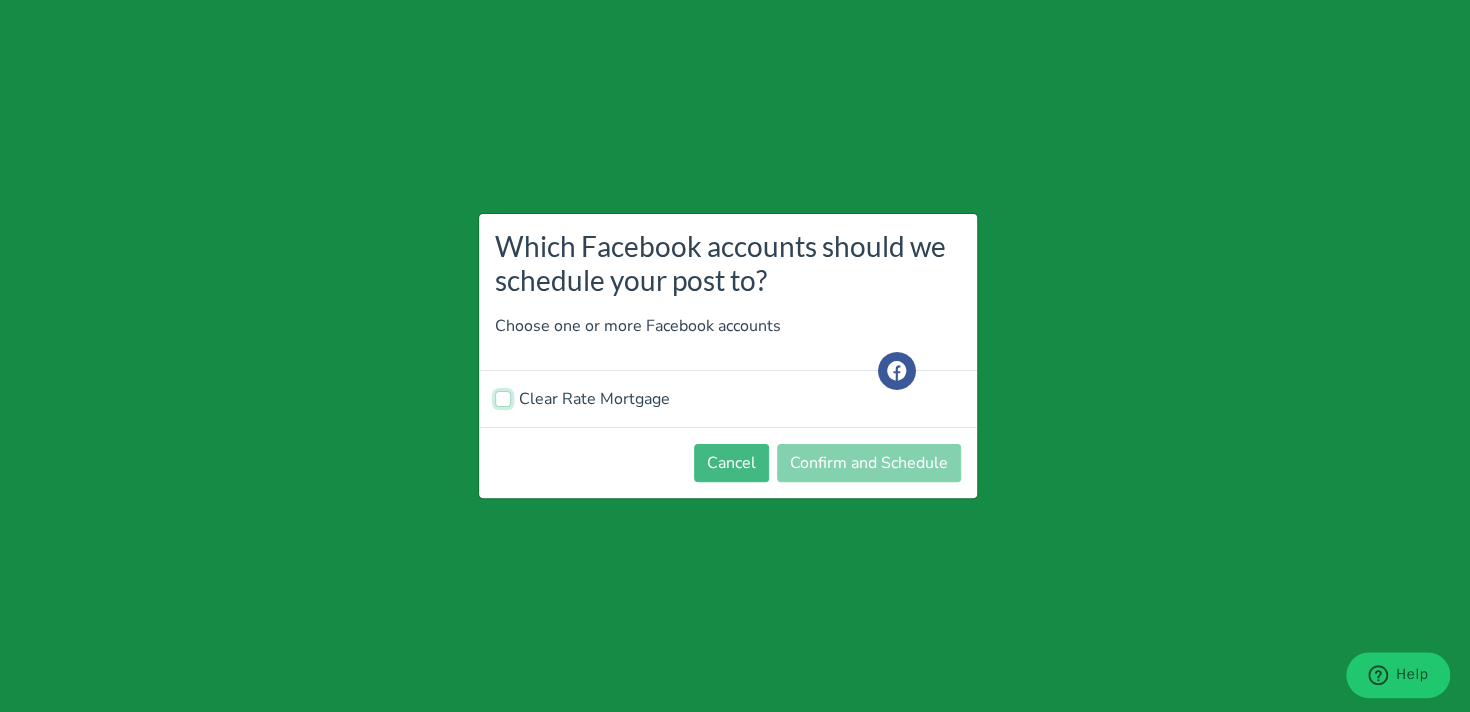 click on "Clear Rate Mortgage" at bounding box center [503, 397] 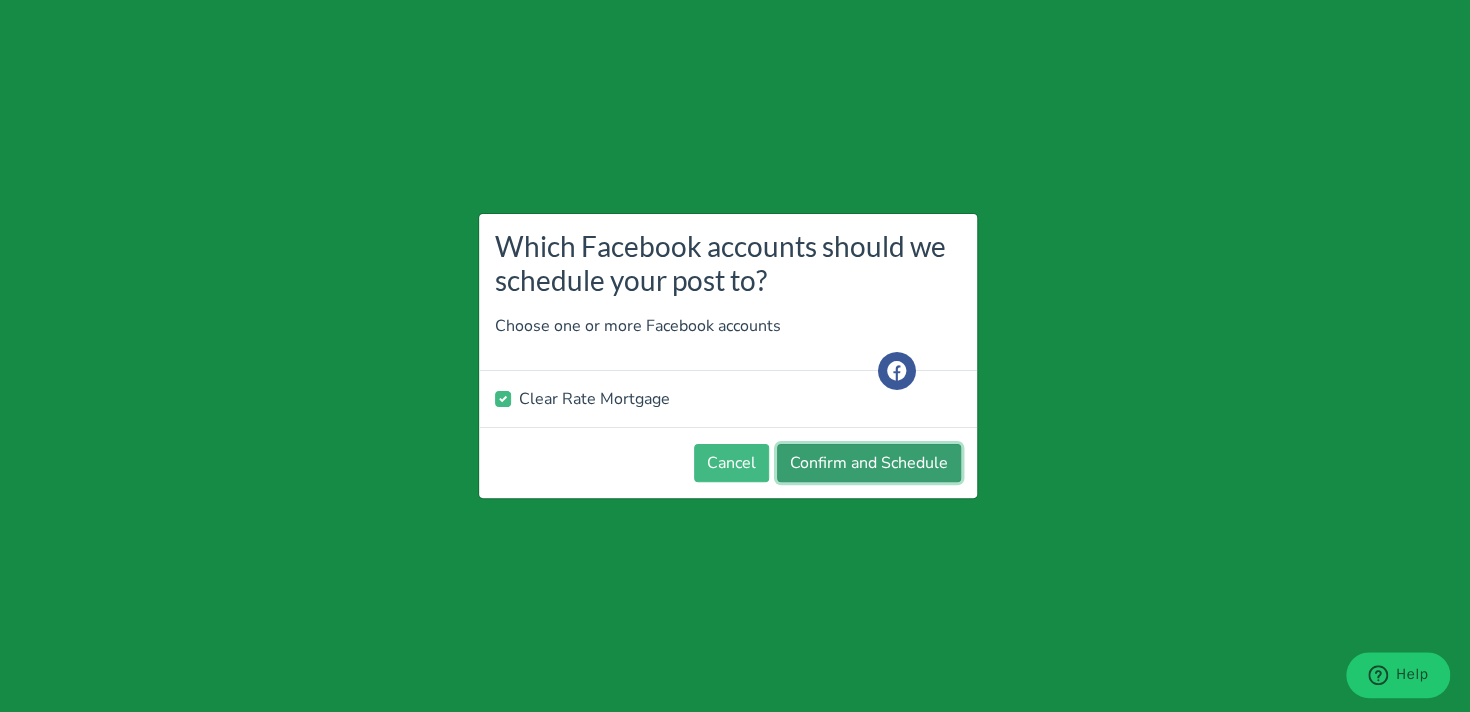 click on "Confirm and Schedule" at bounding box center [869, 463] 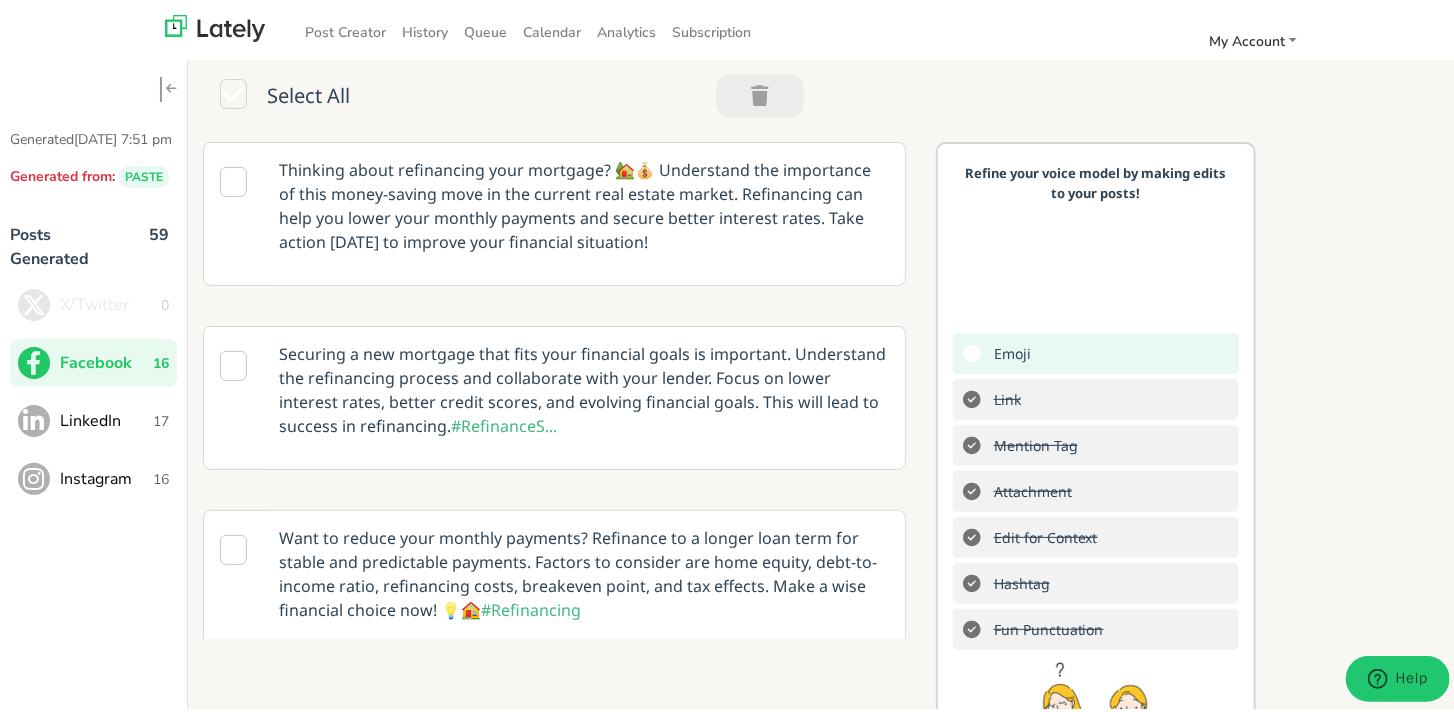 click on "LinkedIn" at bounding box center (106, 417) 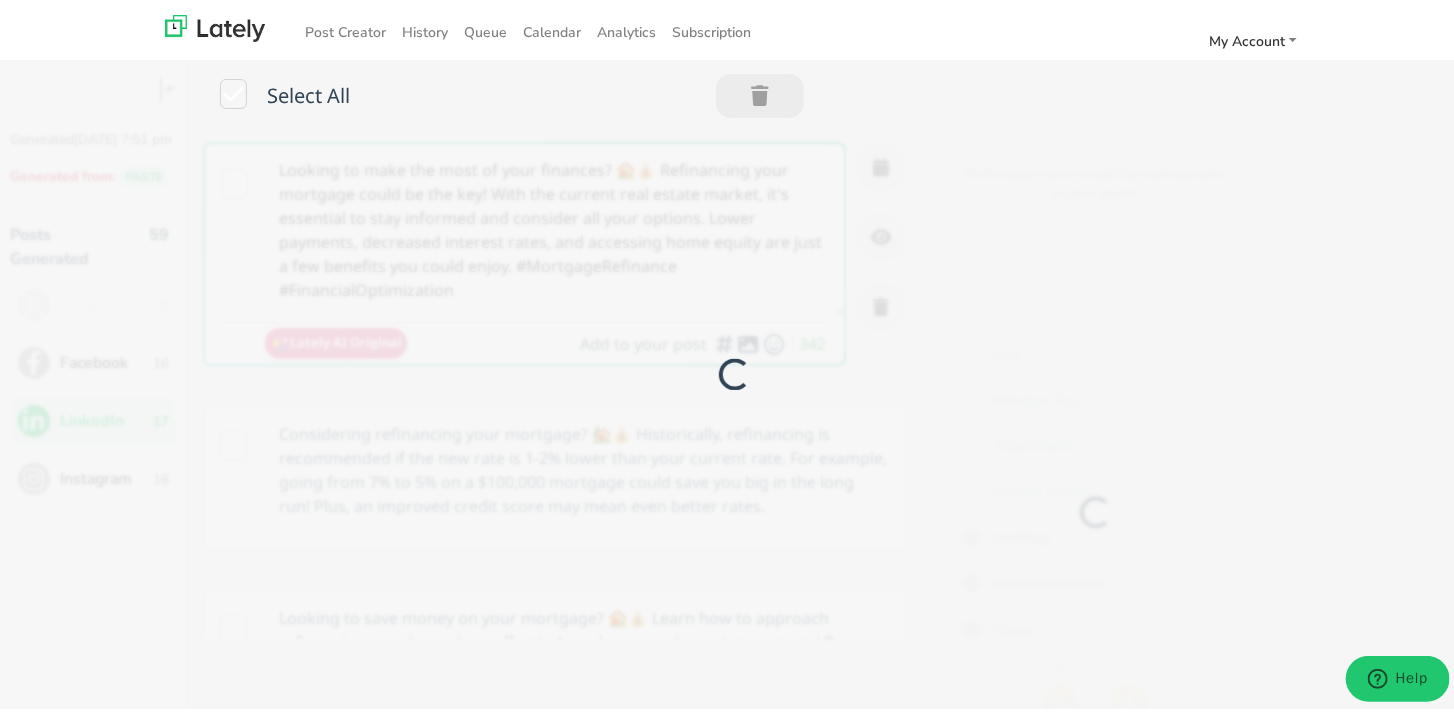 scroll, scrollTop: 0, scrollLeft: 0, axis: both 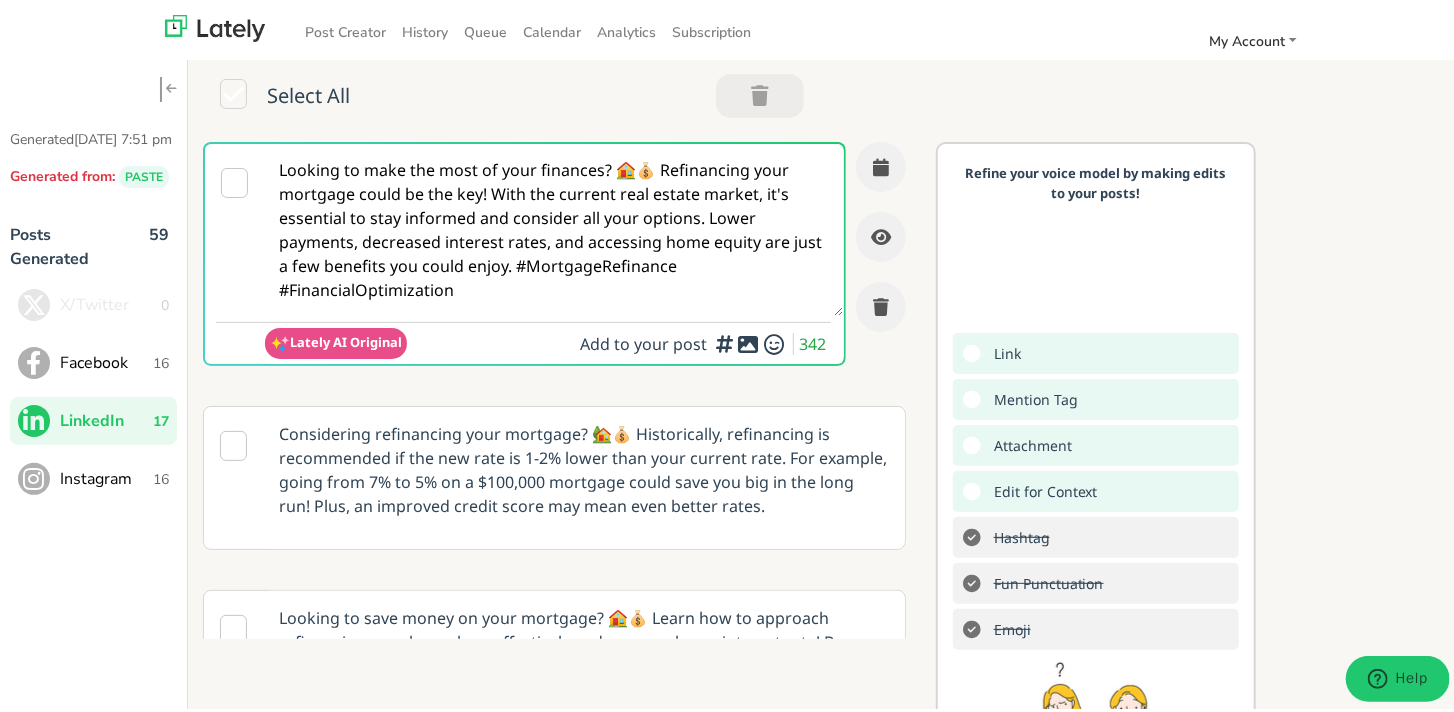 click on "Looking to make the most of your finances? 🏠💰 Refinancing your mortgage could be the key! With the current real estate market, it's essential to stay informed and consider all your options. Lower payments, decreased interest rates, and accessing home equity are just a few benefits you could enjoy. #MortgageRefinance #FinancialOptimization" at bounding box center [554, 226] 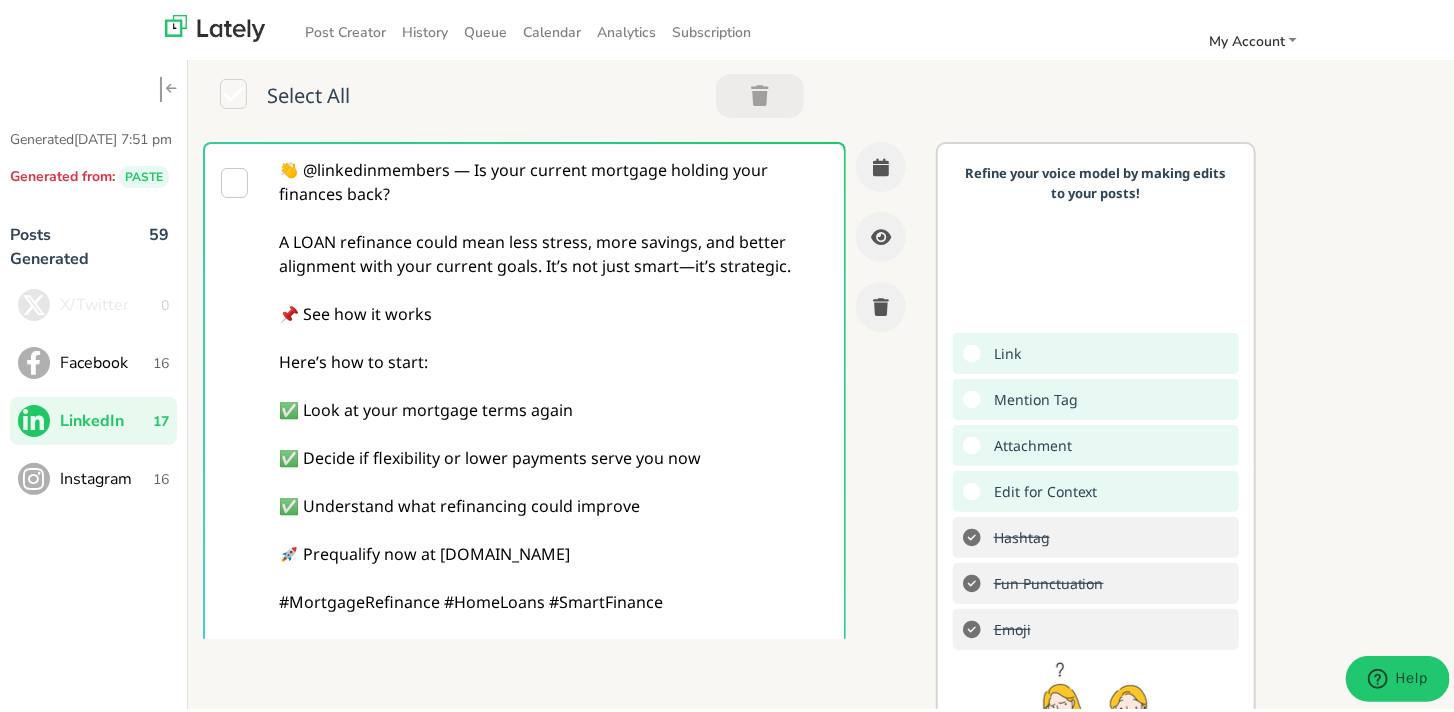 scroll, scrollTop: 20, scrollLeft: 0, axis: vertical 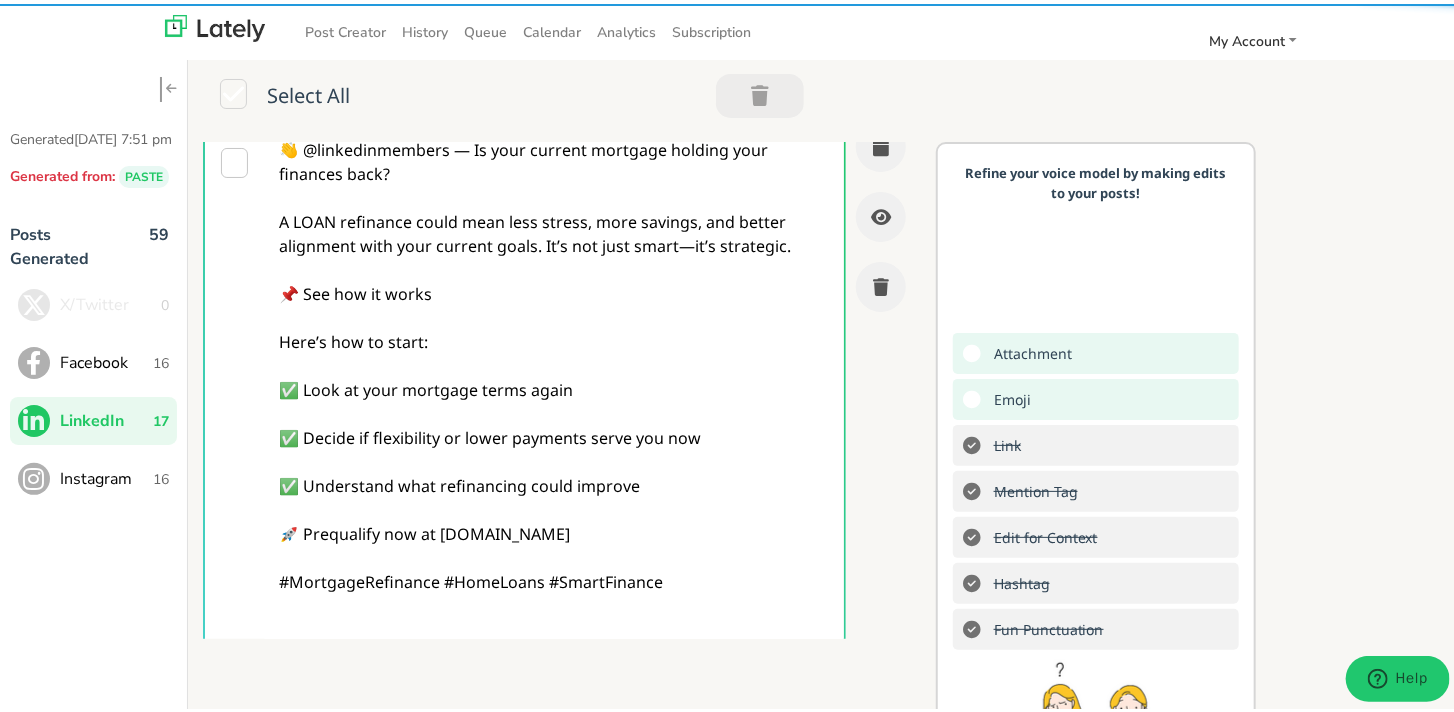 click on "👋 @linkedinmembers — Is your current mortgage holding your finances back?
A LOAN refinance could mean less stress, more savings, and better alignment with your current goals. It’s not just smart—it’s strategic.
📌 See how it works
Here’s how to start:
✅ Look at your mortgage terms again
✅ Decide if flexibility or lower payments serve you now
✅ Understand what refinancing could improve
🚀 Prequalify now at [DOMAIN_NAME]
#MortgageRefinance #HomeLoans #SmartFinance" at bounding box center [554, 386] 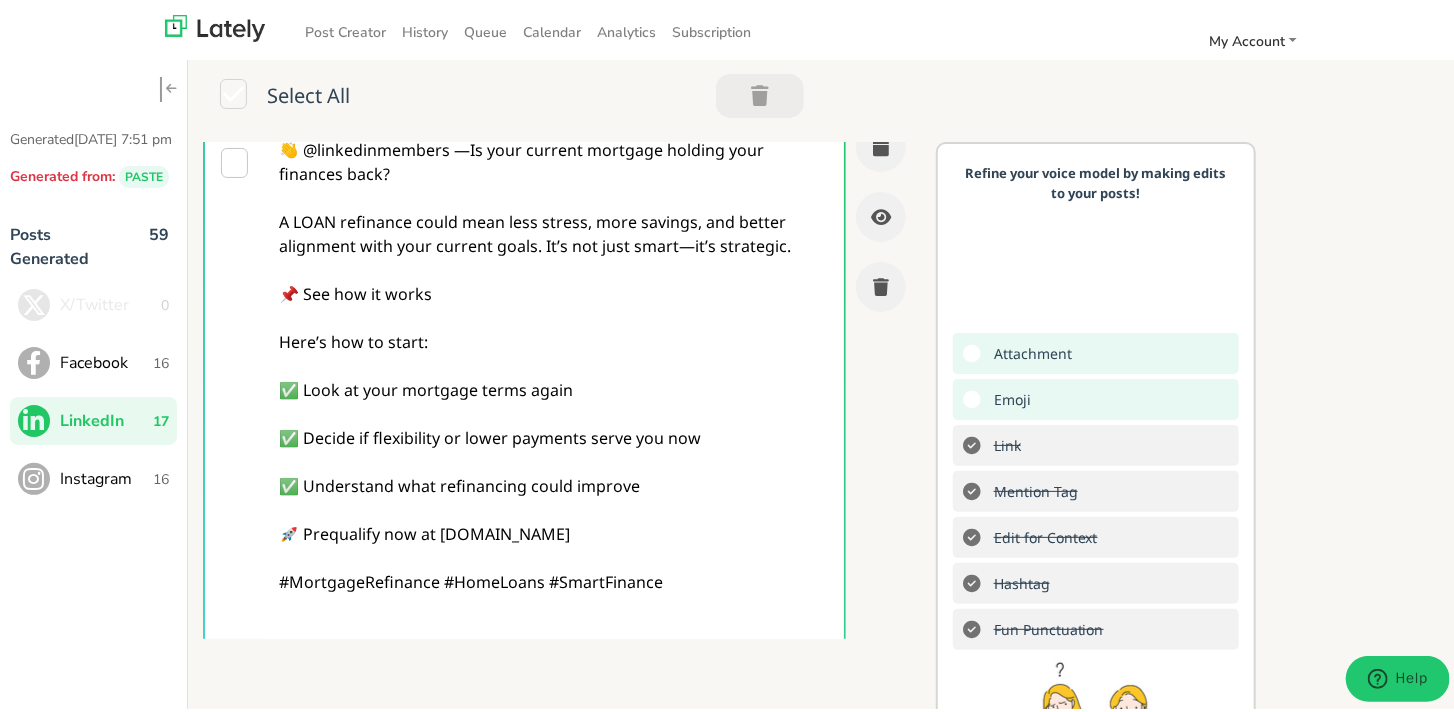 scroll, scrollTop: 16, scrollLeft: 0, axis: vertical 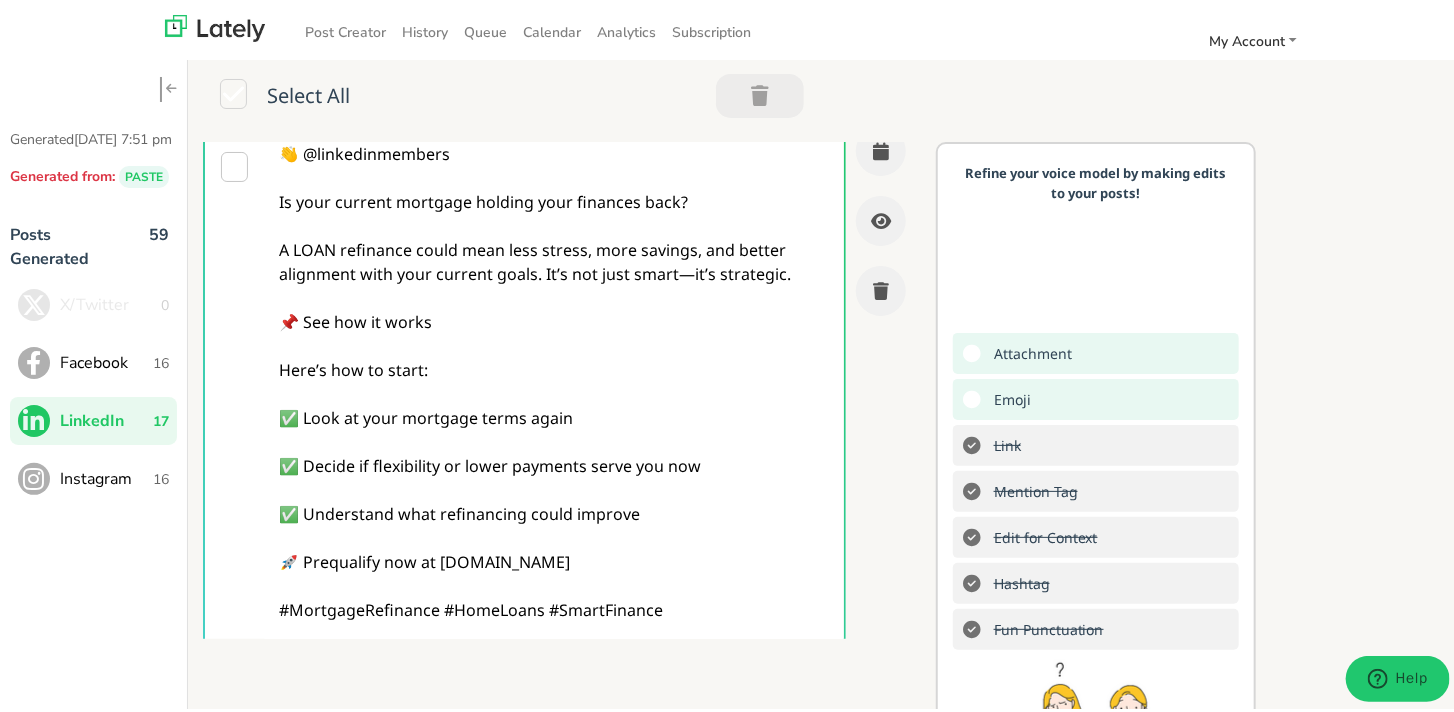 click on "👋 @linkedinmembers
Is your current mortgage holding your finances back?
A LOAN refinance could mean less stress, more savings, and better alignment with your current goals. It’s not just smart—it’s strategic.
📌 See how it works
Here’s how to start:
✅ Look at your mortgage terms again
✅ Decide if flexibility or lower payments serve you now
✅ Understand what refinancing could improve
🚀 Prequalify now at [DOMAIN_NAME]
#MortgageRefinance #HomeLoans #SmartFinance" at bounding box center [554, 402] 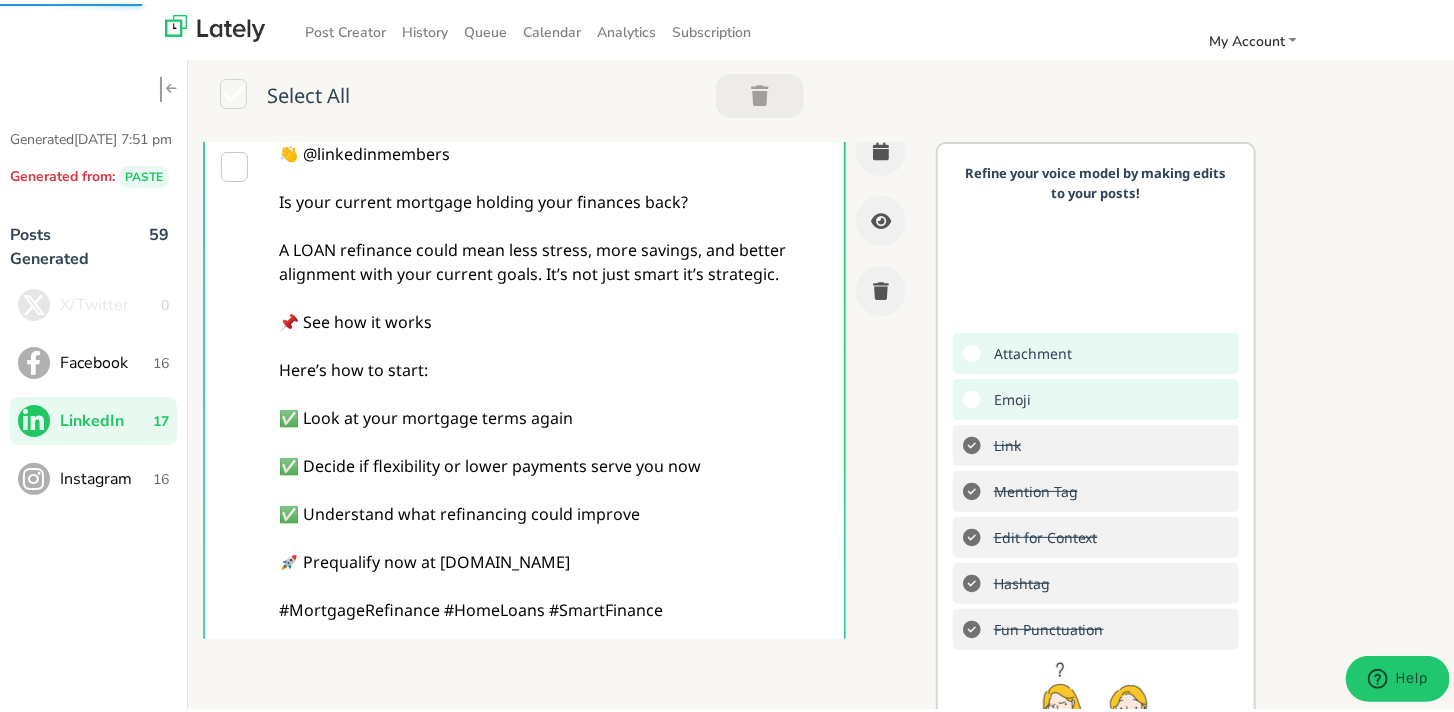 click on "👋 @linkedinmembers
Is your current mortgage holding your finances back?
A LOAN refinance could mean less stress, more savings, and better alignment with your current goals. It’s not just smart it’s strategic.
📌 See how it works
Here’s how to start:
✅ Look at your mortgage terms again
✅ Decide if flexibility or lower payments serve you now
✅ Understand what refinancing could improve
🚀 Prequalify now at [DOMAIN_NAME]
#MortgageRefinance #HomeLoans #SmartFinance" at bounding box center [554, 402] 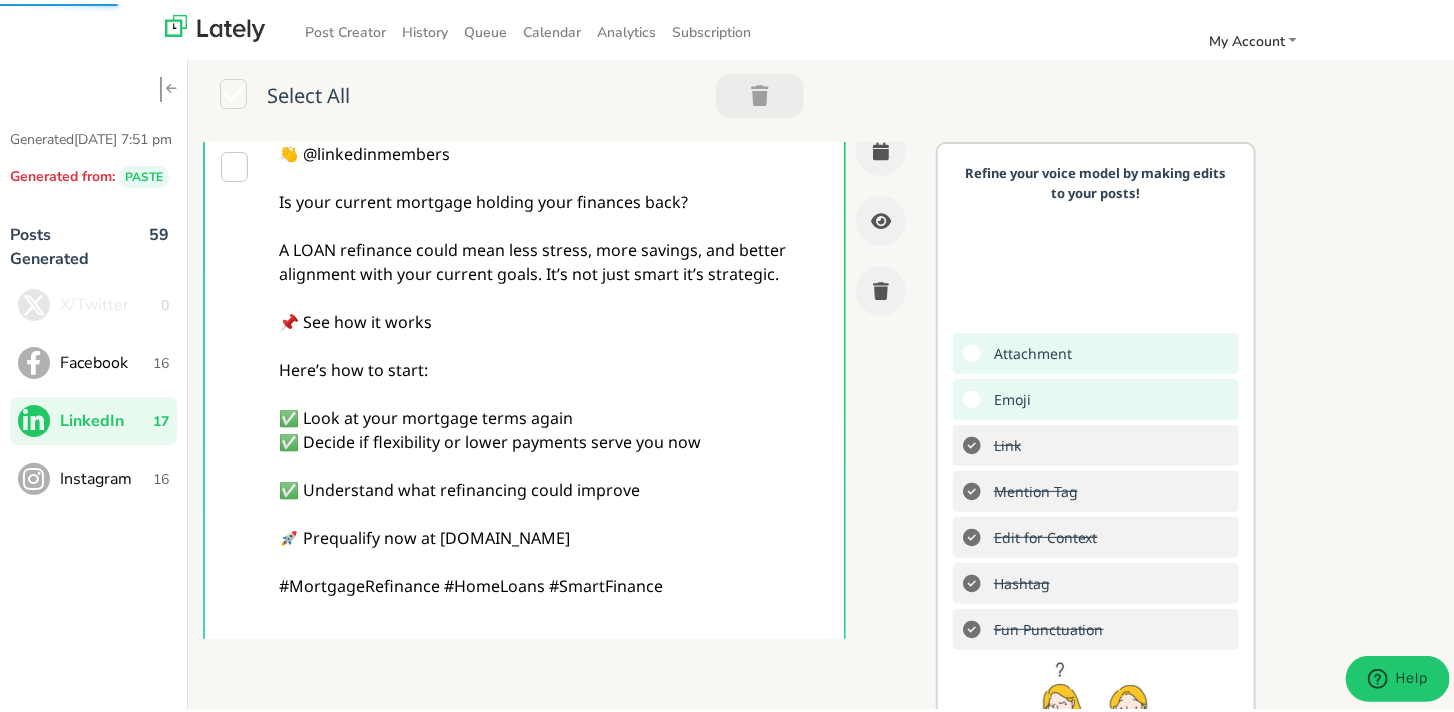 click on "👋 @linkedinmembers
Is your current mortgage holding your finances back?
A LOAN refinance could mean less stress, more savings, and better alignment with your current goals. It’s not just smart it’s strategic.
📌 See how it works
Here’s how to start:
✅ Look at your mortgage terms again
✅ Decide if flexibility or lower payments serve you now
✅ Understand what refinancing could improve
🚀 Prequalify now at [DOMAIN_NAME]
#MortgageRefinance #HomeLoans #SmartFinance" at bounding box center (554, 402) 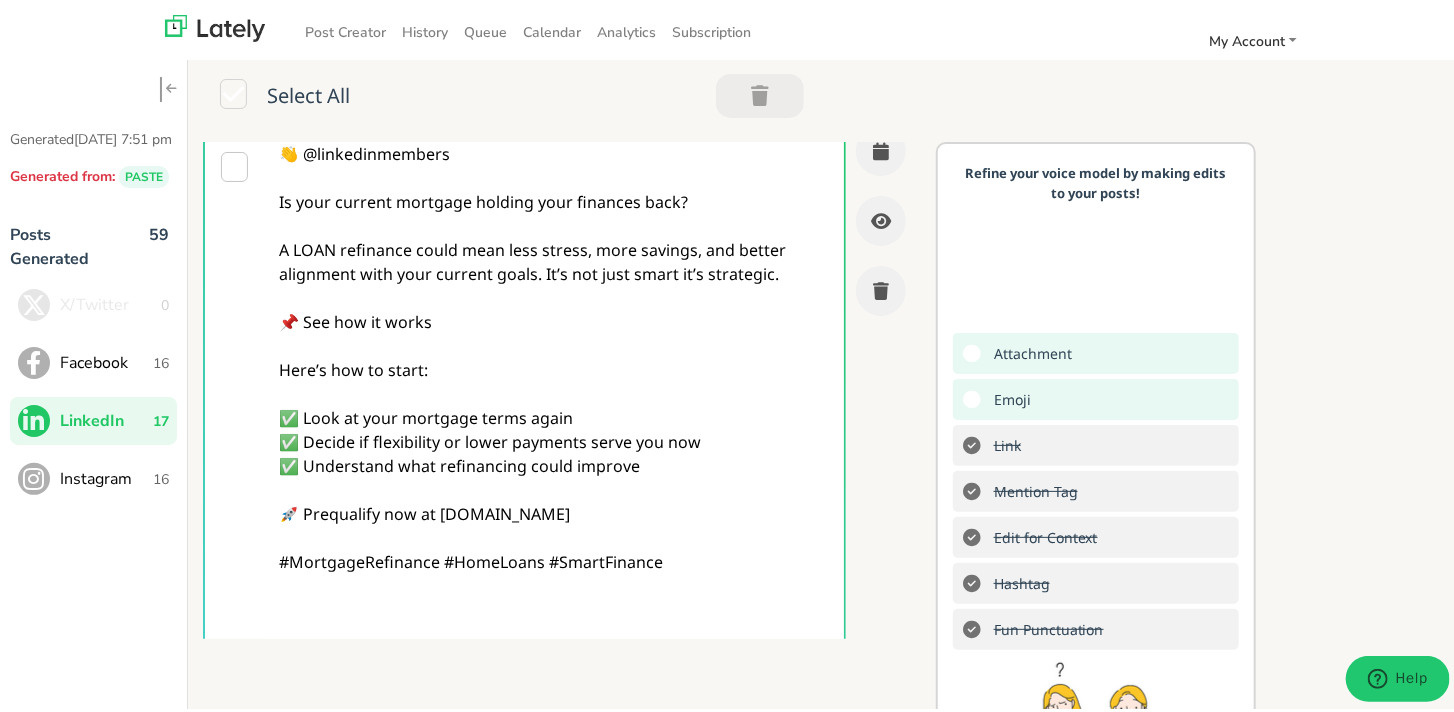 click on "👋 @linkedinmembers
Is your current mortgage holding your finances back?
A LOAN refinance could mean less stress, more savings, and better alignment with your current goals. It’s not just smart it’s strategic.
📌 See how it works
Here’s how to start:
✅ Look at your mortgage terms again
✅ Decide if flexibility or lower payments serve you now
✅ Understand what refinancing could improve
🚀 Prequalify now at [DOMAIN_NAME]
#MortgageRefinance #HomeLoans #SmartFinance" at bounding box center (554, 402) 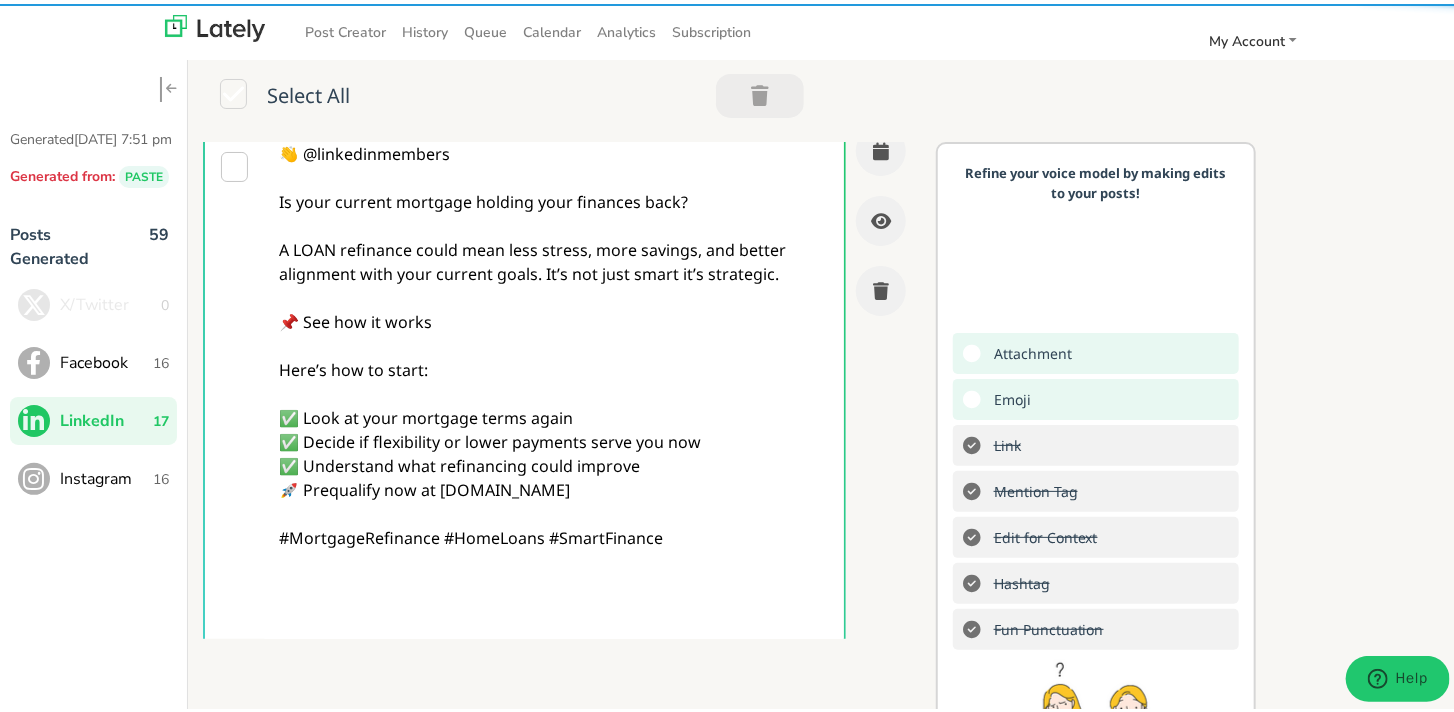 click on "👋 @linkedinmembers
Is your current mortgage holding your finances back?
A LOAN refinance could mean less stress, more savings, and better alignment with your current goals. It’s not just smart it’s strategic.
📌 See how it works
Here’s how to start:
✅ Look at your mortgage terms again
✅ Decide if flexibility or lower payments serve you now
✅ Understand what refinancing could improve
🚀 Prequalify now at [DOMAIN_NAME]
#MortgageRefinance #HomeLoans #SmartFinance" at bounding box center (554, 402) 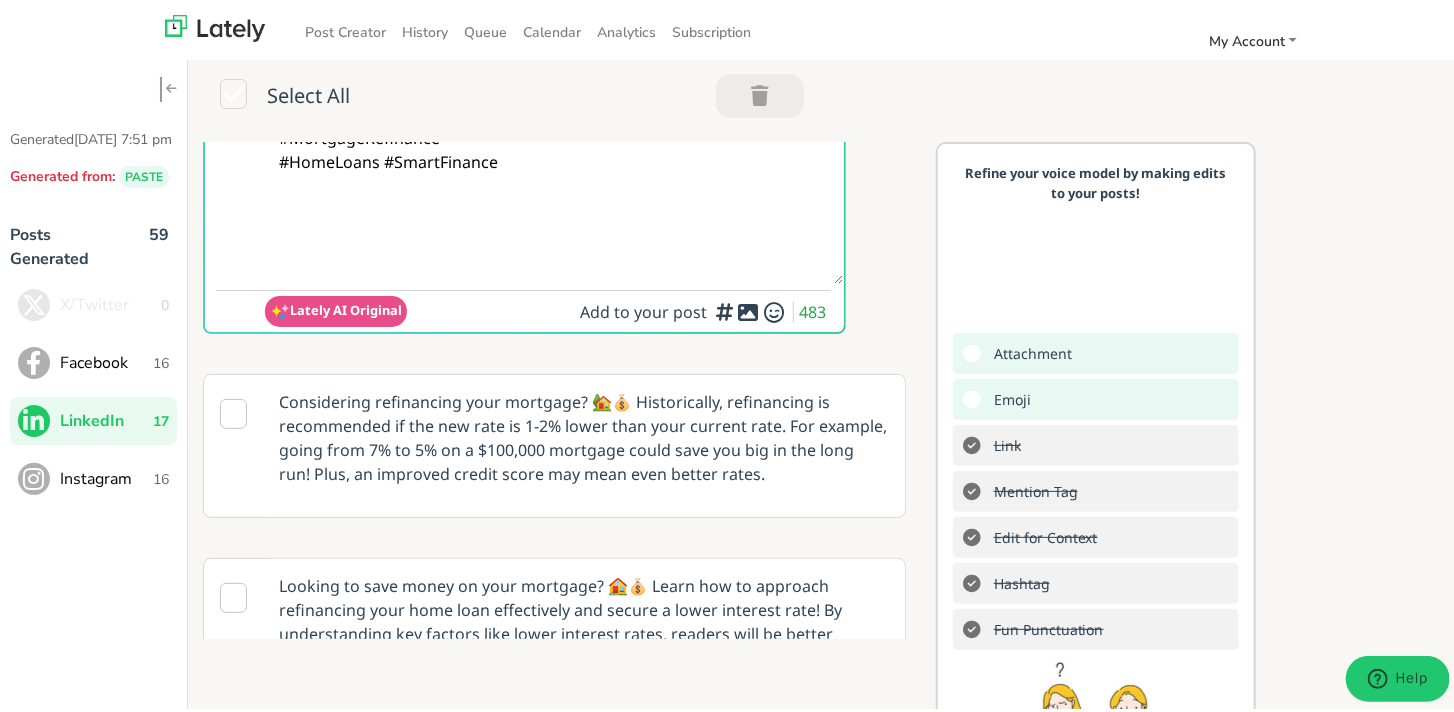 scroll, scrollTop: 316, scrollLeft: 0, axis: vertical 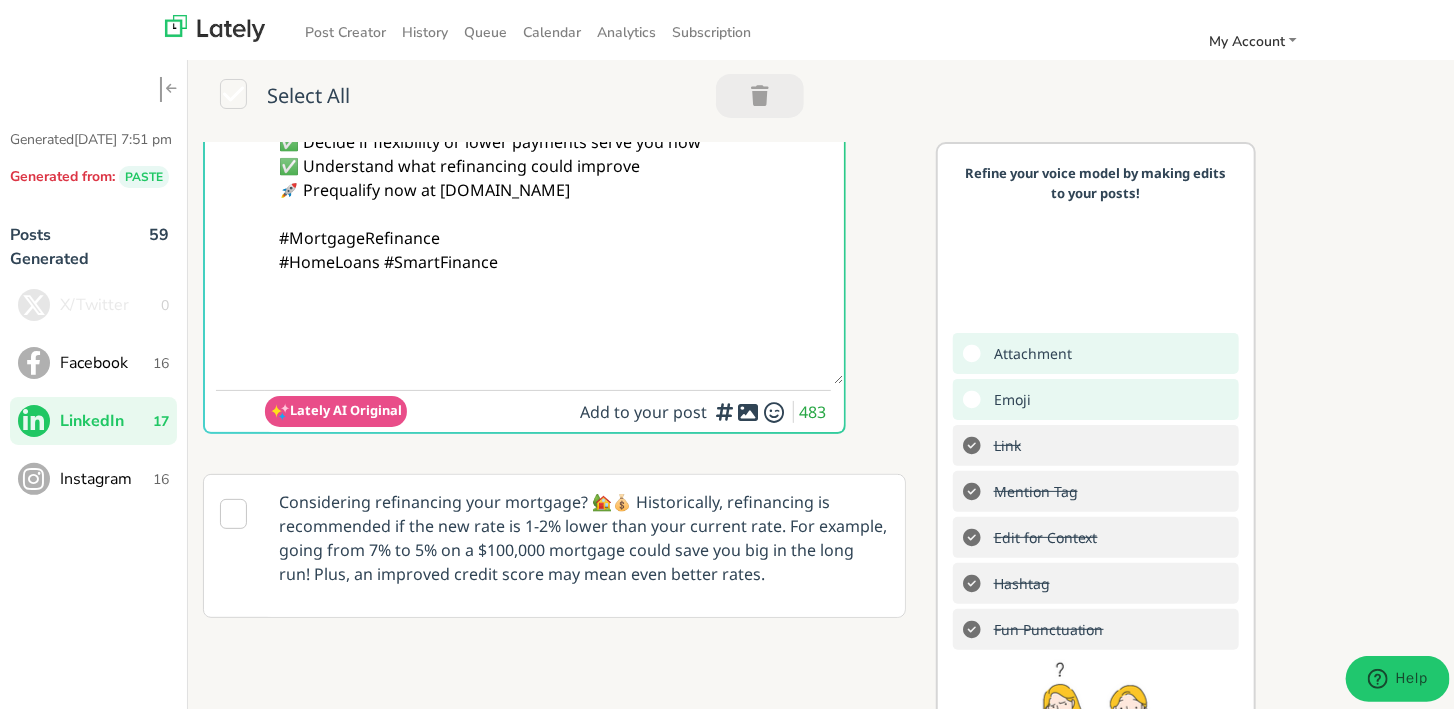 click on "👋 @linkedinmembers
Is your current mortgage holding your finances back?
A LOAN refinance could mean less stress, more savings, and better alignment with your current goals. It’s not just smart it’s strategic.
📌 See how it works
Here’s how to start:
✅ Look at your mortgage terms again
✅ Decide if flexibility or lower payments serve you now
✅ Understand what refinancing could improve
🚀 Prequalify now at [DOMAIN_NAME]
#MortgageRefinance
#HomeLoans #SmartFinance" at bounding box center (554, 102) 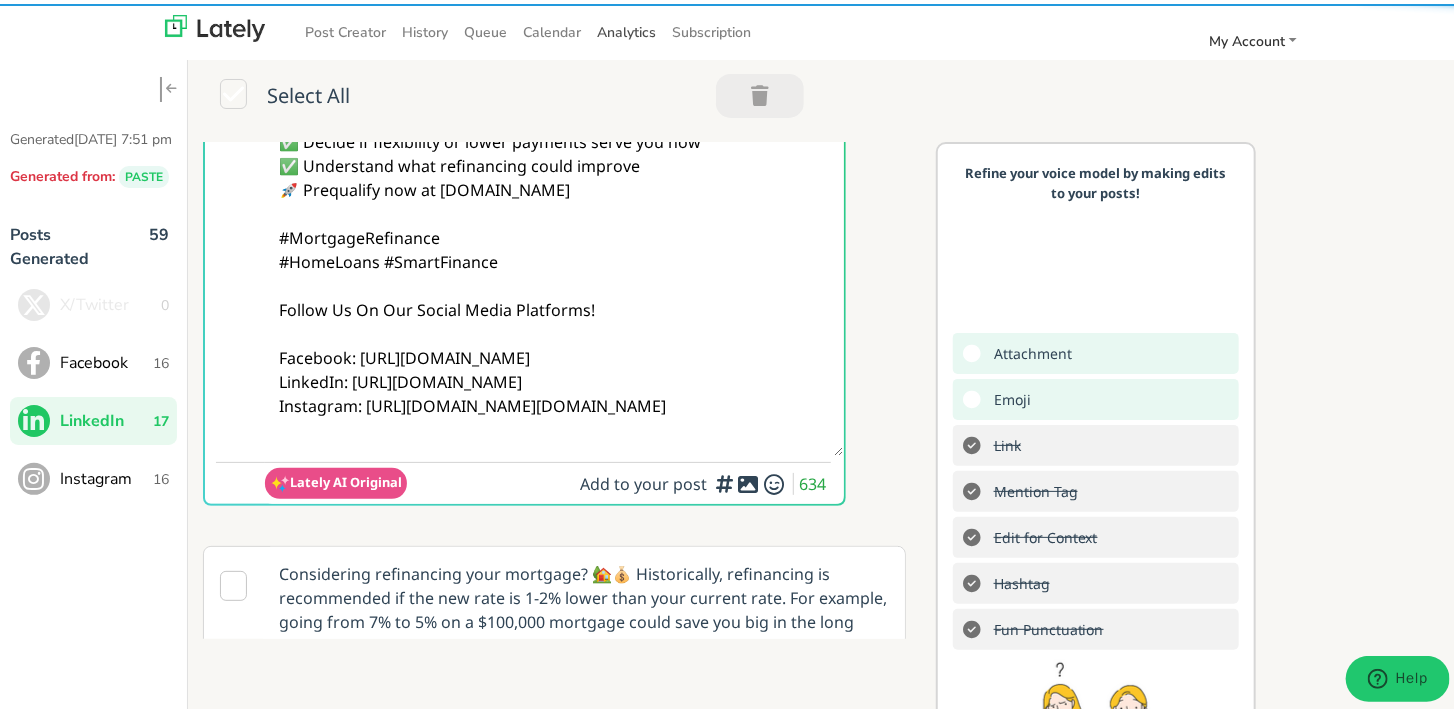 type on "👋 @linkedinmembers
Is your current mortgage holding your finances back?
A LOAN refinance could mean less stress, more savings, and better alignment with your current goals. It’s not just smart it’s strategic.
📌 See how it works
Here’s how to start:
✅ Look at your mortgage terms again
✅ Decide if flexibility or lower payments serve you now
✅ Understand what refinancing could improve
🚀 Prequalify now at [DOMAIN_NAME]
#MortgageRefinance
#HomeLoans #SmartFinance
Follow Us On Our Social Media Platforms!
Facebook: [URL][DOMAIN_NAME]
LinkedIn: [URL][DOMAIN_NAME]
Instagram: [URL][DOMAIN_NAME][DOMAIN_NAME]" 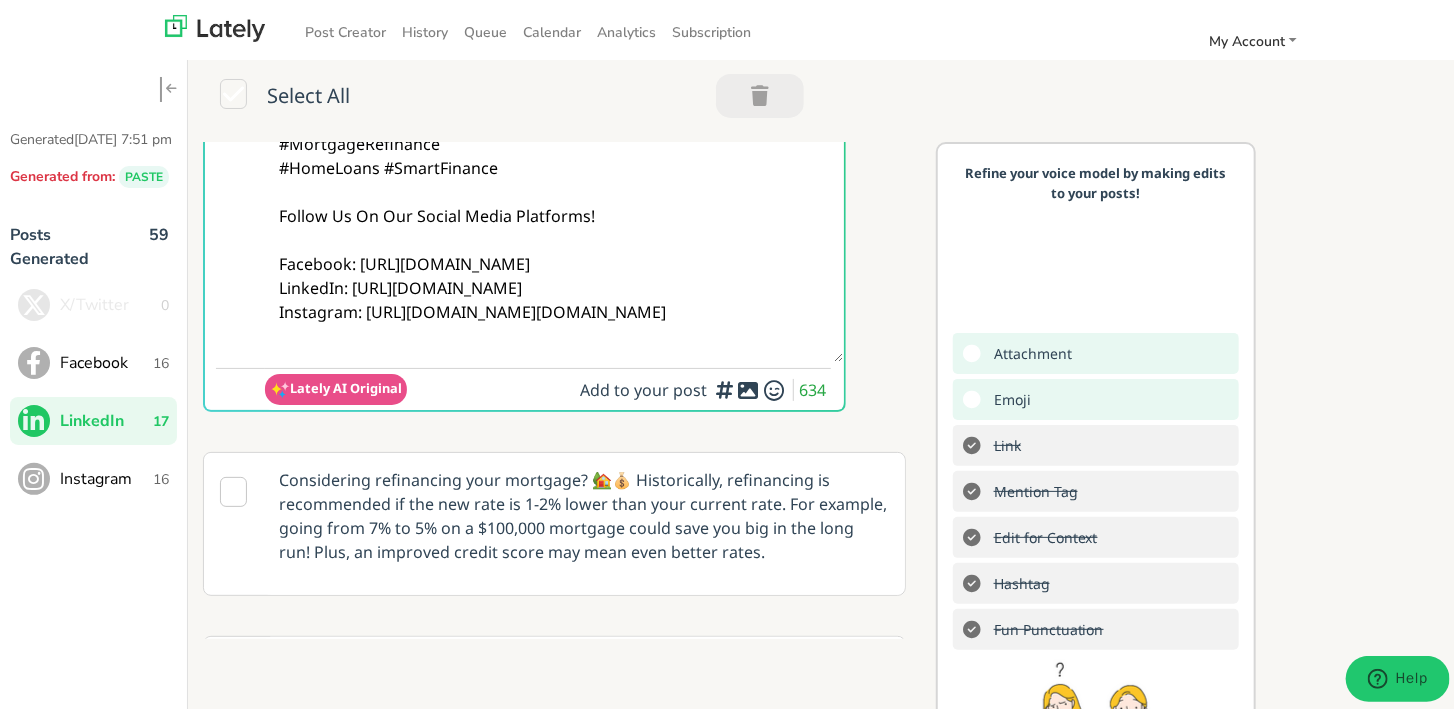 scroll, scrollTop: 516, scrollLeft: 0, axis: vertical 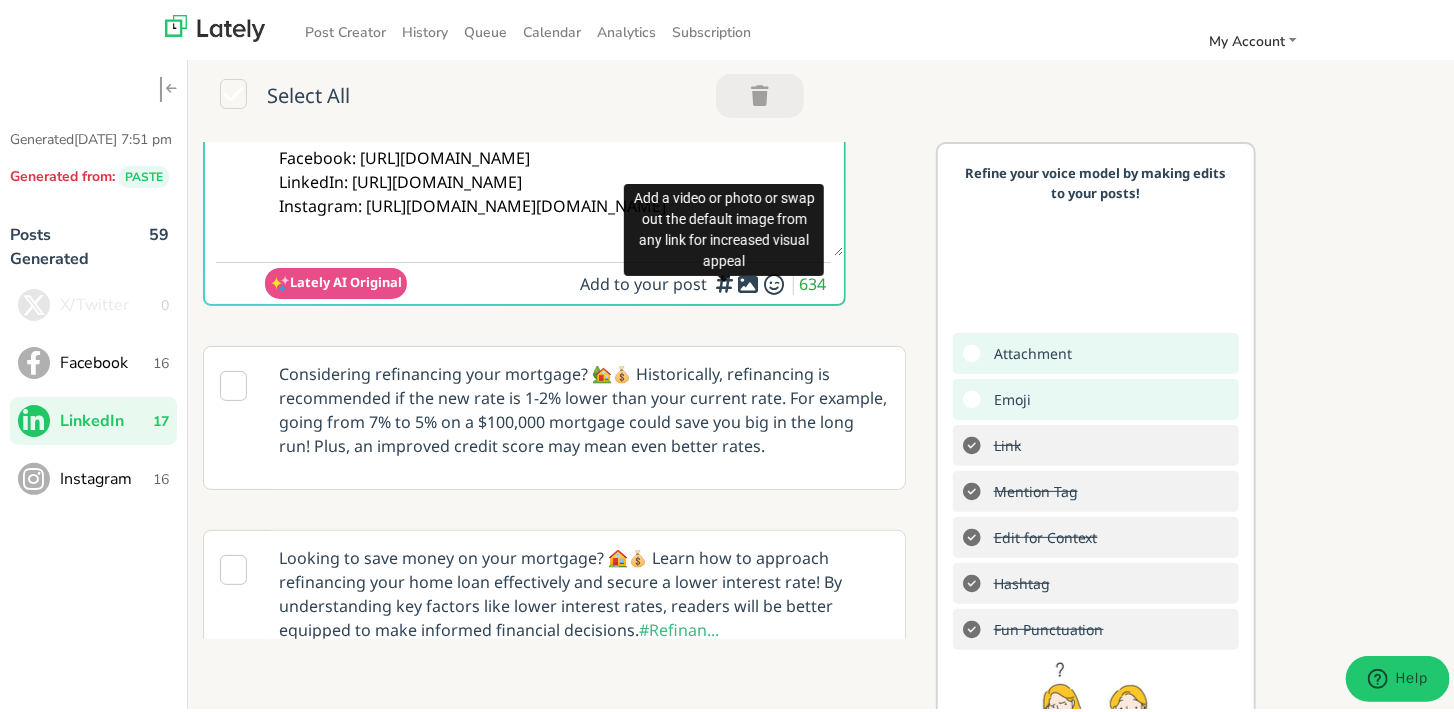 click at bounding box center [748, 280] 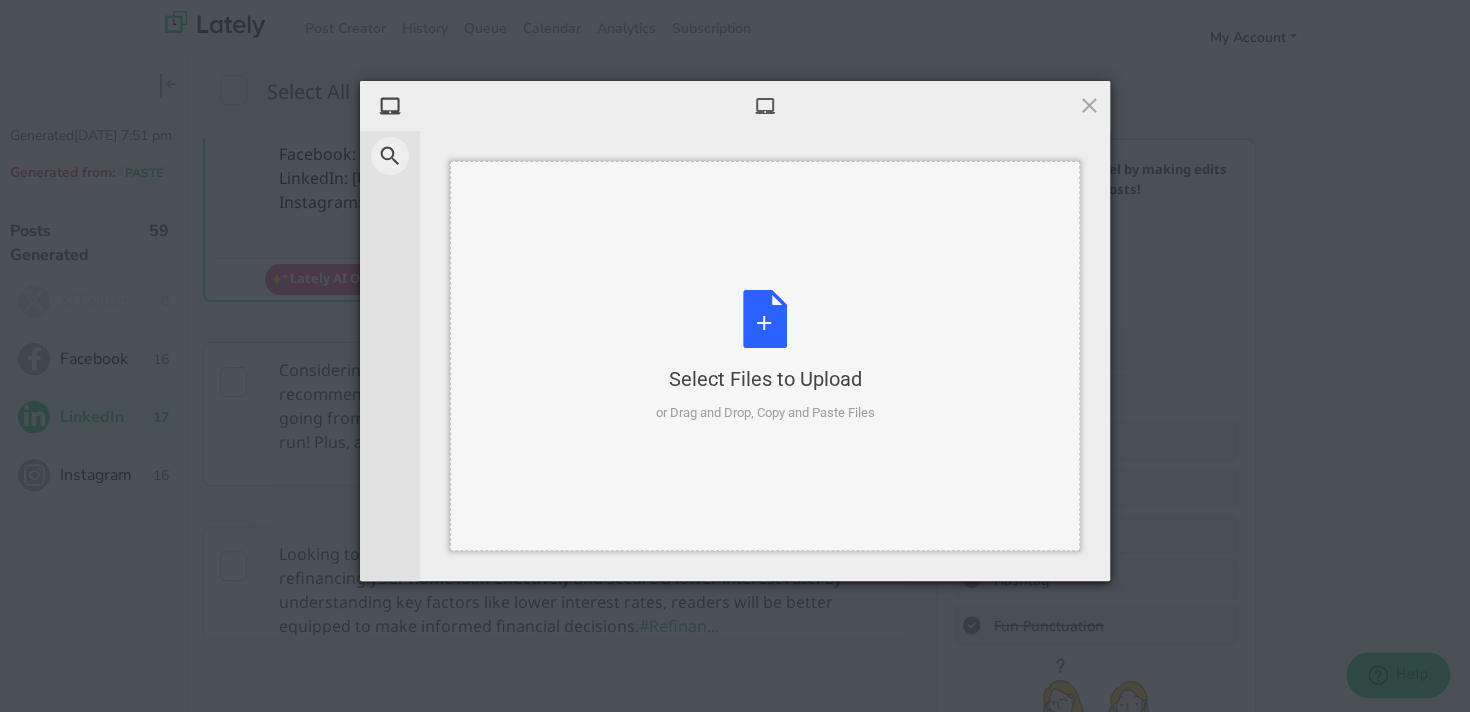 click on "Select Files to Upload" at bounding box center [765, 379] 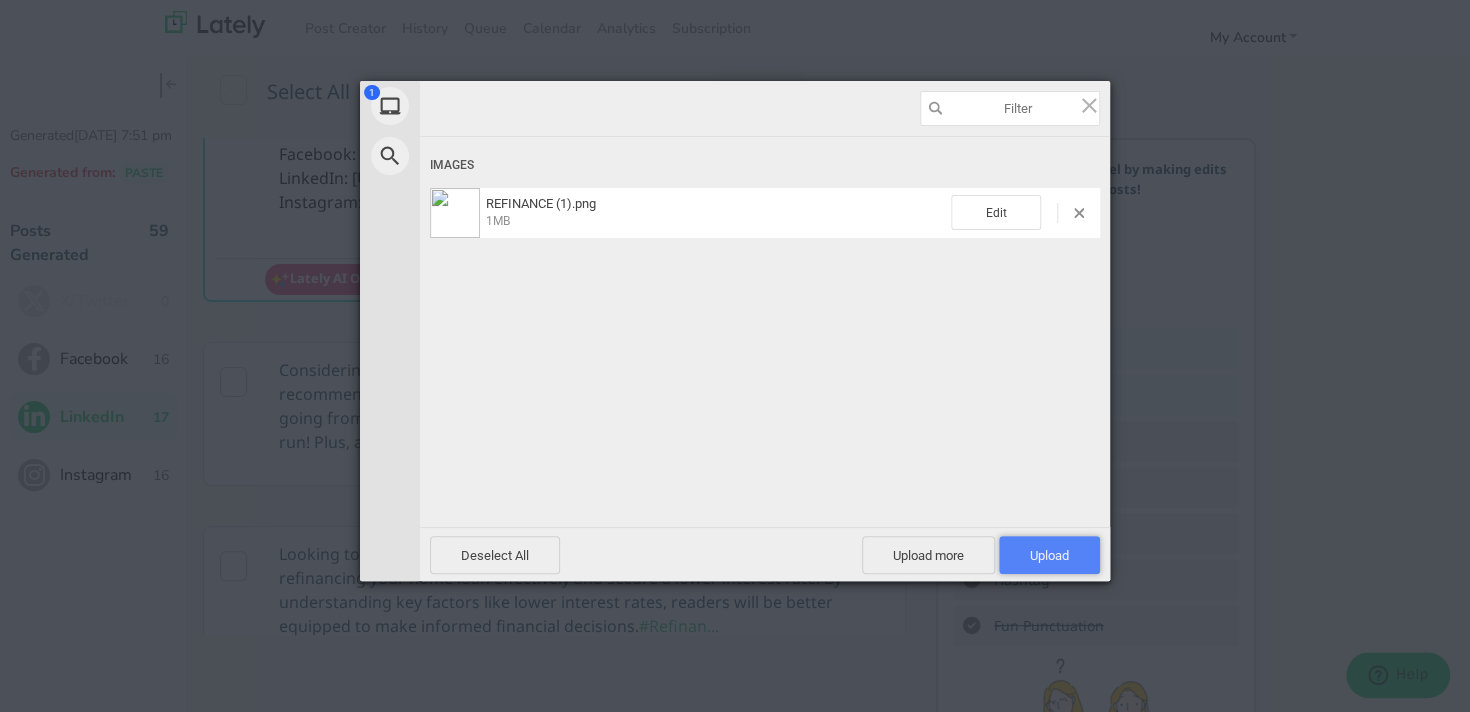 click on "Upload
1" at bounding box center (1049, 555) 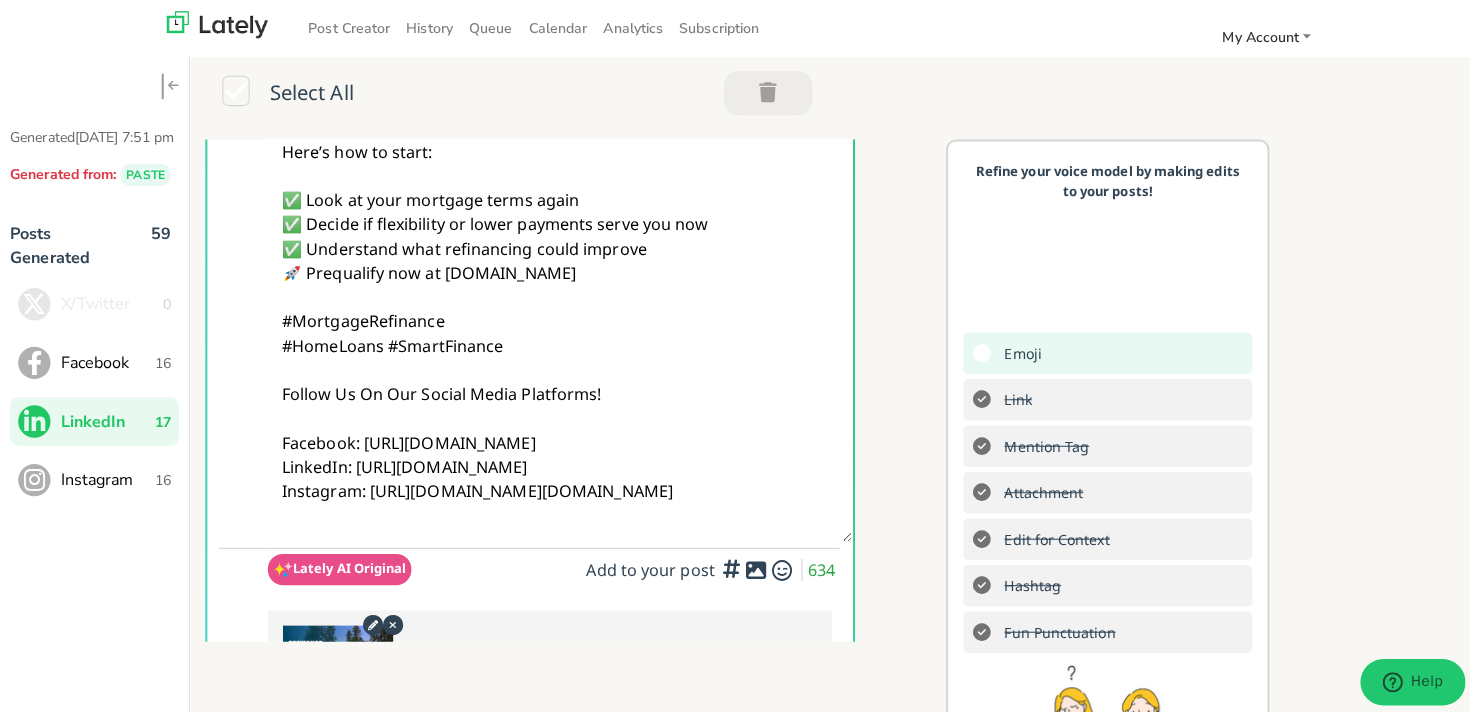 scroll, scrollTop: 0, scrollLeft: 0, axis: both 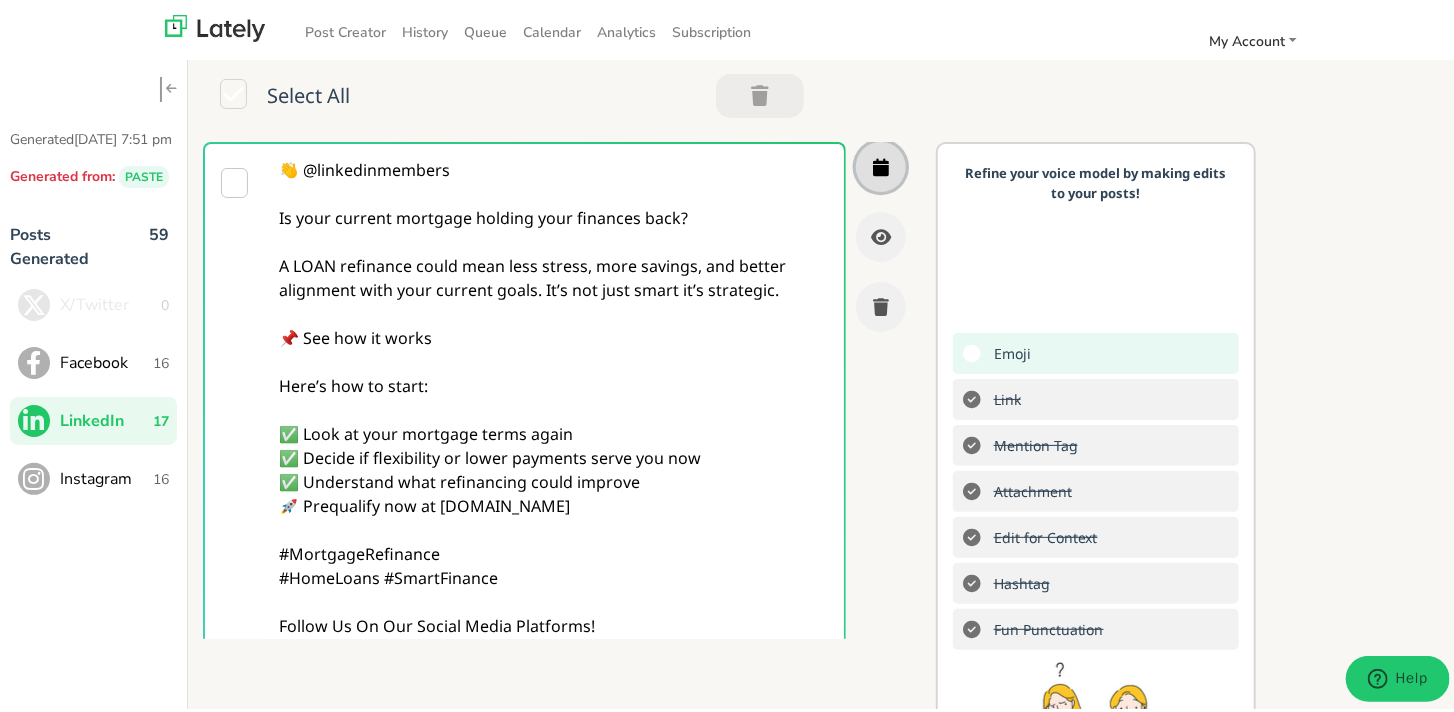 click at bounding box center (881, 163) 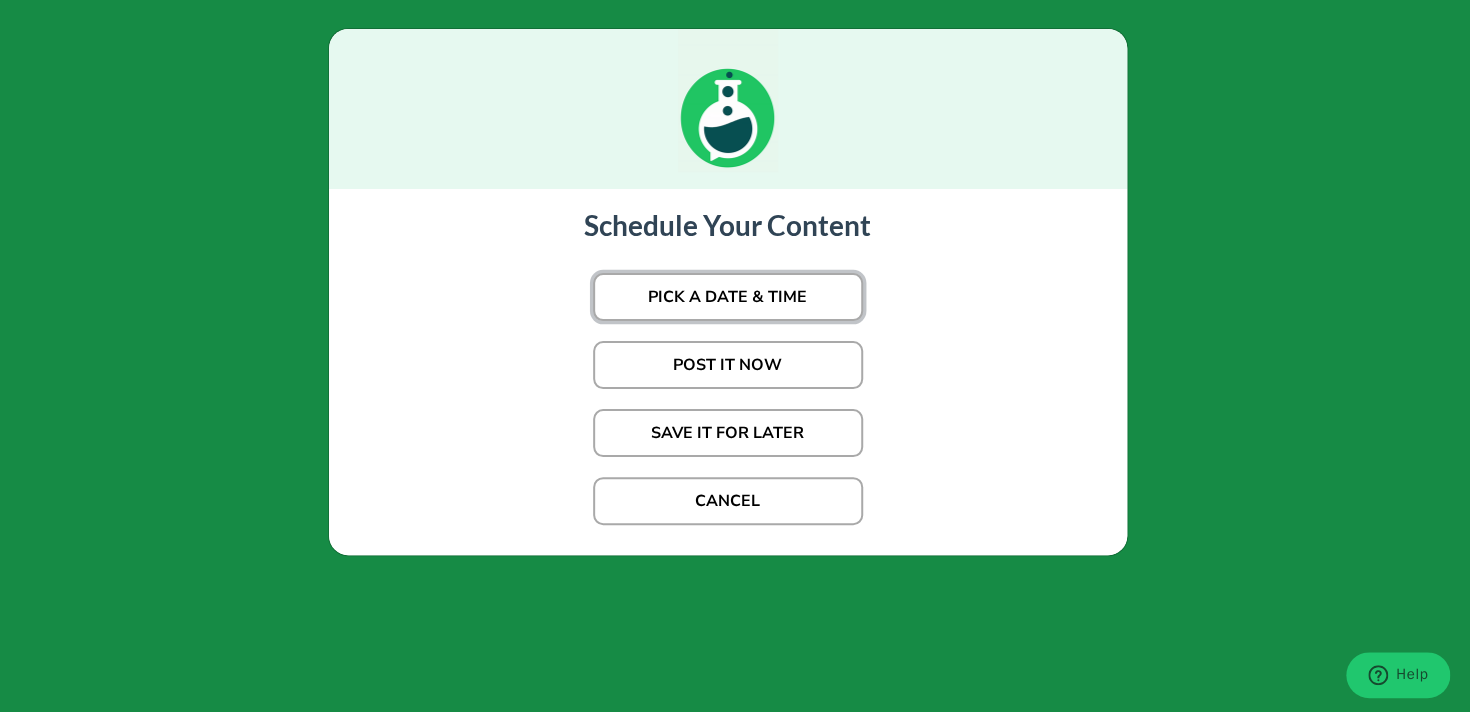 click on "PICK A DATE & TIME" at bounding box center [728, 297] 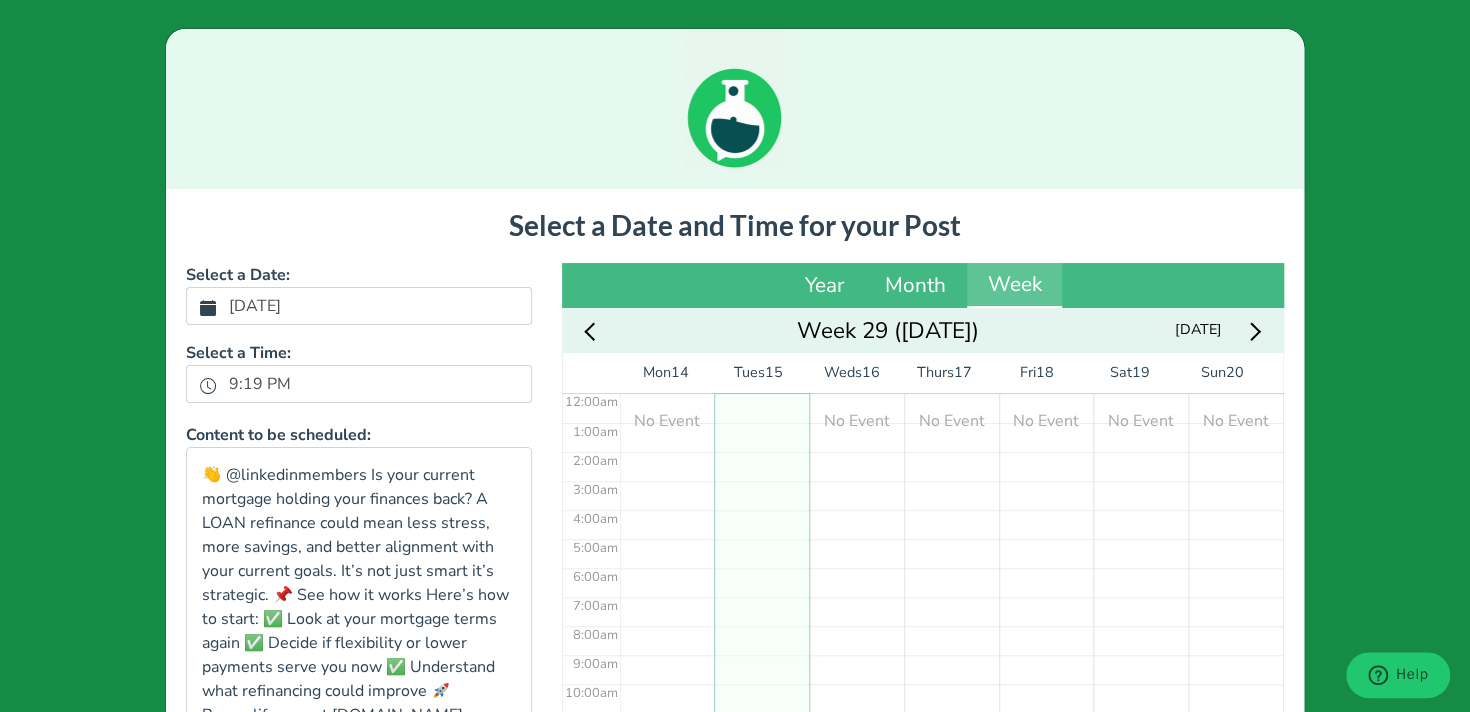 click on "[DATE]" at bounding box center (255, 306) 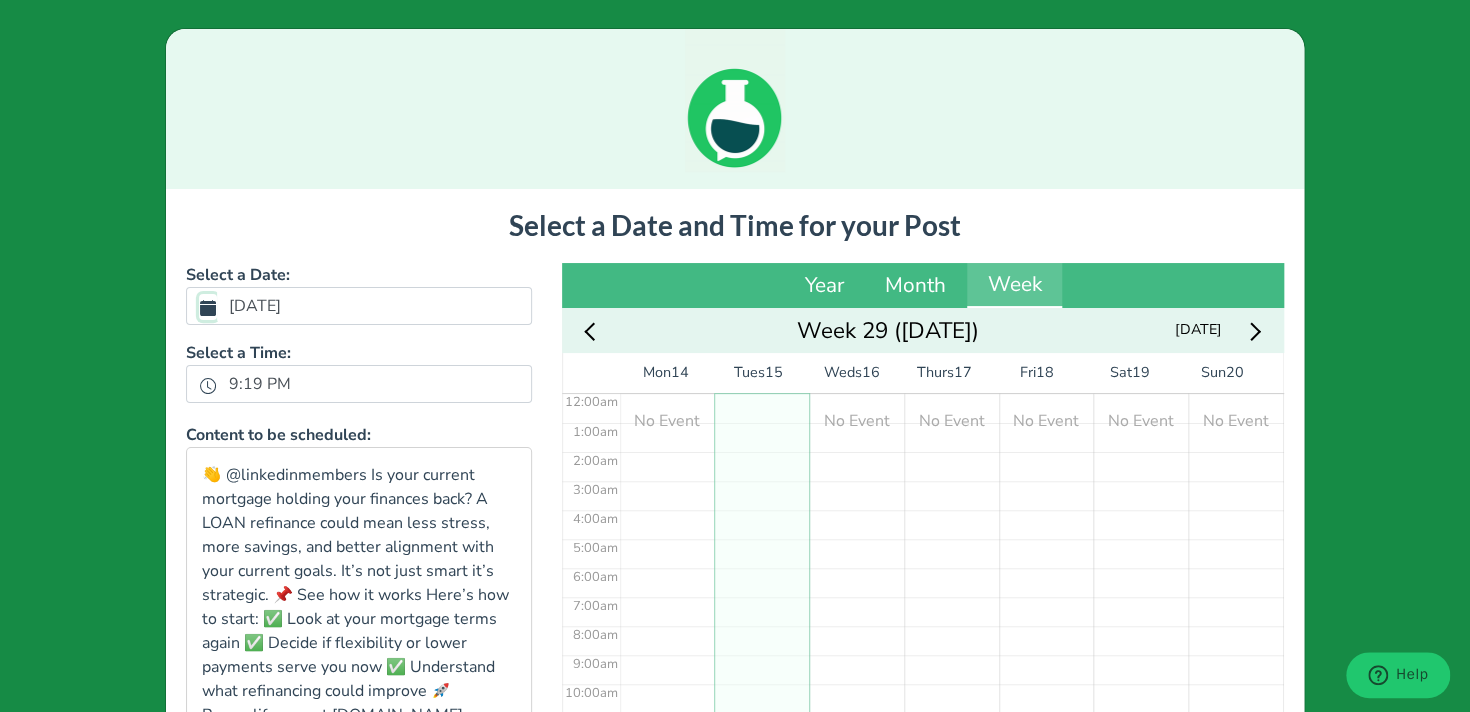 click on "[DATE]" at bounding box center (208, 307) 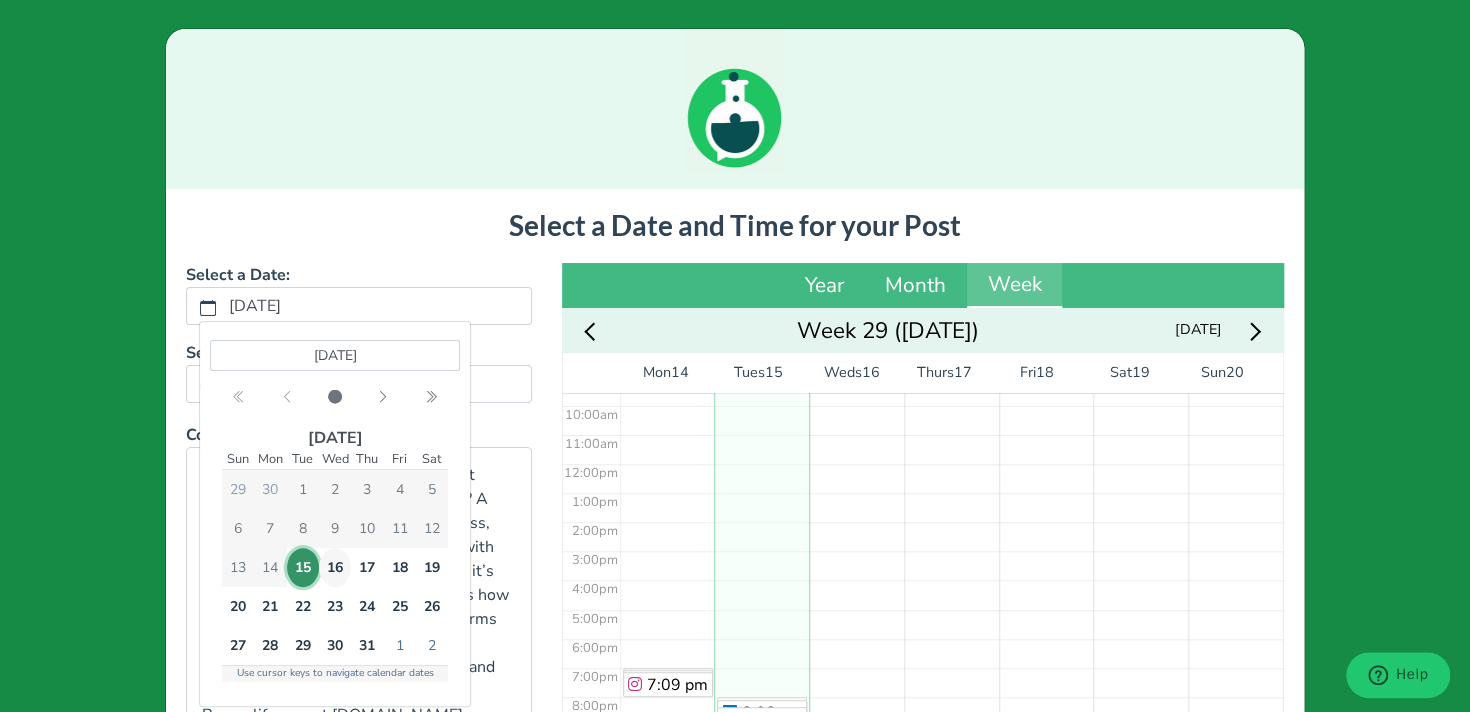 click on "16" at bounding box center [335, 567] 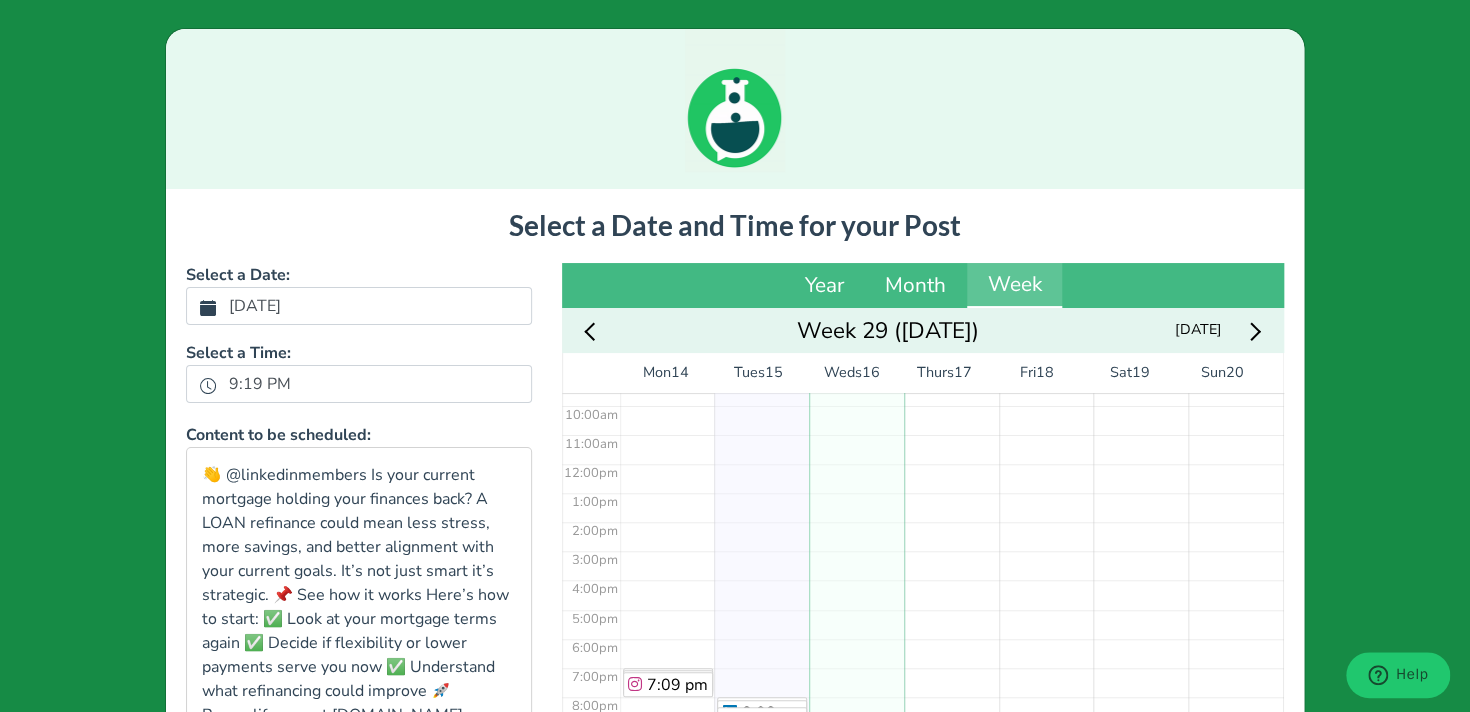 click on "Select a Date: [DATE] Select a Time: 9:19 PM Content to be scheduled: 👋 @linkedinmembers
Is your current mortgage holding your finances back?
A LOAN refinance could mean less stress, more savings, and better alignment with your current goals. It’s not just smart it’s strategic.
📌 See how it works
Here’s how to start:
✅ Look at your mortgage terms again
✅ Decide if flexibility or lower payments serve you now
✅ Understand what refinancing could improve
🚀 Prequalify now at [DOMAIN_NAME]
#MortgageRefinance
#HomeLoans #SmartFinance
Follow Us On Our Social Media Platforms!
Facebook: [URL][DOMAIN_NAME]
LinkedIn: [URL][DOMAIN_NAME]
Instagram: [URL][DOMAIN_NAME][DOMAIN_NAME]" at bounding box center (359, 625) 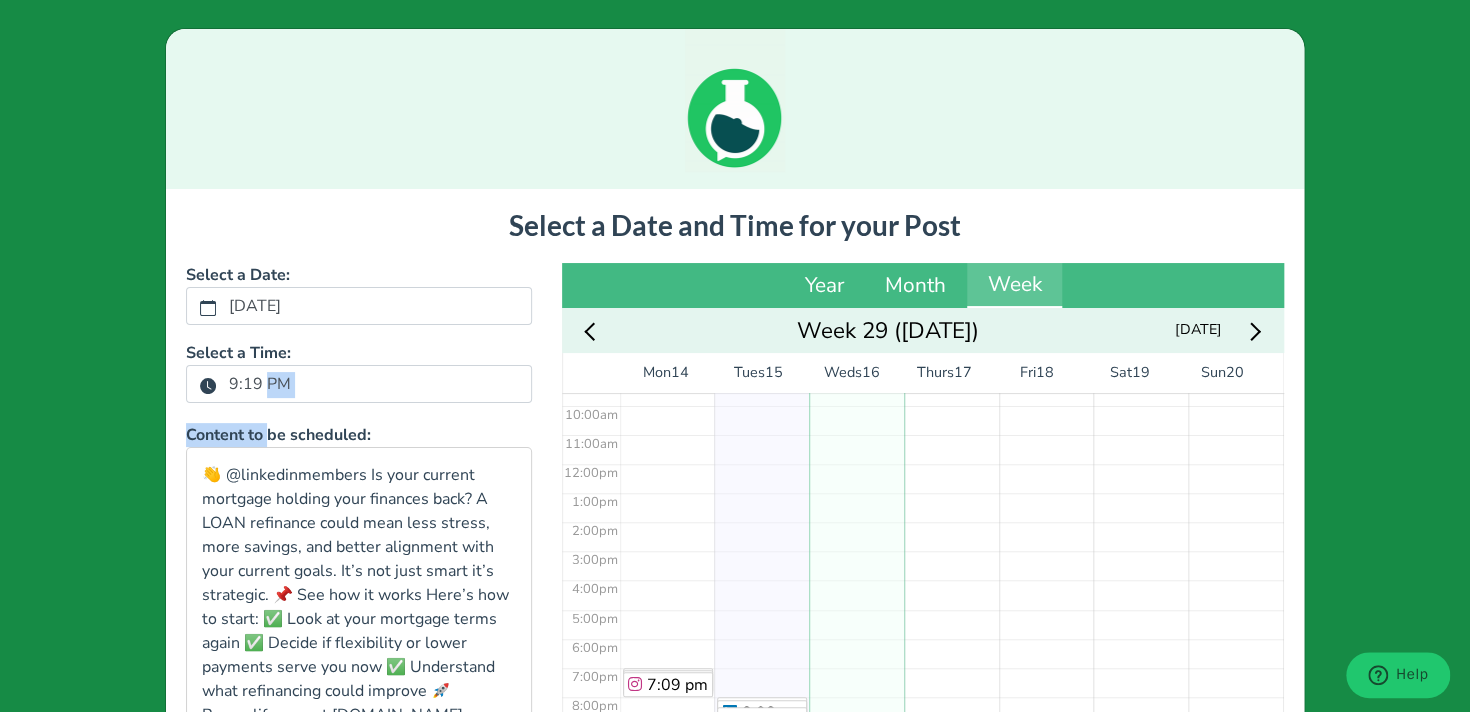 click on "9:19 PM" at bounding box center [260, 384] 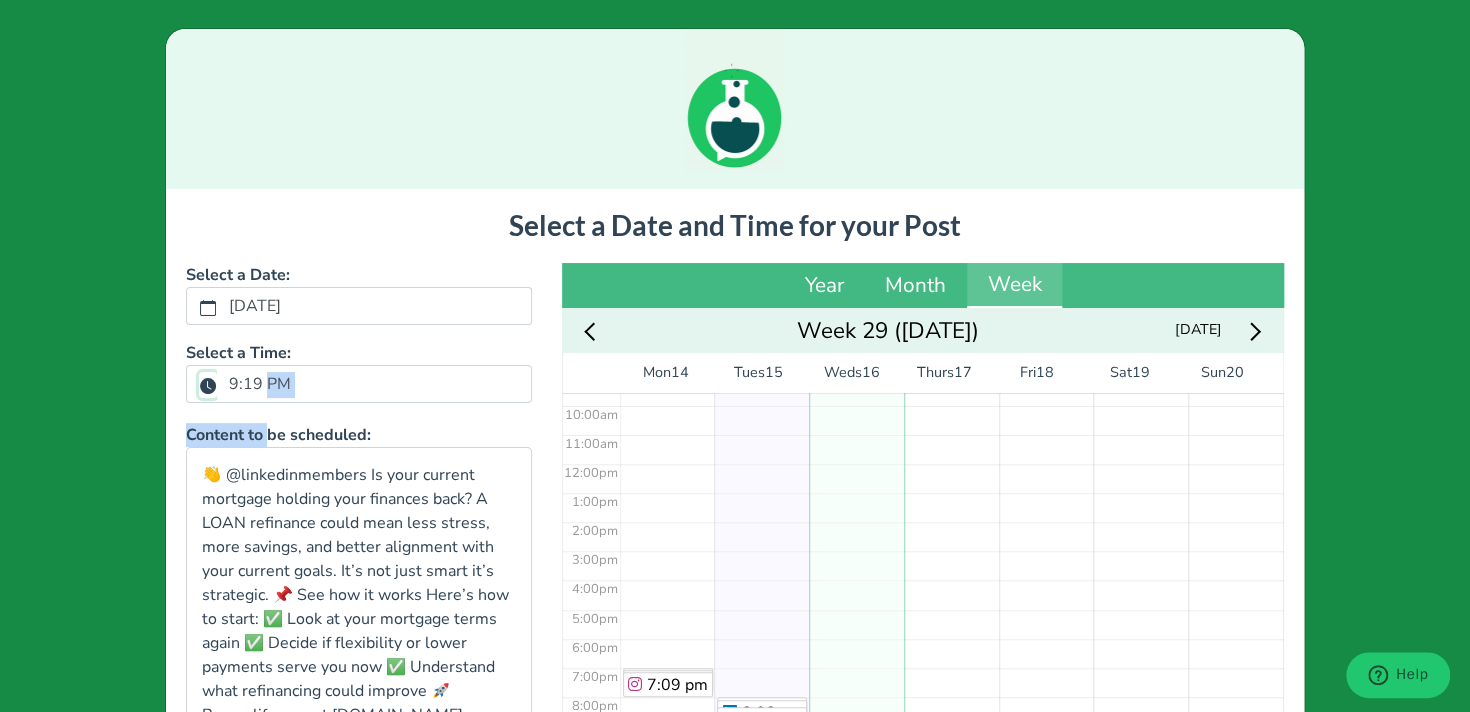 click on "9:19 PM" at bounding box center (208, 385) 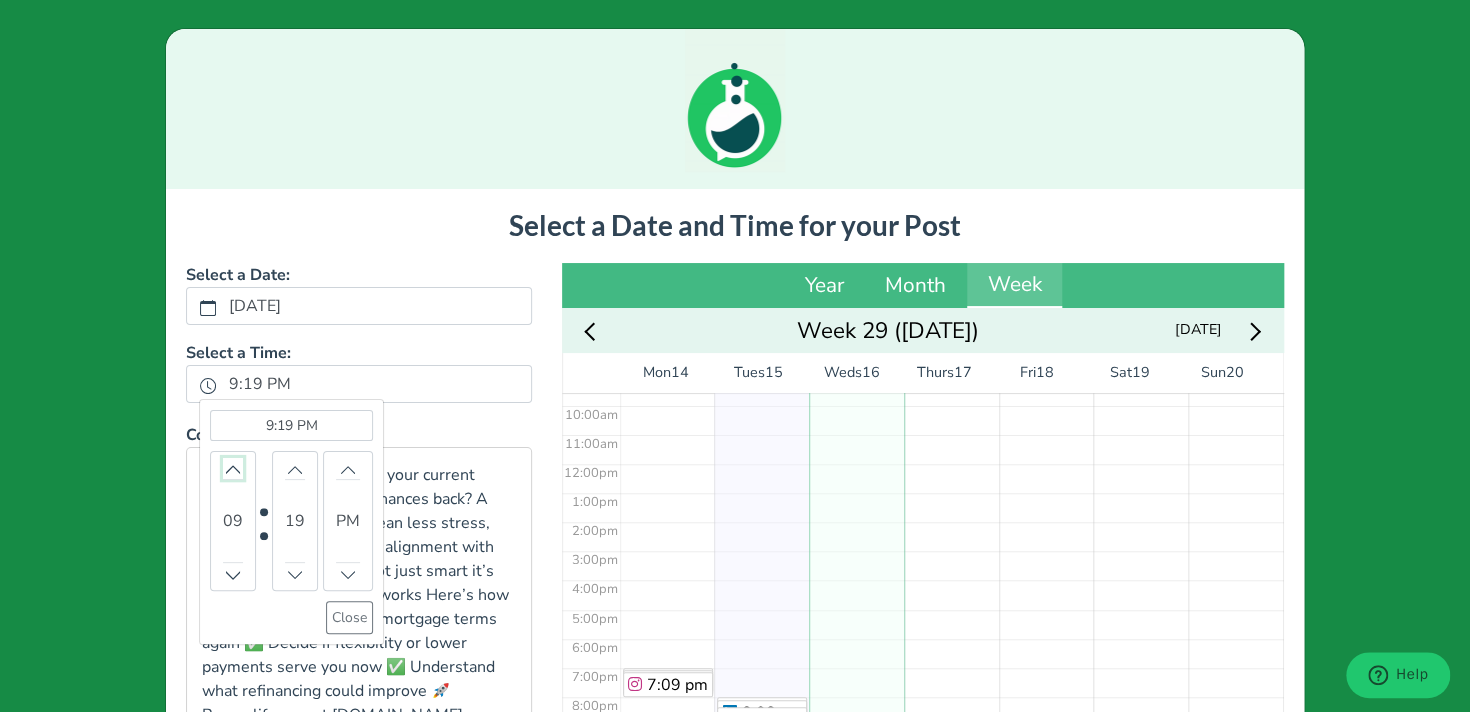 click 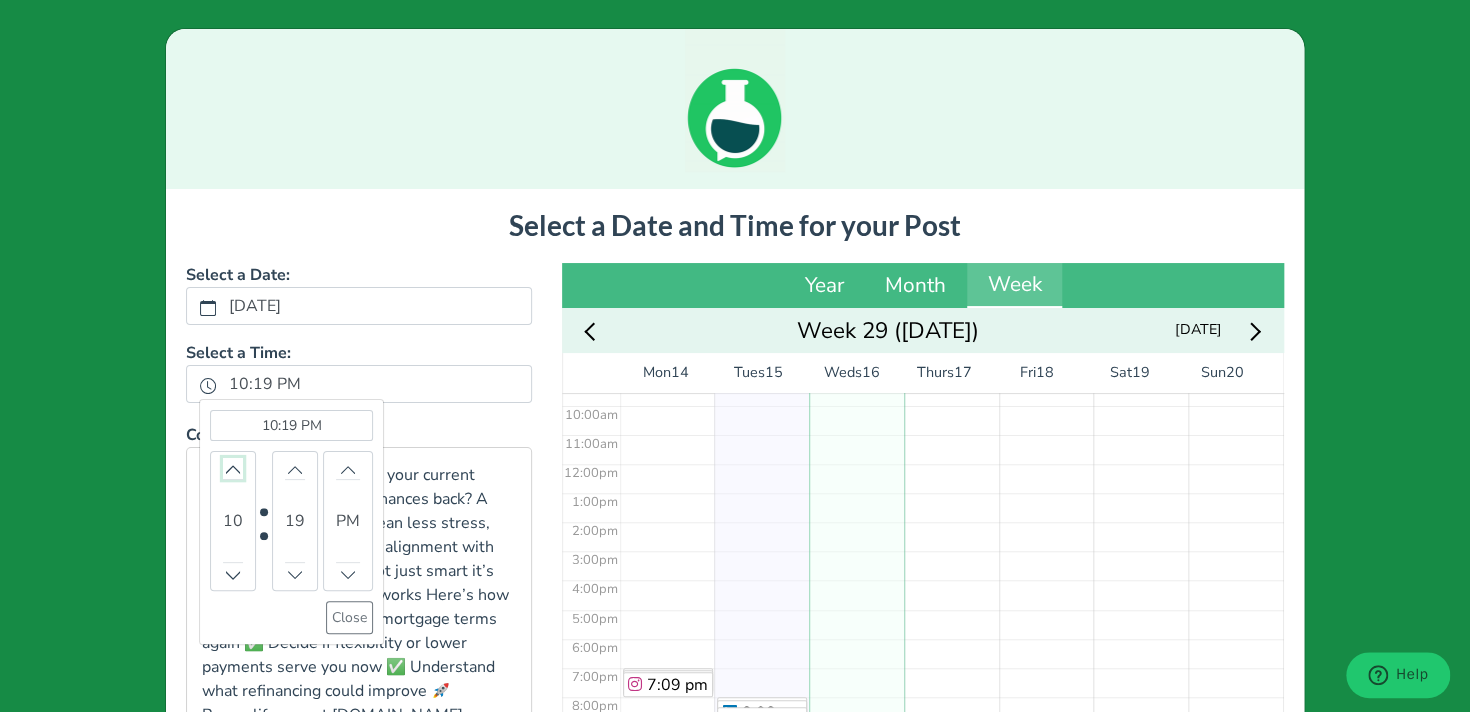 click 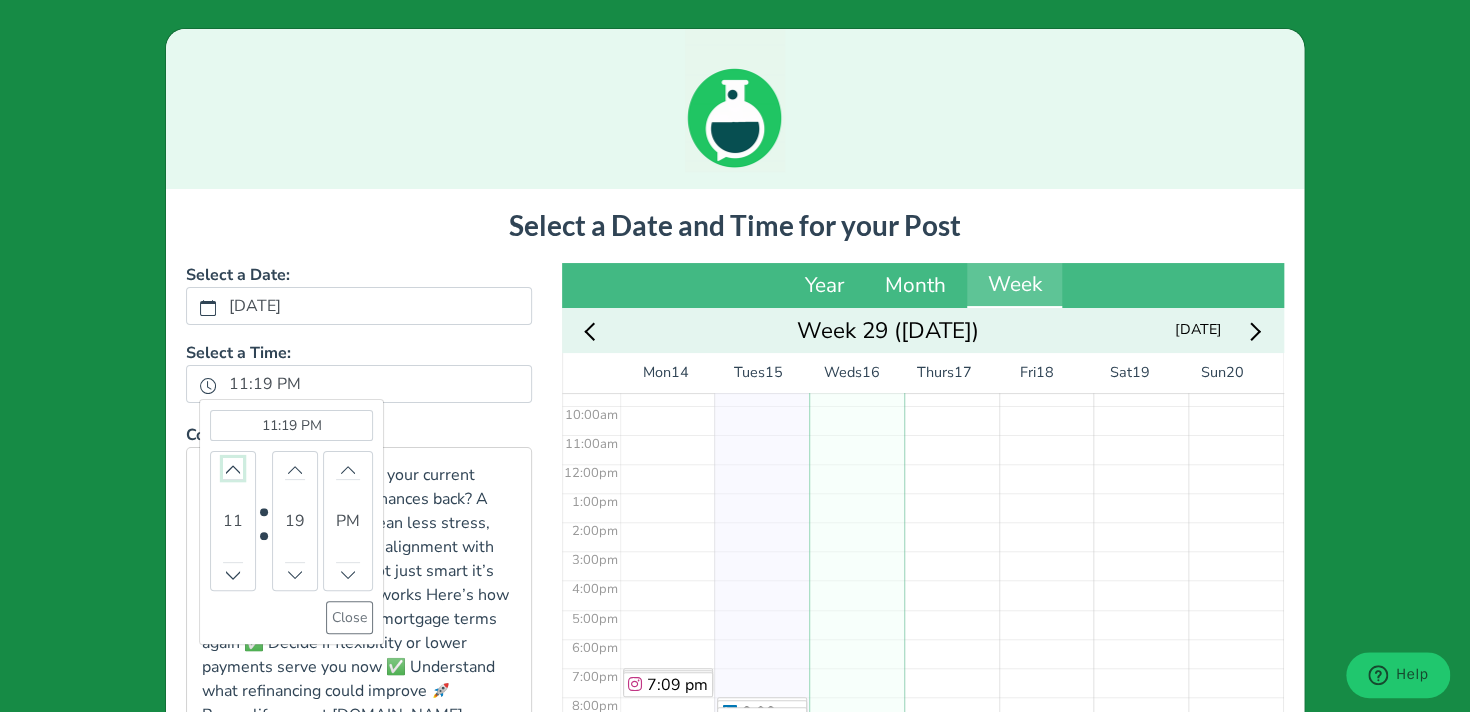 click 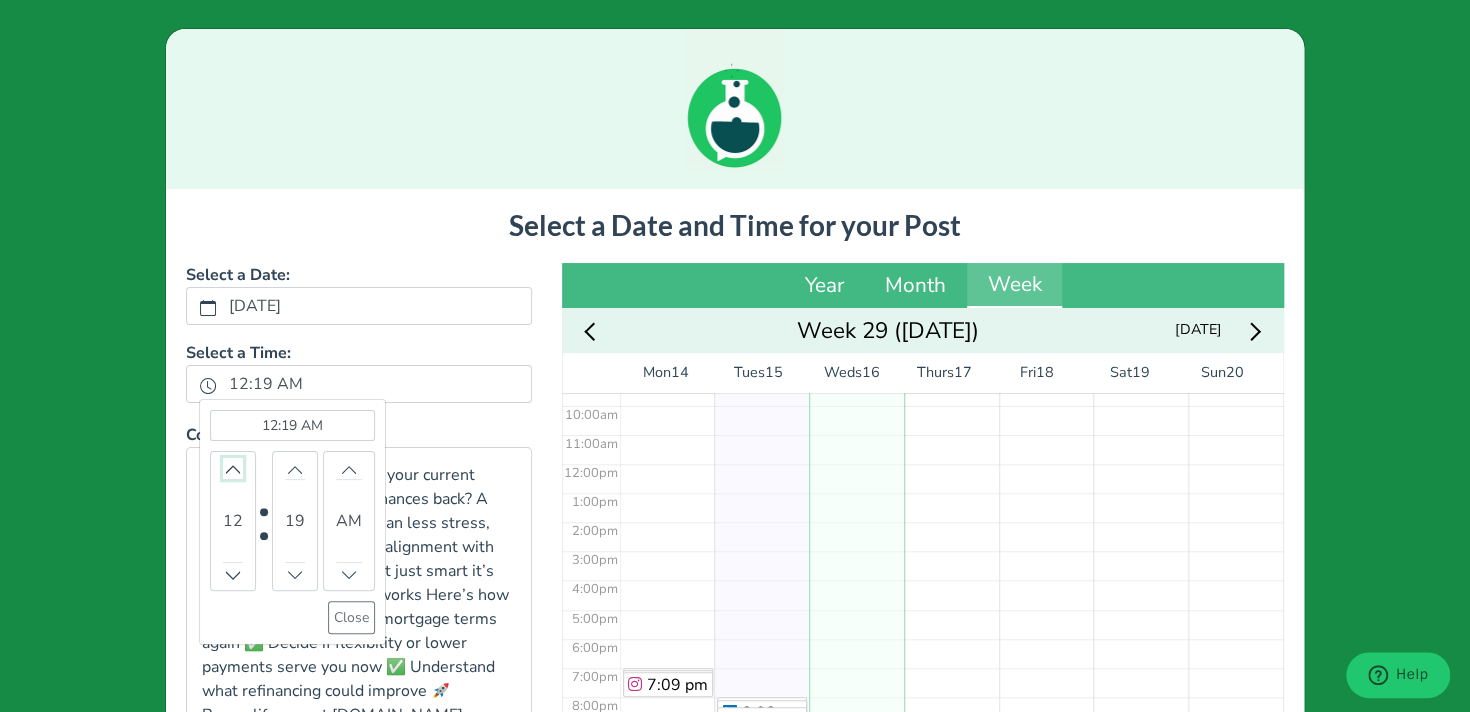 click 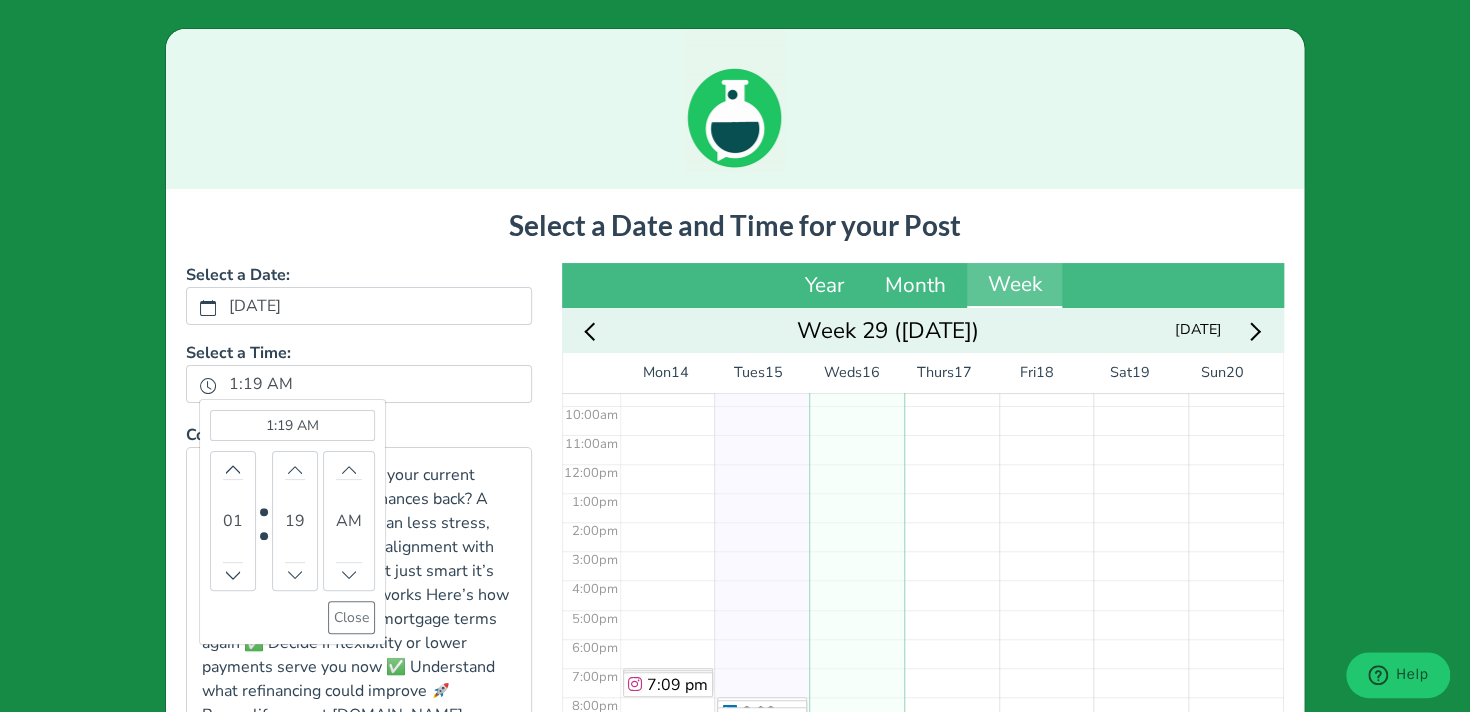 drag, startPoint x: 364, startPoint y: 618, endPoint x: 402, endPoint y: 601, distance: 41.62932 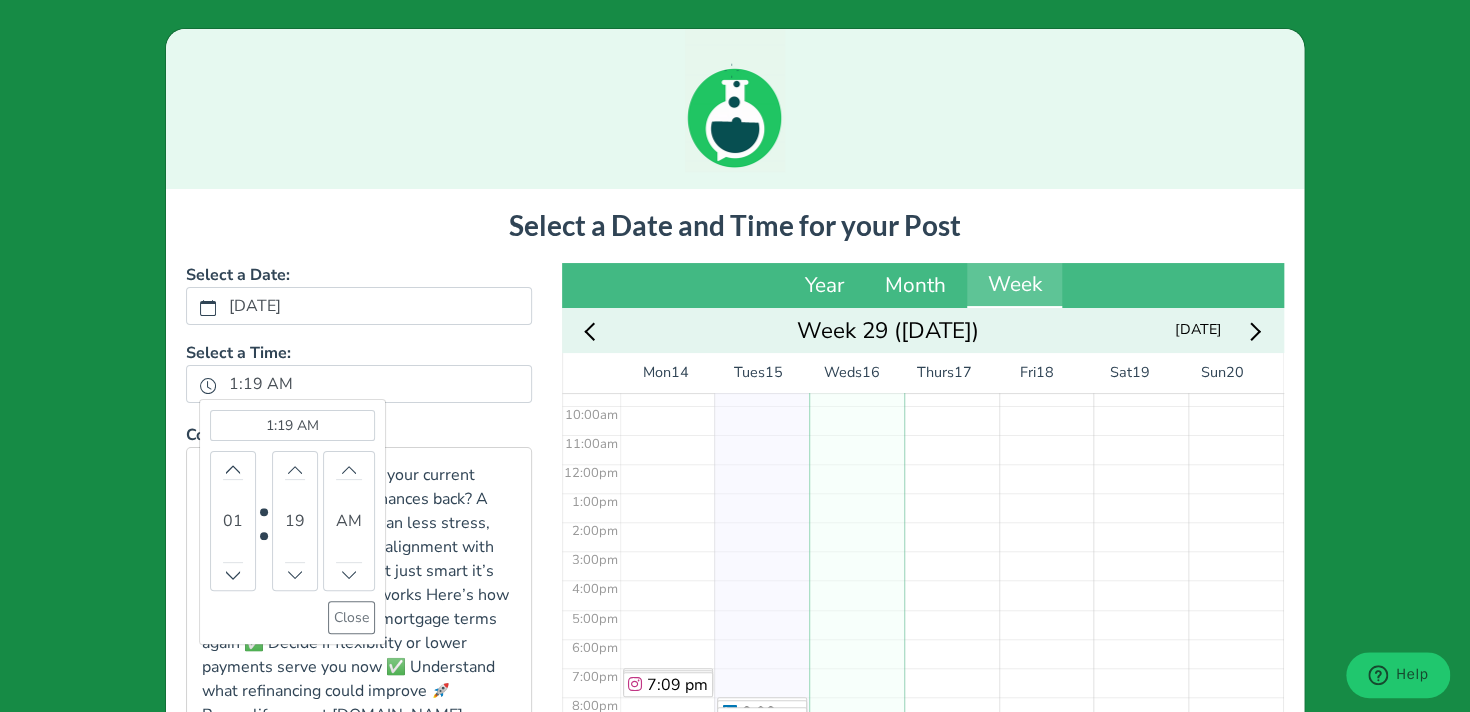 click on "1:19 AM  (Selected time)  01 19 AM Close" at bounding box center (292, 522) 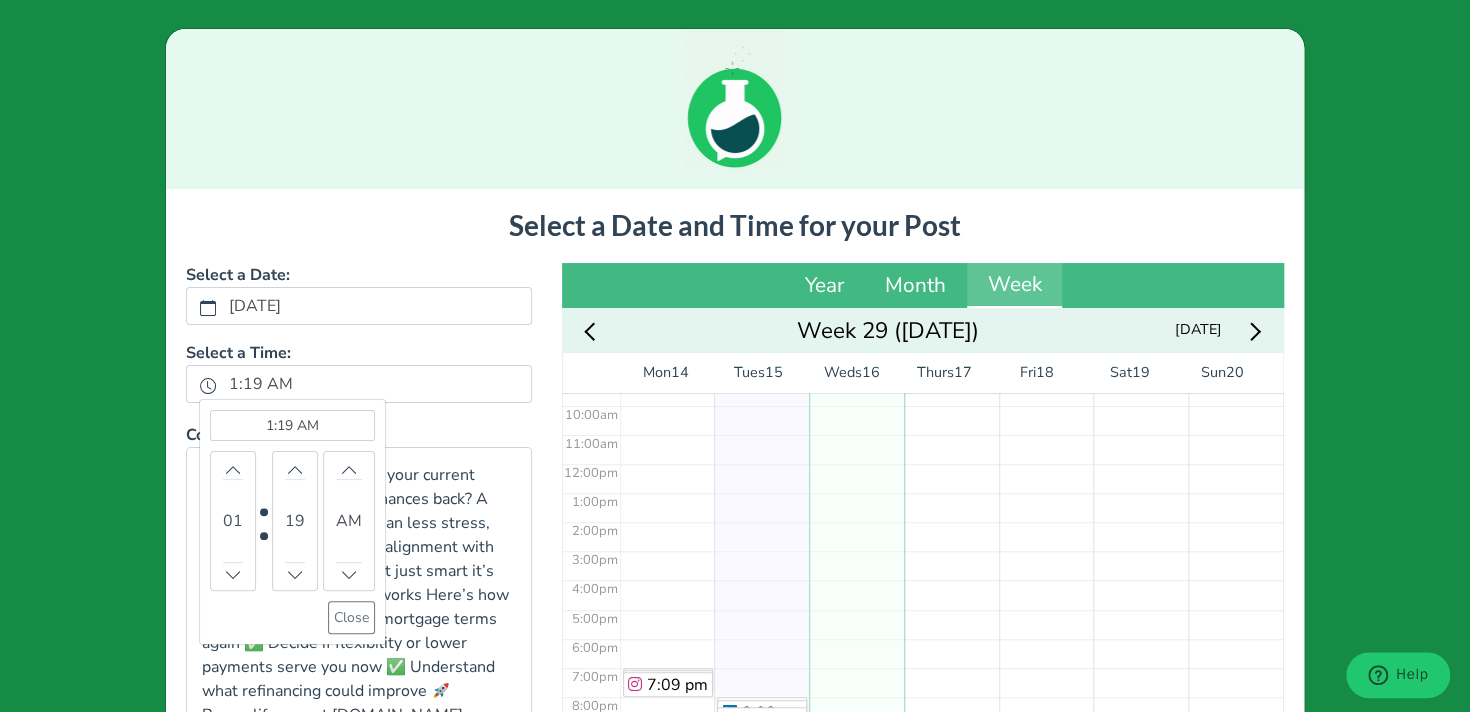 scroll, scrollTop: 277, scrollLeft: 0, axis: vertical 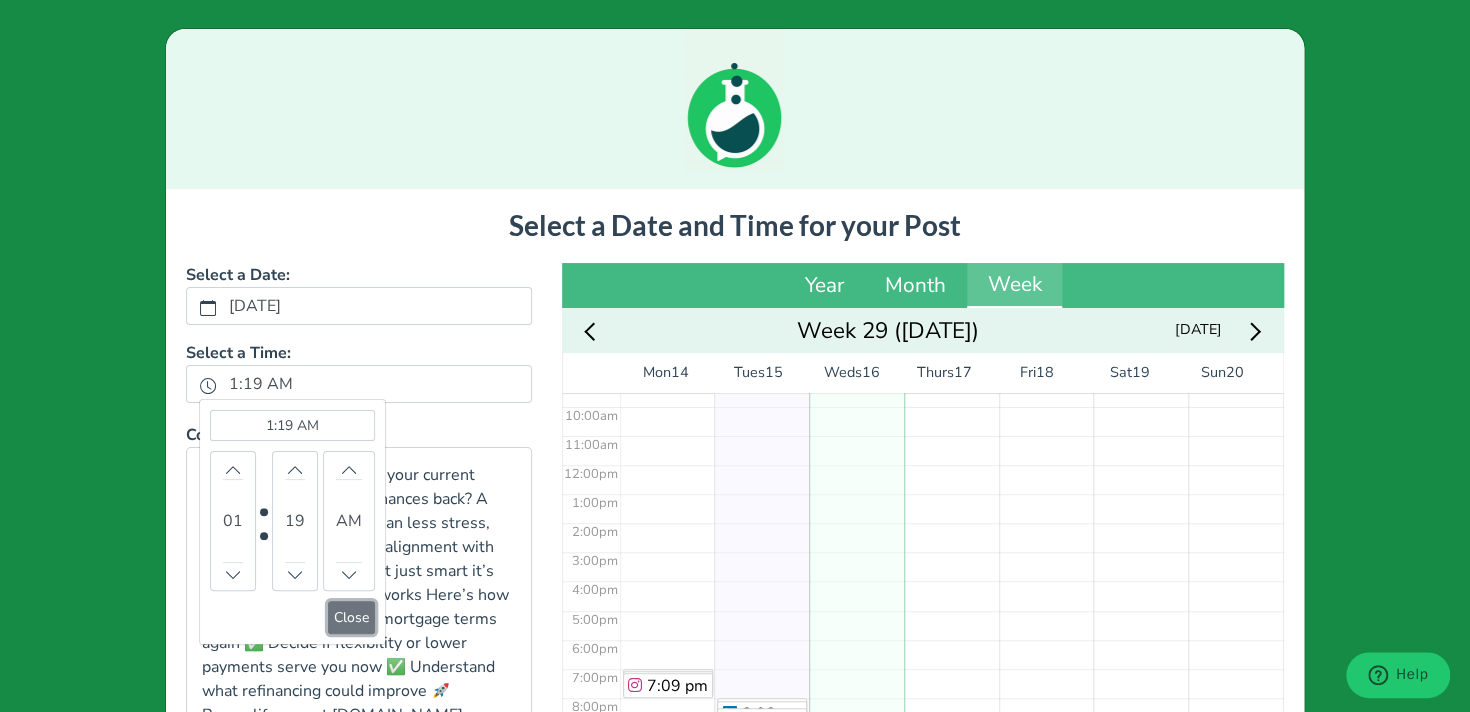 click on "Close" at bounding box center [351, 617] 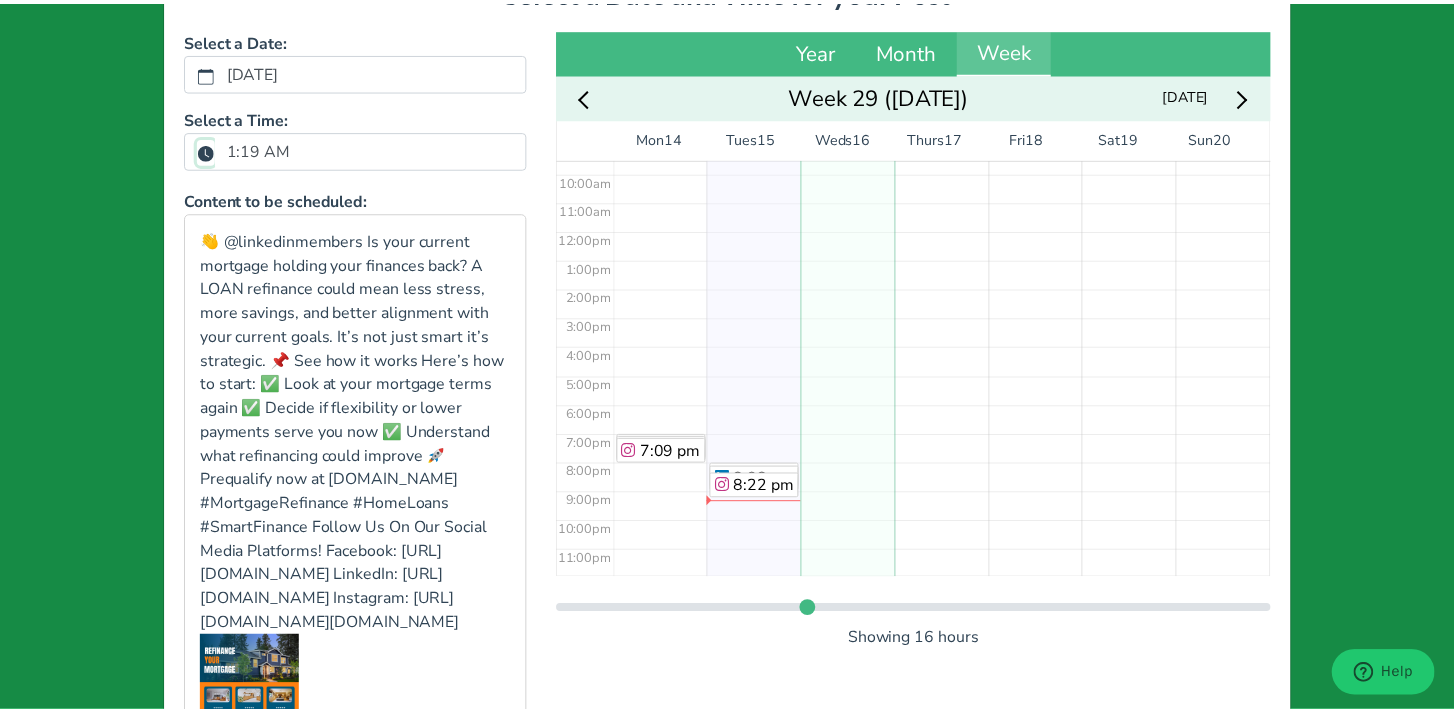 scroll, scrollTop: 472, scrollLeft: 0, axis: vertical 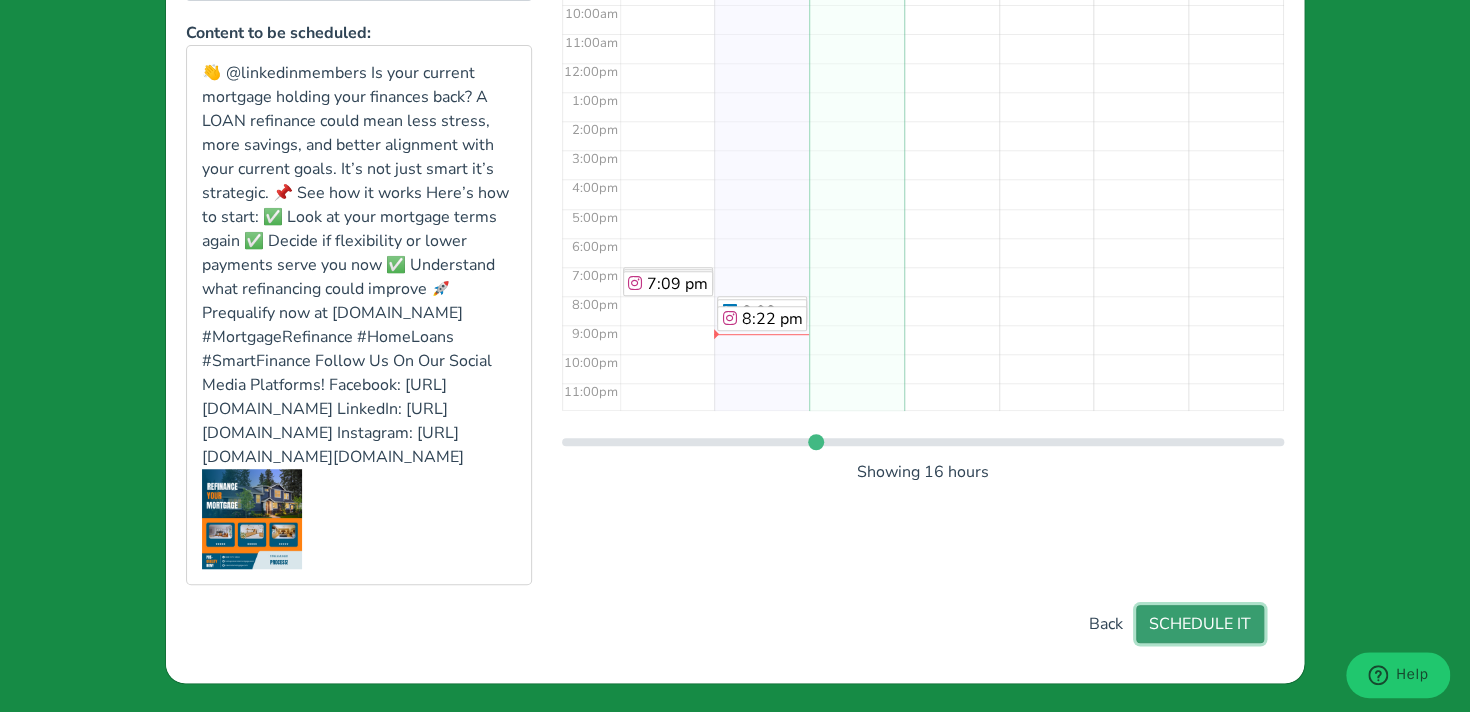 click on "SCHEDULE IT" at bounding box center [1200, 624] 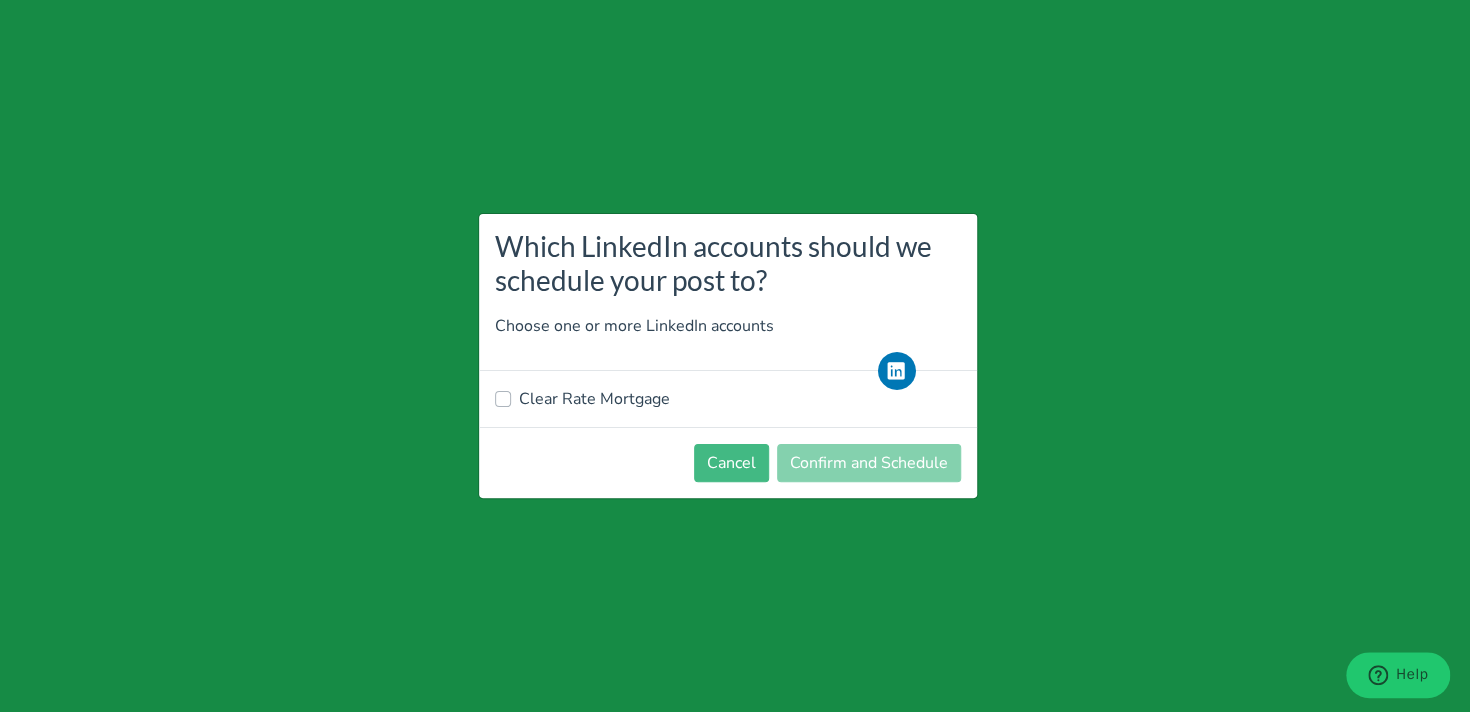 click on "Clear Rate Mortgage" at bounding box center (594, 399) 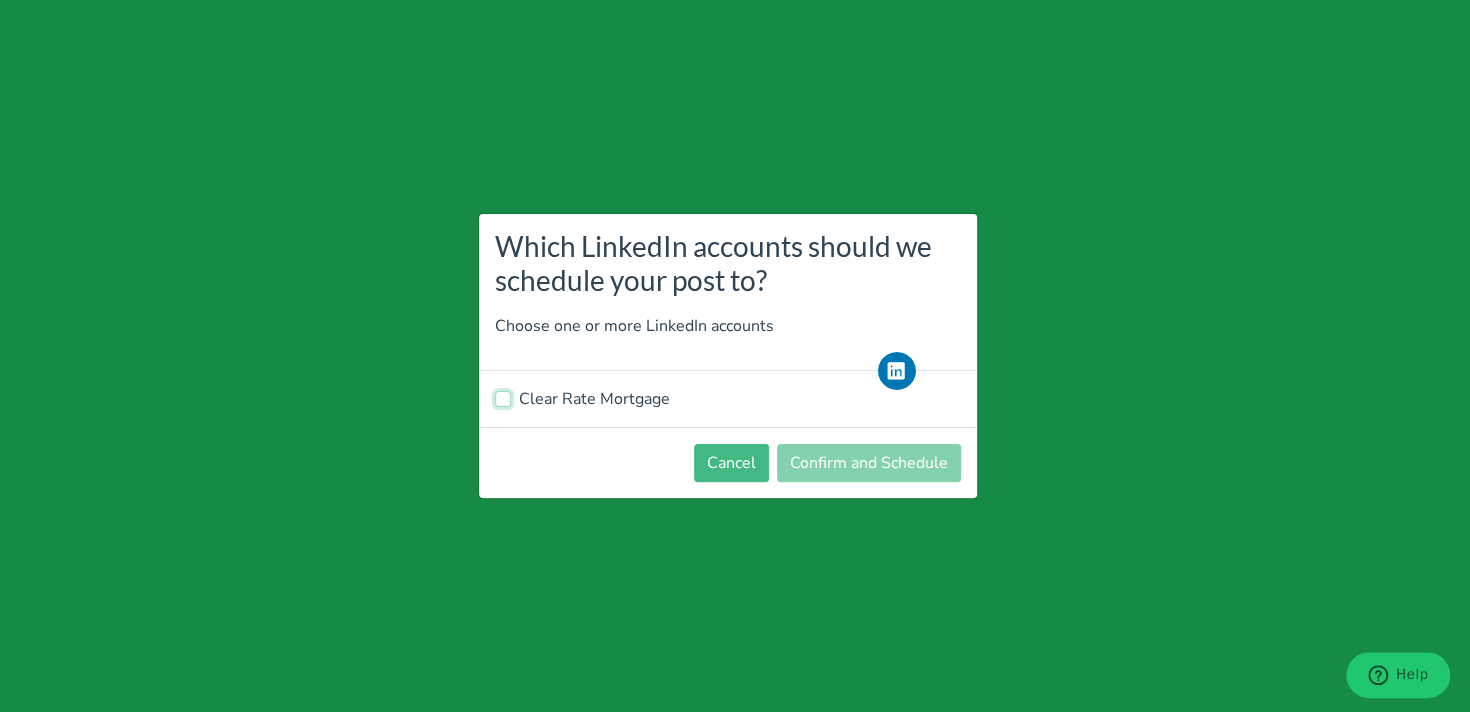 checkbox on "true" 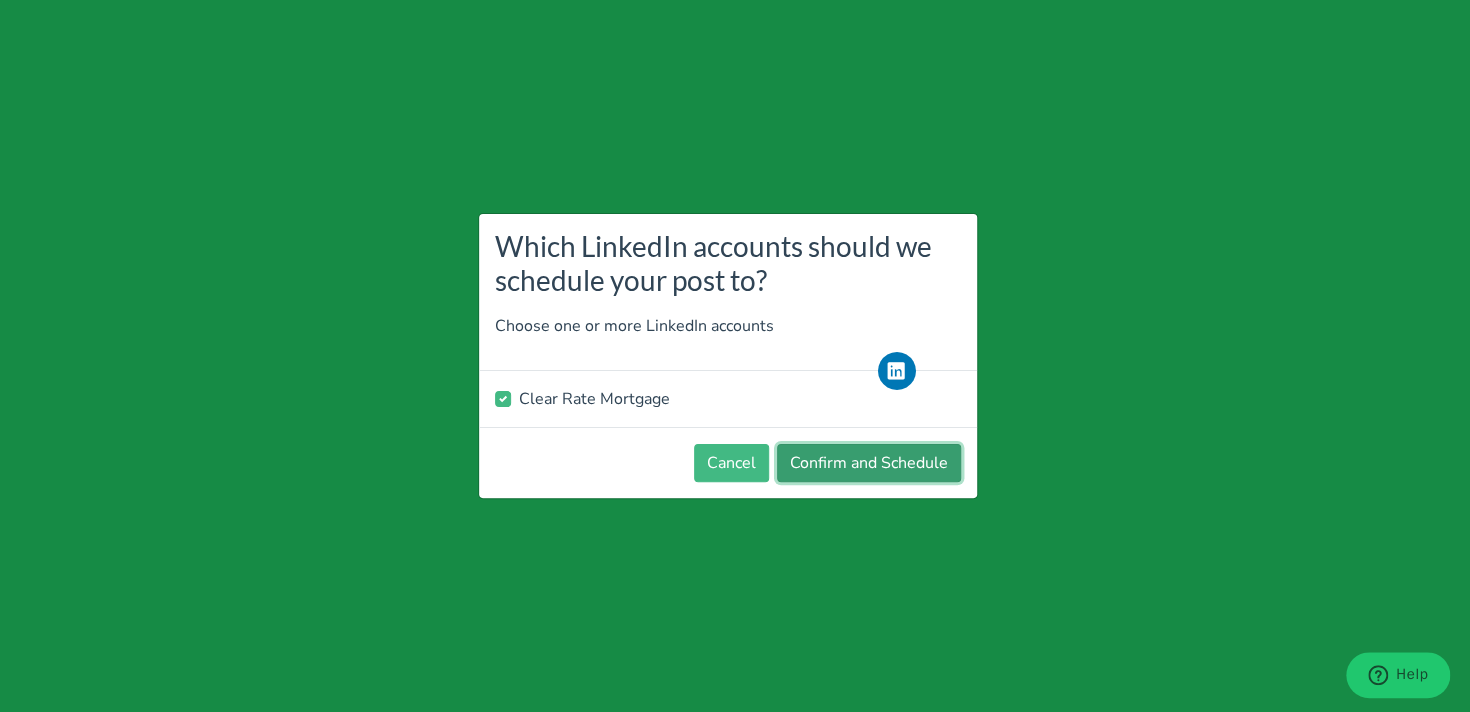 click on "Confirm and Schedule" at bounding box center [869, 463] 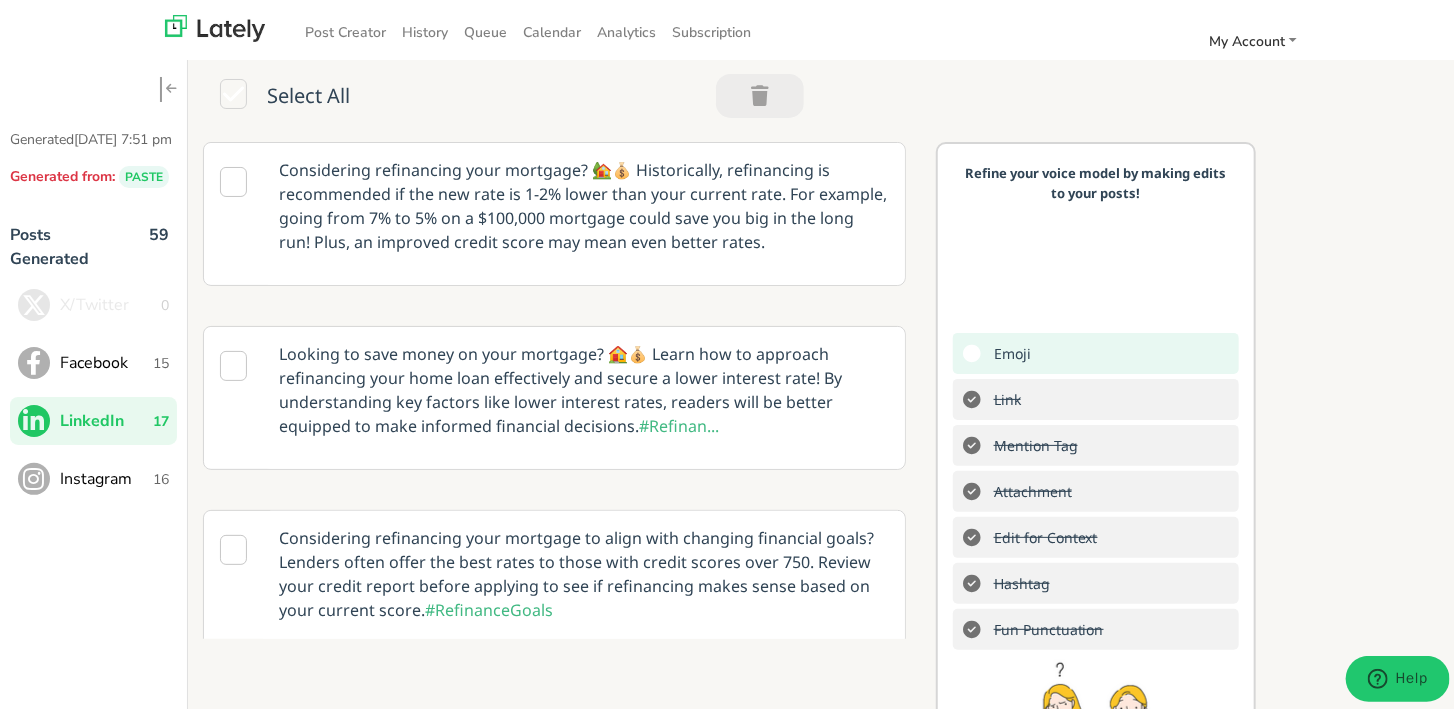 click on "Instagram 16" at bounding box center (93, 475) 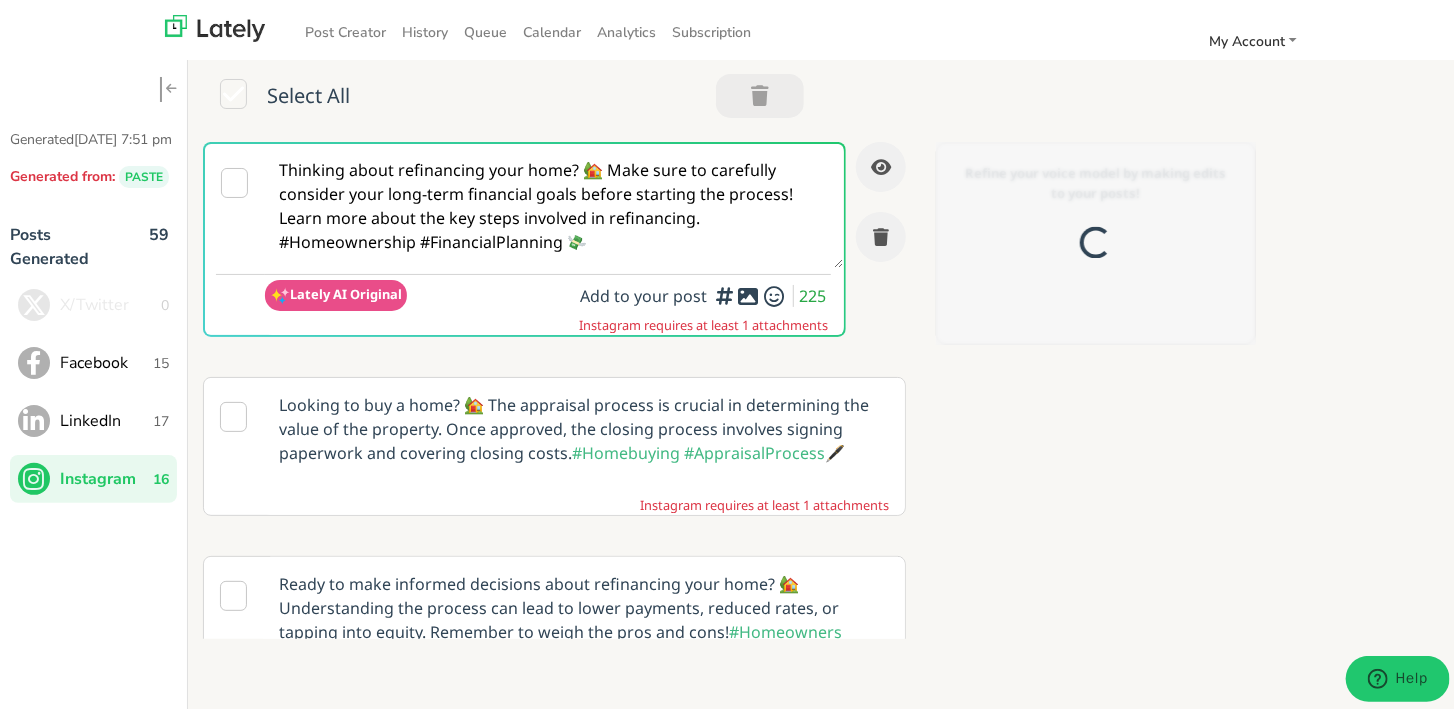 click on "Thinking about refinancing your home? 🏡 Make sure to carefully consider your long-term financial goals before starting the process! Learn more about the key steps involved in refinancing. #Homeownership #FinancialPlanning 💸" at bounding box center (554, 202) 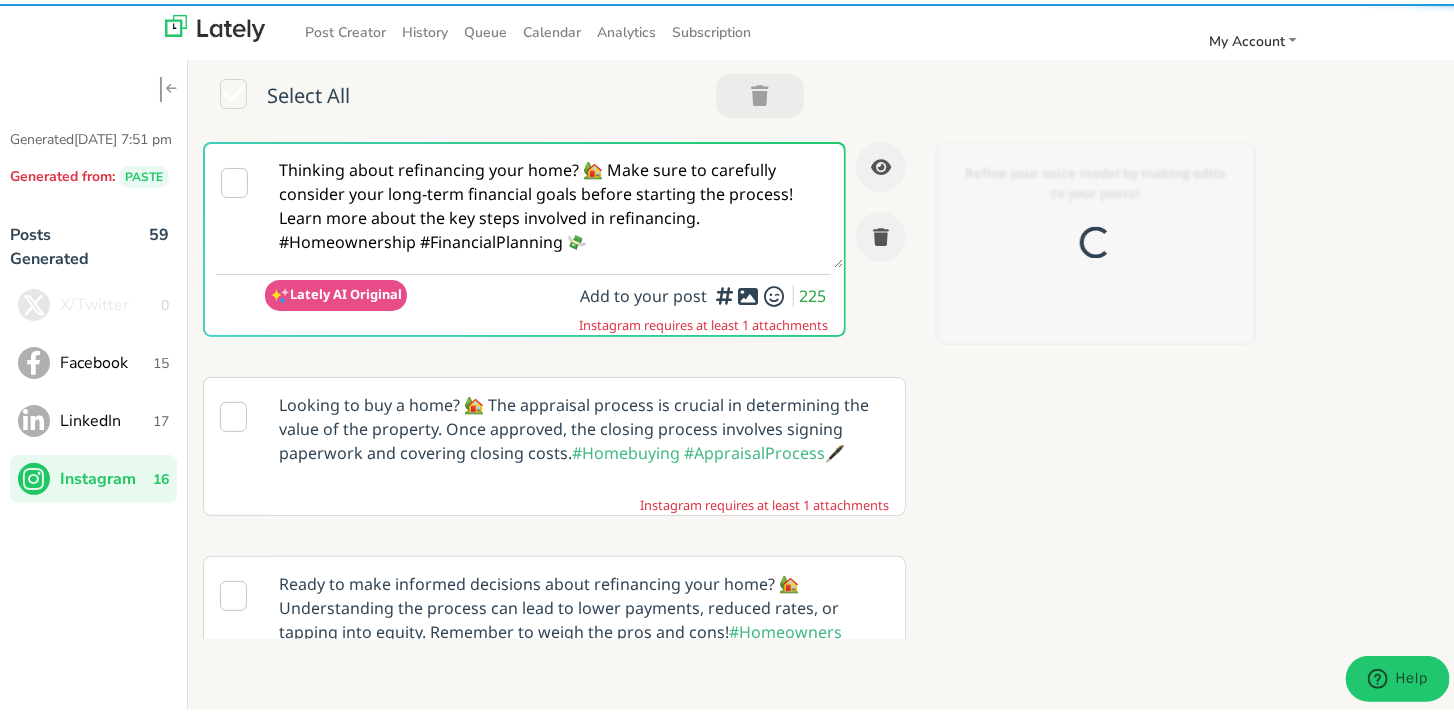 click on "Thinking about refinancing your home? 🏡 Make sure to carefully consider your long-term financial goals before starting the process! Learn more about the key steps involved in refinancing. #Homeownership #FinancialPlanning 💸" at bounding box center [554, 202] 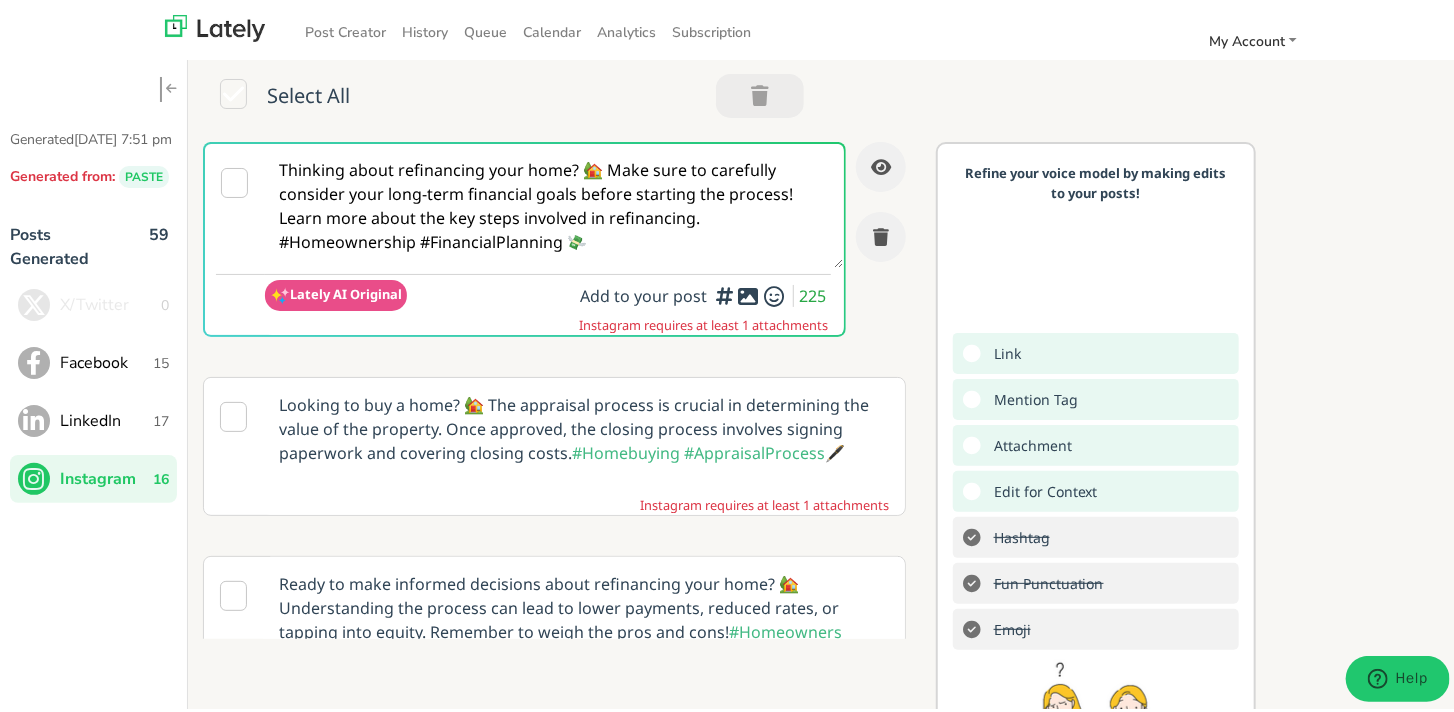 click on "Thinking about refinancing your home? 🏡 Make sure to carefully consider your long-term financial goals before starting the process! Learn more about the key steps involved in refinancing. #Homeownership #FinancialPlanning 💸" at bounding box center [554, 202] 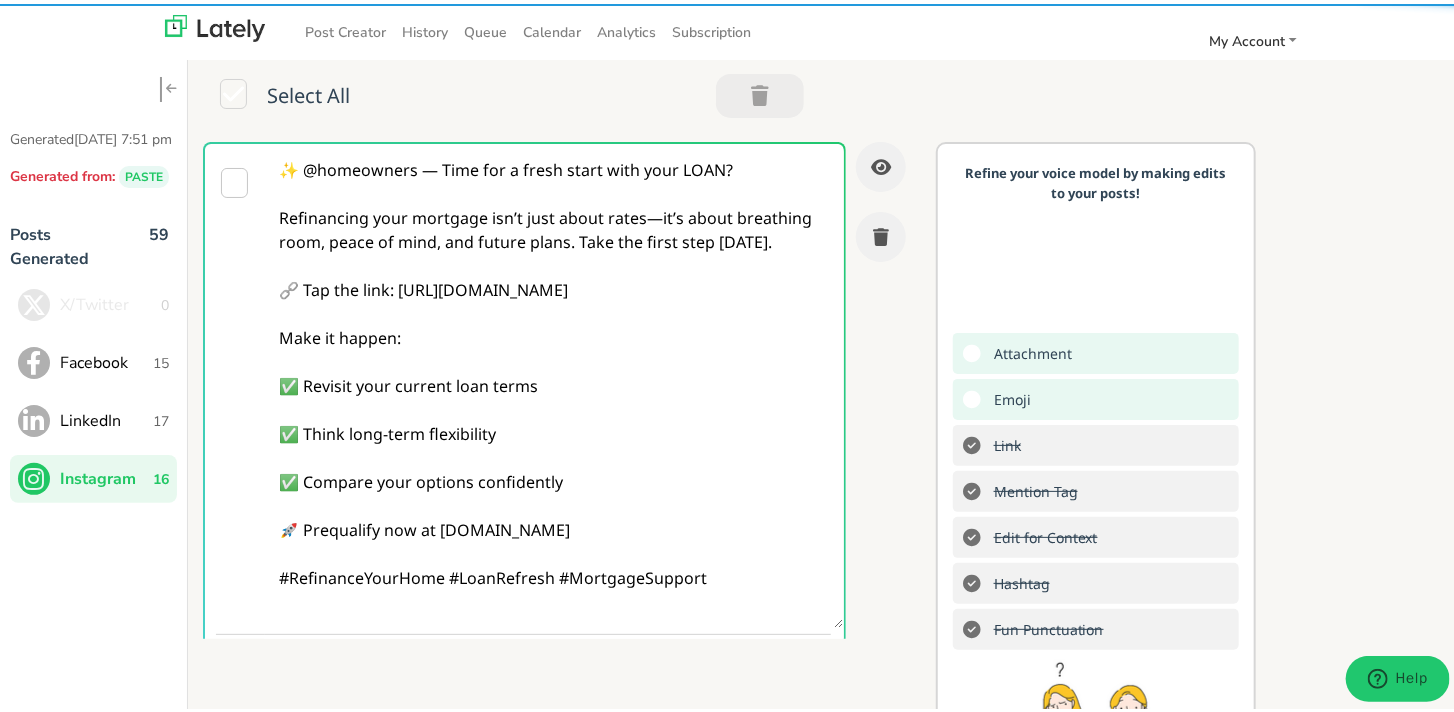 click on "✨ @homeowners — Time for a fresh start with your LOAN?
Refinancing your mortgage isn’t just about rates—it’s about breathing room, peace of mind, and future plans. Take the first step [DATE].
🔗 Tap the link: [URL][DOMAIN_NAME]
Make it happen:
✅ Revisit your current loan terms
✅ Think long-term flexibility
✅ Compare your options confidently
🚀 Prequalify now at [DOMAIN_NAME]
#RefinanceYourHome #LoanRefresh #MortgageSupport" at bounding box center [554, 382] 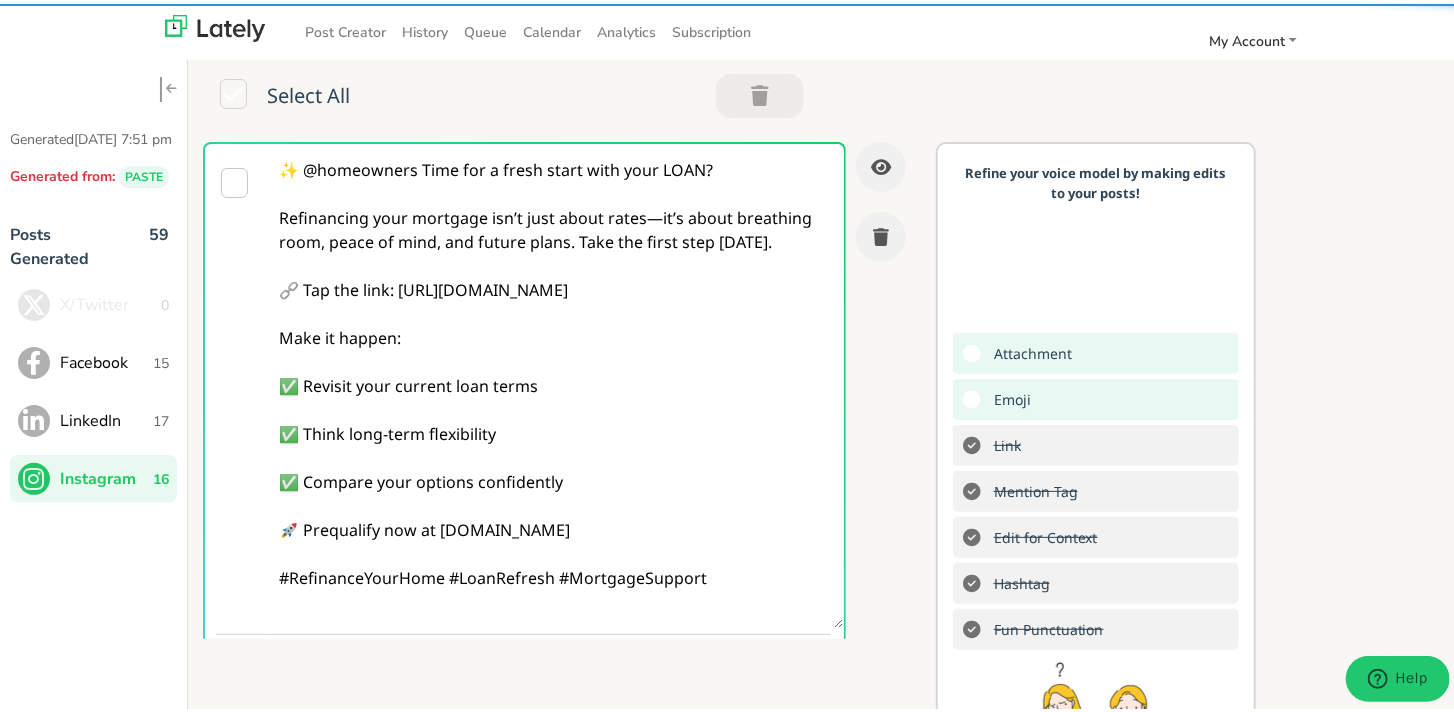 click on "✨ @homeowners Time for a fresh start with your LOAN?
Refinancing your mortgage isn’t just about rates—it’s about breathing room, peace of mind, and future plans. Take the first step [DATE].
🔗 Tap the link: [URL][DOMAIN_NAME]
Make it happen:
✅ Revisit your current loan terms
✅ Think long-term flexibility
✅ Compare your options confidently
🚀 Prequalify now at [DOMAIN_NAME]
#RefinanceYourHome #LoanRefresh #MortgageSupport" at bounding box center [554, 382] 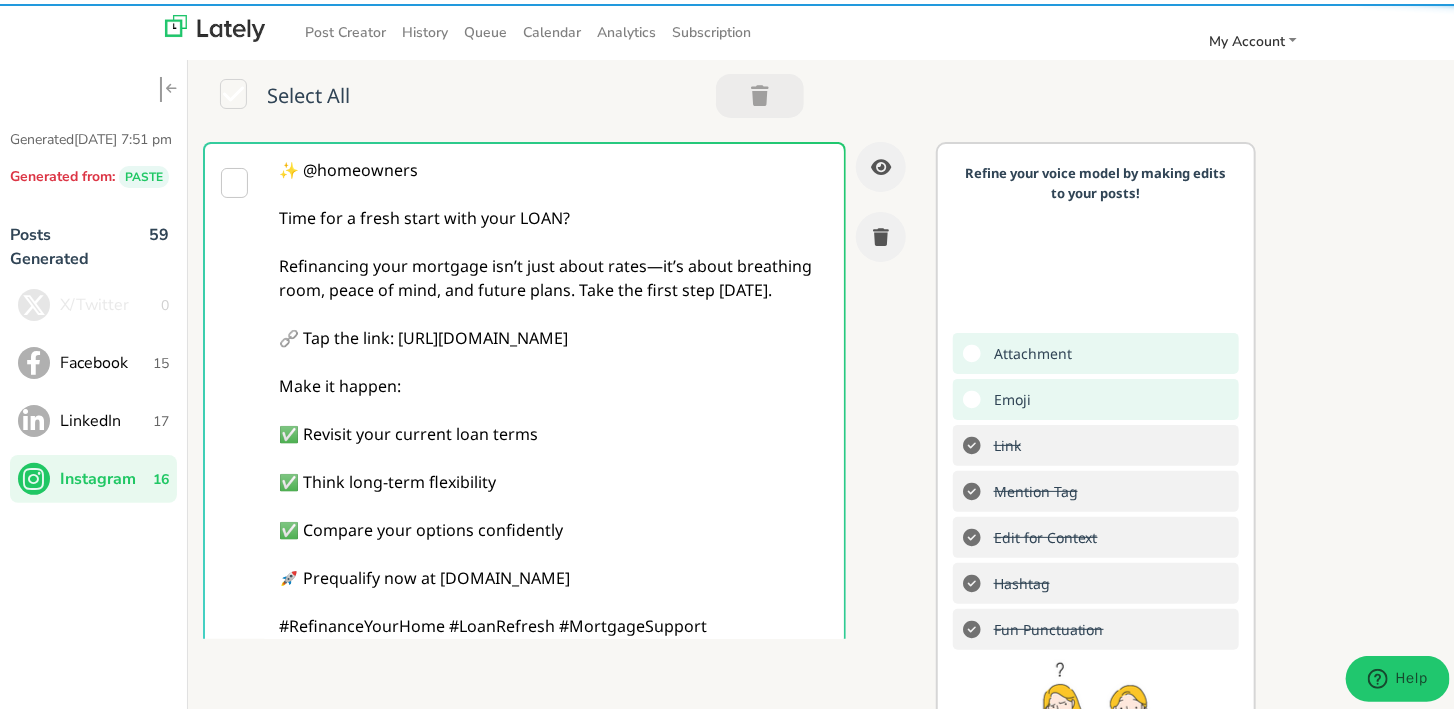 click on "✨ @homeowners
Time for a fresh start with your LOAN?
Refinancing your mortgage isn’t just about rates—it’s about breathing room, peace of mind, and future plans. Take the first step [DATE].
🔗 Tap the link: [URL][DOMAIN_NAME]
Make it happen:
✅ Revisit your current loan terms
✅ Think long-term flexibility
✅ Compare your options confidently
🚀 Prequalify now at [DOMAIN_NAME]
#RefinanceYourHome #LoanRefresh #MortgageSupport" at bounding box center [554, 406] 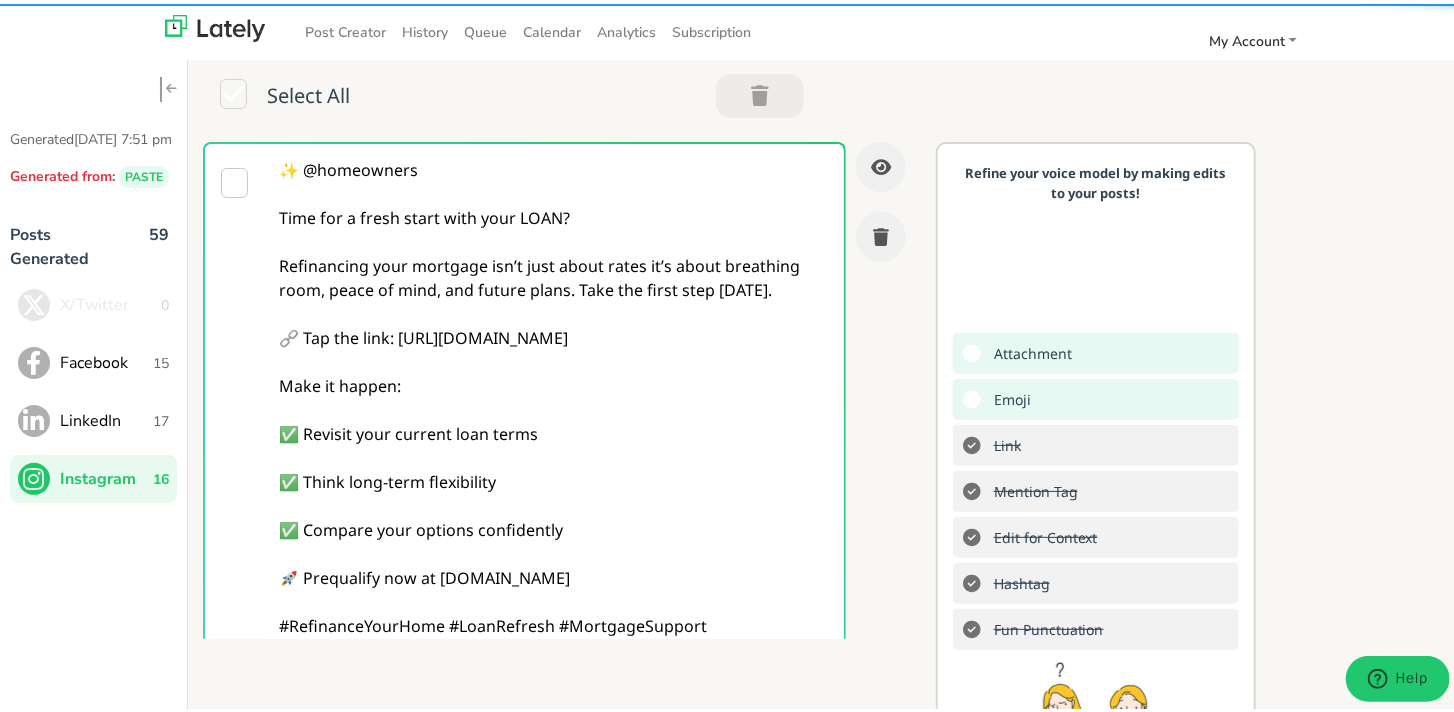 click on "✨ @homeowners
Time for a fresh start with your LOAN?
Refinancing your mortgage isn’t just about rates it’s about breathing room, peace of mind, and future plans. Take the first step [DATE].
🔗 Tap the link: [URL][DOMAIN_NAME]
Make it happen:
✅ Revisit your current loan terms
✅ Think long-term flexibility
✅ Compare your options confidently
🚀 Prequalify now at [DOMAIN_NAME]
#RefinanceYourHome #LoanRefresh #MortgageSupport" at bounding box center (554, 406) 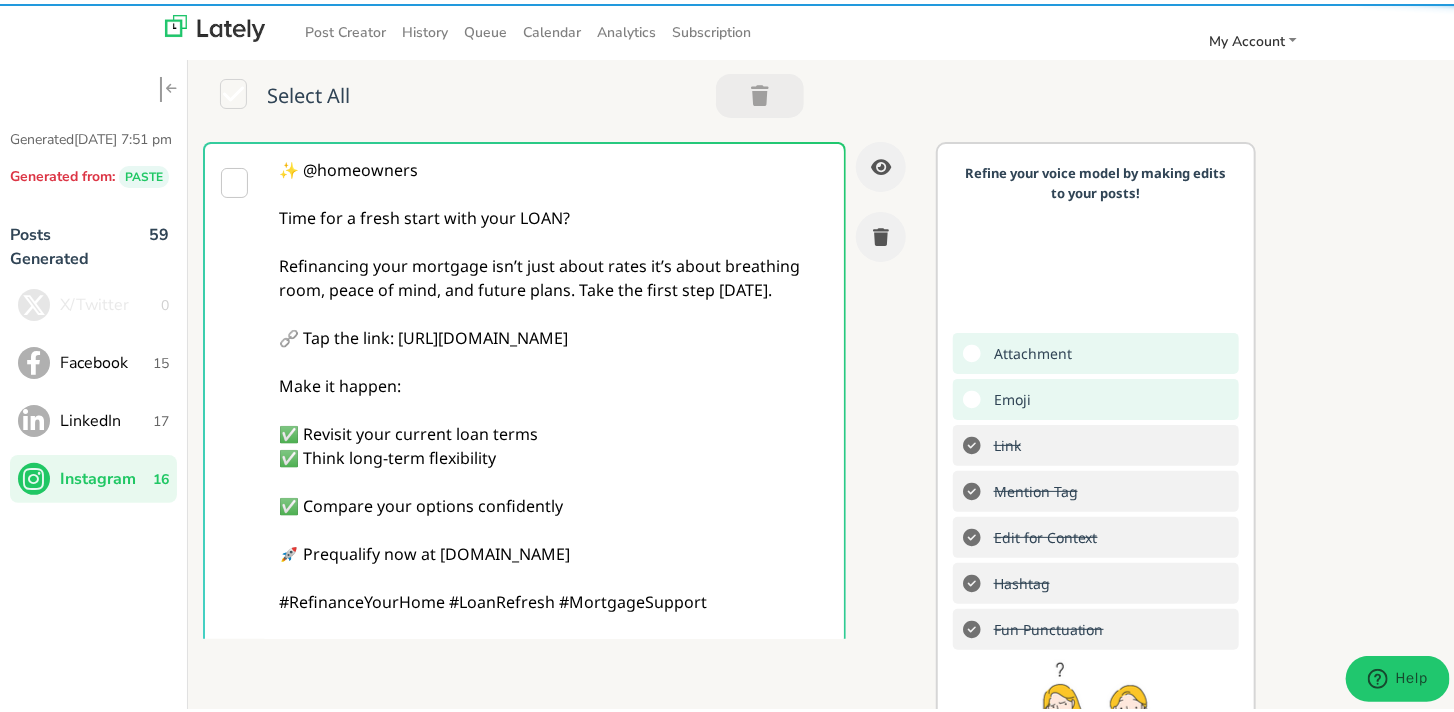 click on "✨ @homeowners
Time for a fresh start with your LOAN?
Refinancing your mortgage isn’t just about rates it’s about breathing room, peace of mind, and future plans. Take the first step [DATE].
🔗 Tap the link: [URL][DOMAIN_NAME]
Make it happen:
✅ Revisit your current loan terms
✅ Think long-term flexibility
✅ Compare your options confidently
🚀 Prequalify now at [DOMAIN_NAME]
#RefinanceYourHome #LoanRefresh #MortgageSupport" at bounding box center [554, 406] 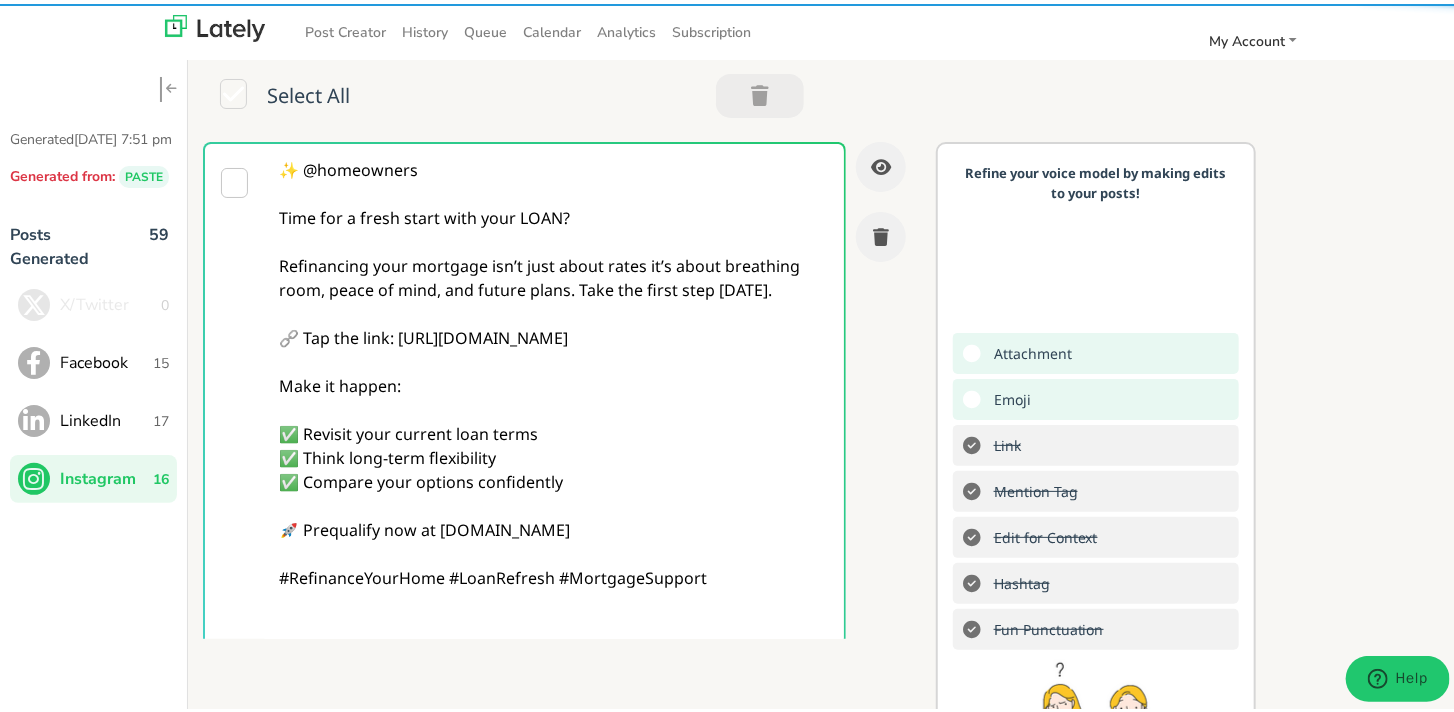 click on "✨ @homeowners
Time for a fresh start with your LOAN?
Refinancing your mortgage isn’t just about rates it’s about breathing room, peace of mind, and future plans. Take the first step [DATE].
🔗 Tap the link: [URL][DOMAIN_NAME]
Make it happen:
✅ Revisit your current loan terms
✅ Think long-term flexibility
✅ Compare your options confidently
🚀 Prequalify now at [DOMAIN_NAME]
#RefinanceYourHome #LoanRefresh #MortgageSupport" at bounding box center [554, 406] 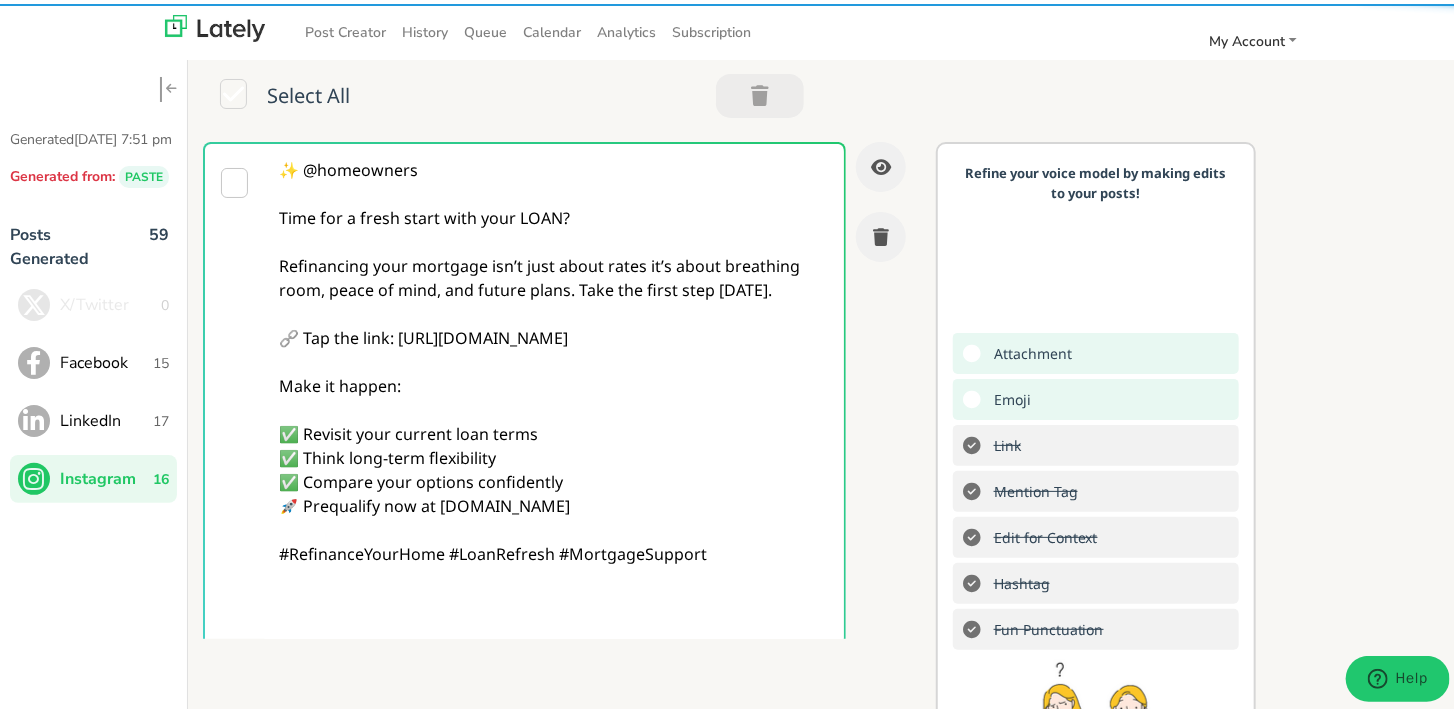 click on "✨ @homeowners
Time for a fresh start with your LOAN?
Refinancing your mortgage isn’t just about rates it’s about breathing room, peace of mind, and future plans. Take the first step [DATE].
🔗 Tap the link: [URL][DOMAIN_NAME]
Make it happen:
✅ Revisit your current loan terms
✅ Think long-term flexibility
✅ Compare your options confidently
🚀 Prequalify now at [DOMAIN_NAME]
#RefinanceYourHome #LoanRefresh #MortgageSupport" at bounding box center (554, 406) 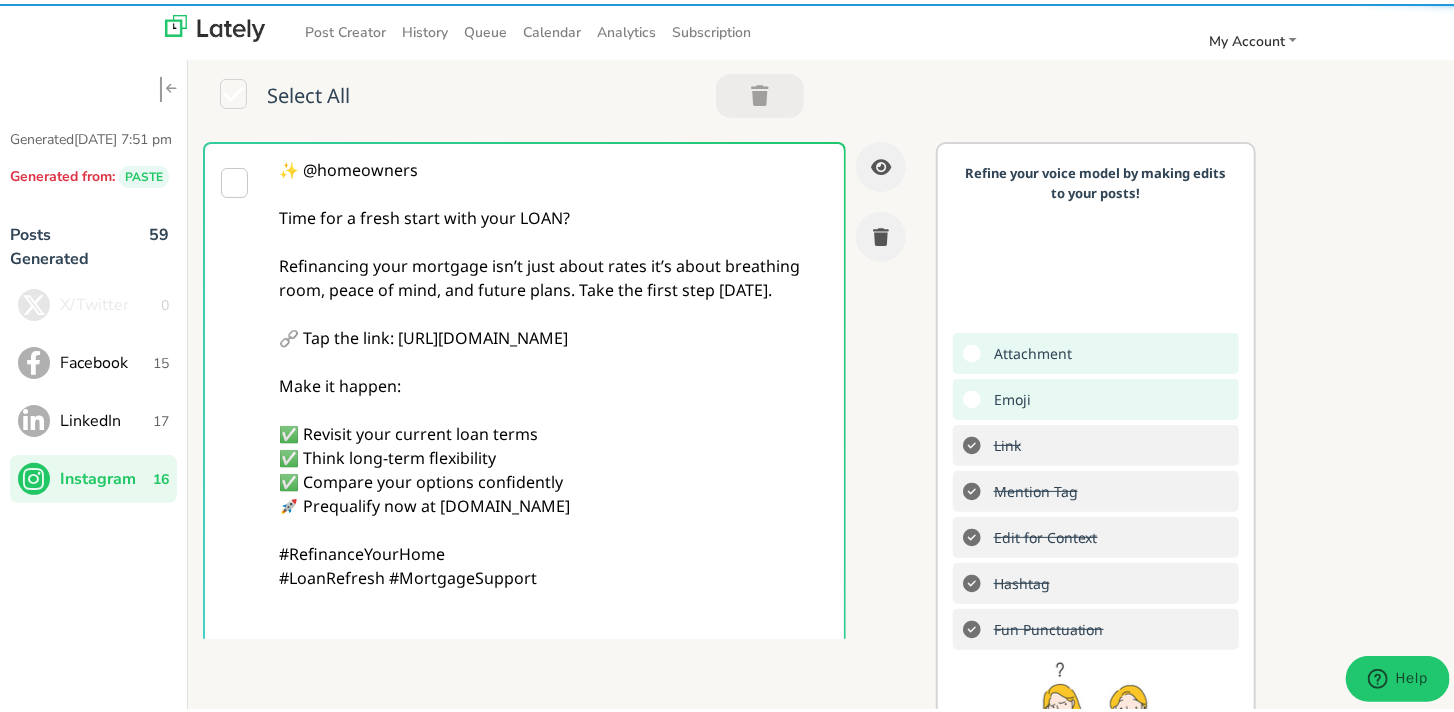 click on "✨ @homeowners
Time for a fresh start with your LOAN?
Refinancing your mortgage isn’t just about rates it’s about breathing room, peace of mind, and future plans. Take the first step [DATE].
🔗 Tap the link: [URL][DOMAIN_NAME]
Make it happen:
✅ Revisit your current loan terms
✅ Think long-term flexibility
✅ Compare your options confidently
🚀 Prequalify now at [DOMAIN_NAME]
#RefinanceYourHome
#LoanRefresh #MortgageSupport" at bounding box center (554, 406) 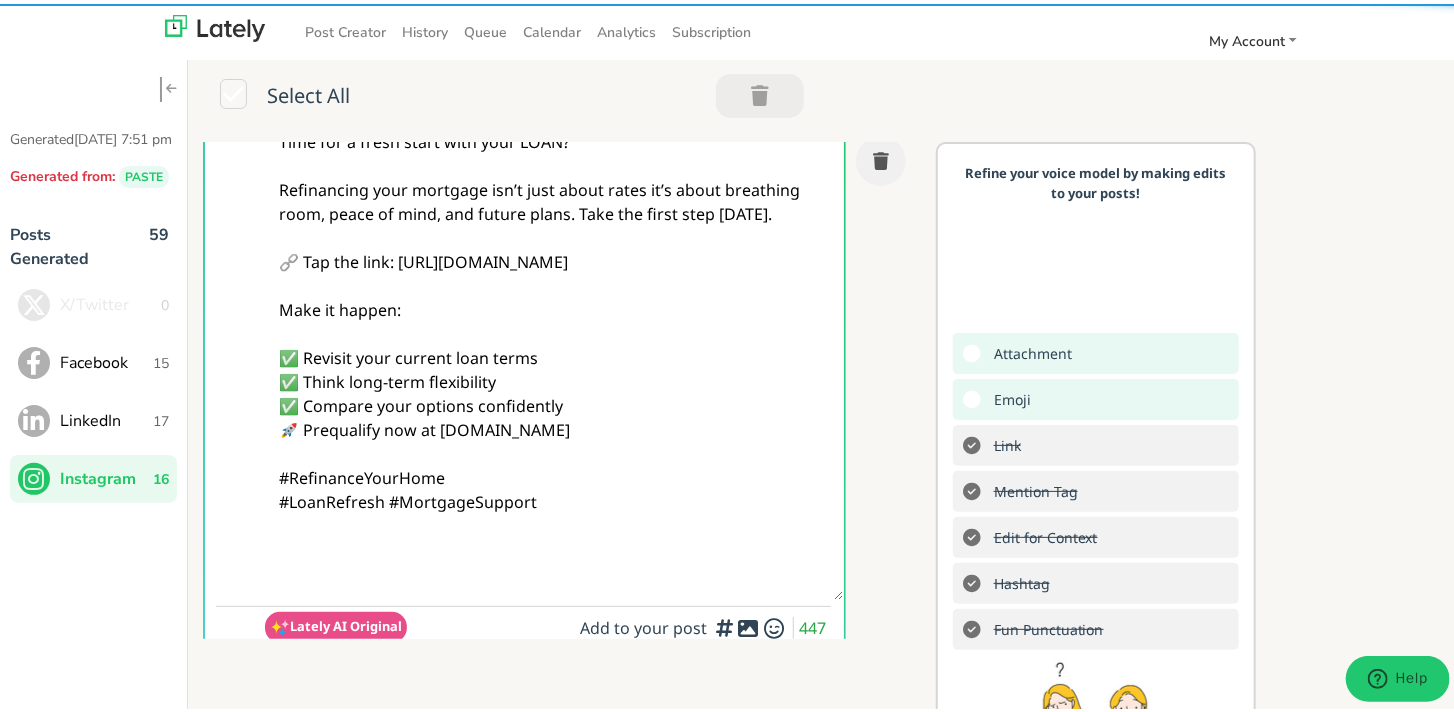 scroll, scrollTop: 200, scrollLeft: 0, axis: vertical 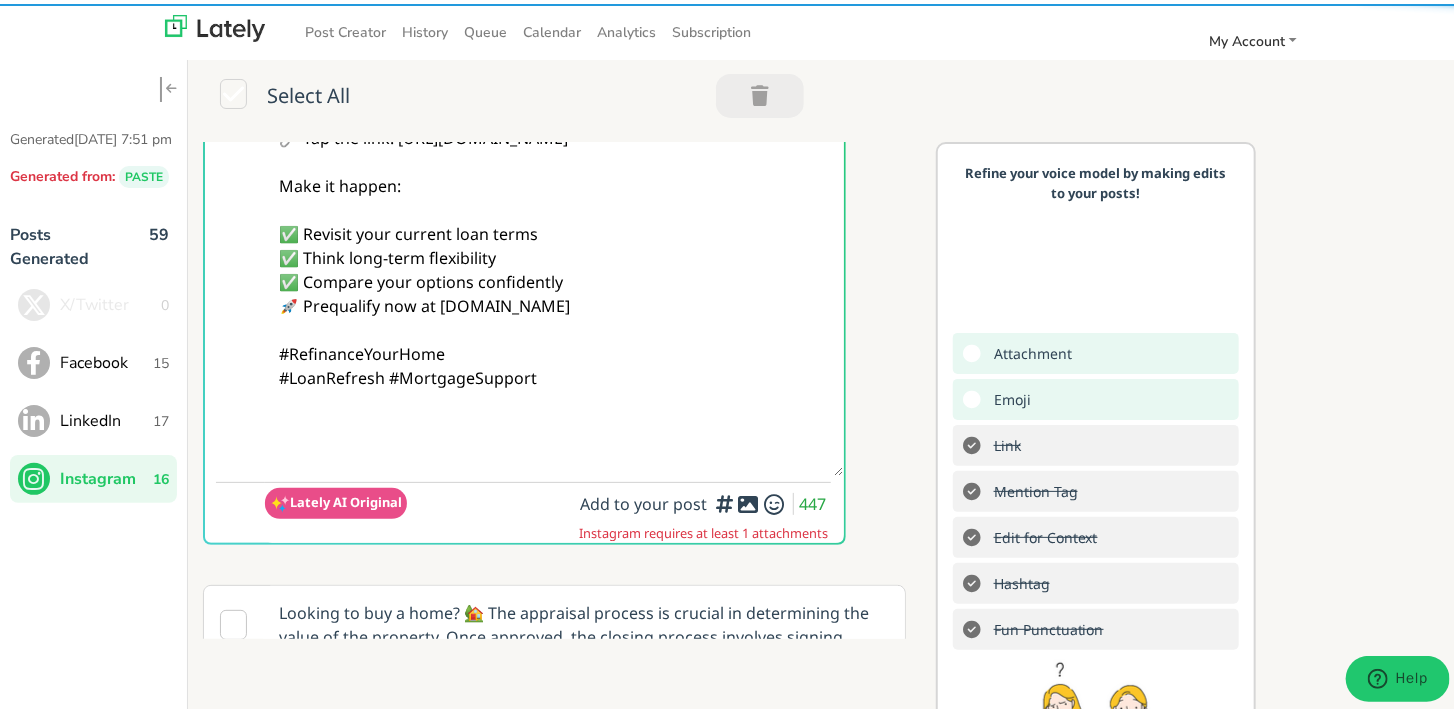 paste on "Follow Us On Our Social Media Platforms!
Facebook: [URL][DOMAIN_NAME]
LinkedIn: [URL][DOMAIN_NAME]
Instagram: [URL][DOMAIN_NAME][DOMAIN_NAME]" 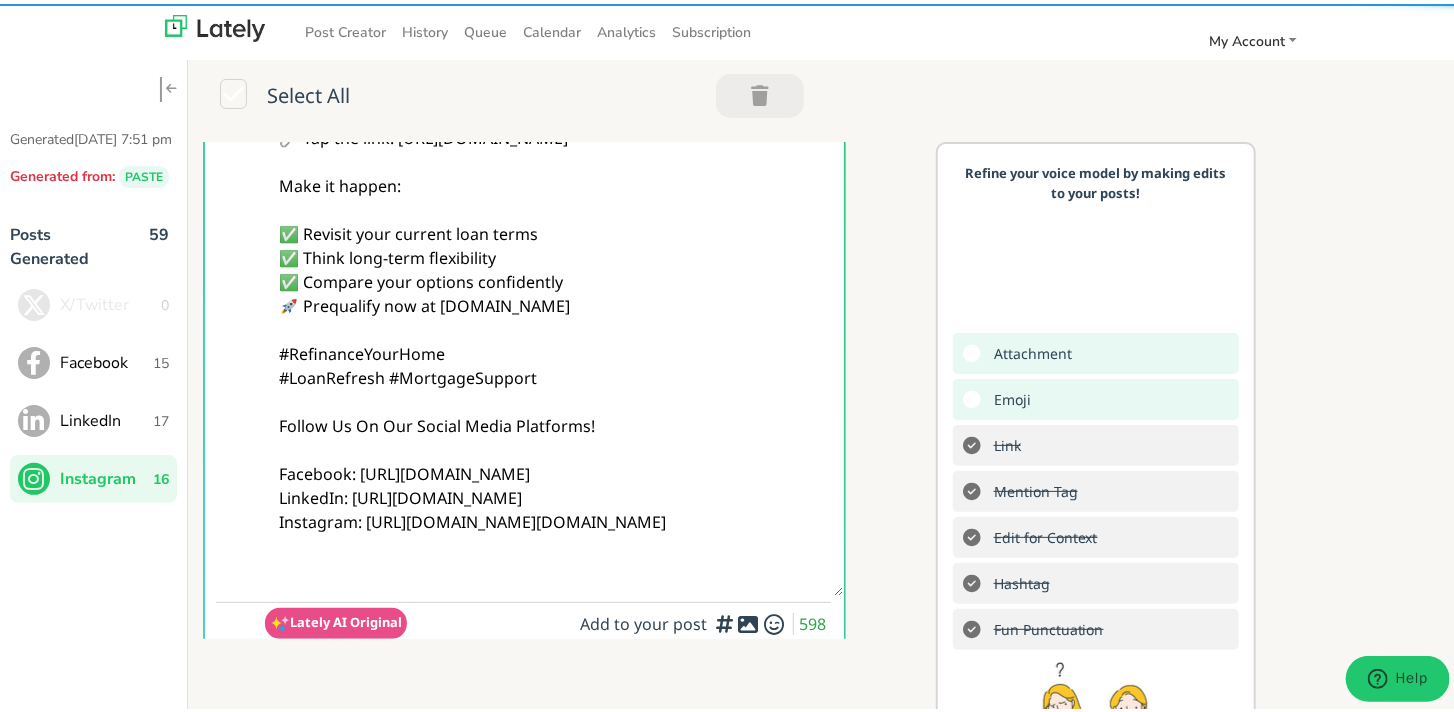 type on "✨ @homeowners
Time for a fresh start with your LOAN?
Refinancing your mortgage isn’t just about rates it’s about breathing room, peace of mind, and future plans. Take the first step [DATE].
🔗 Tap the link: [URL][DOMAIN_NAME]
Make it happen:
✅ Revisit your current loan terms
✅ Think long-term flexibility
✅ Compare your options confidently
🚀 Prequalify now at [DOMAIN_NAME]
#RefinanceYourHome
#LoanRefresh #MortgageSupport
Follow Us On Our Social Media Platforms!
Facebook: [URL][DOMAIN_NAME]
LinkedIn: [URL][DOMAIN_NAME]
Instagram: [URL][DOMAIN_NAME][DOMAIN_NAME]" 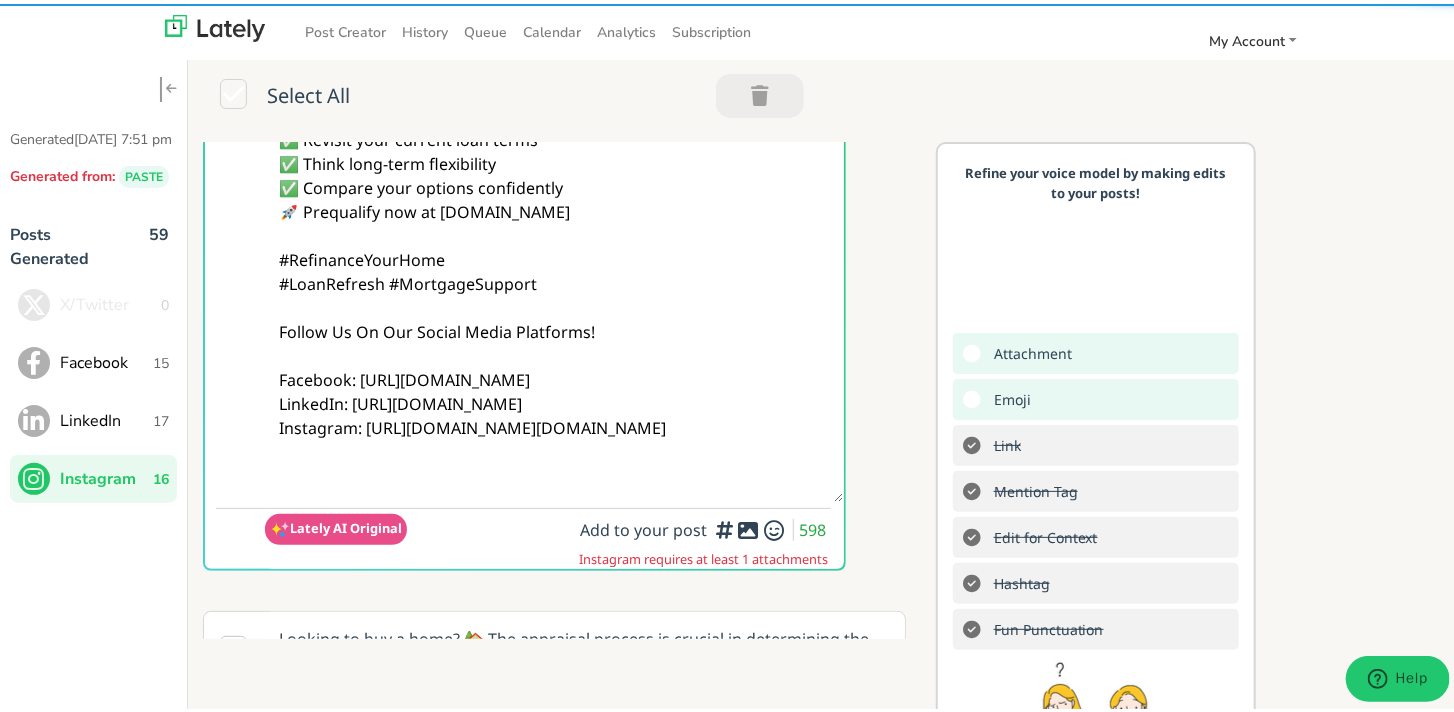 scroll, scrollTop: 600, scrollLeft: 0, axis: vertical 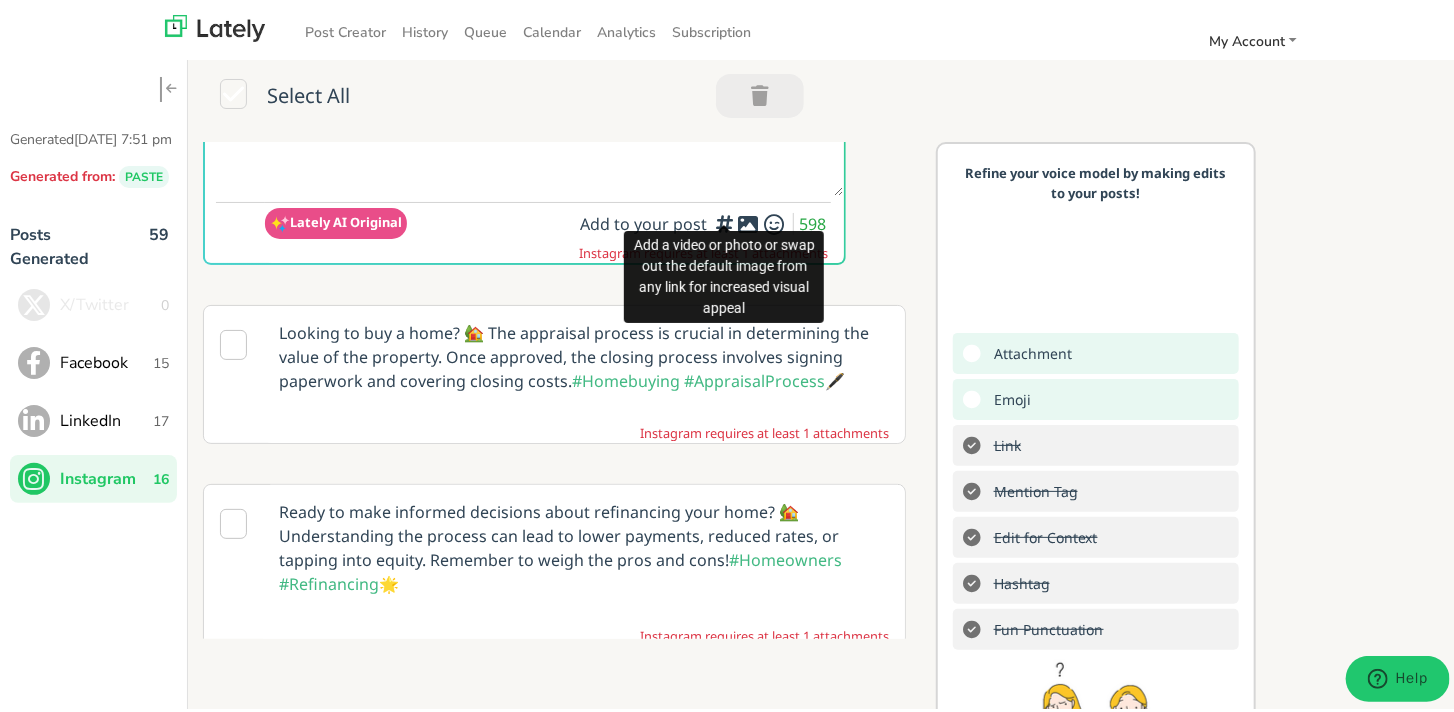 click on "Add to your post    598" at bounding box center (705, 222) 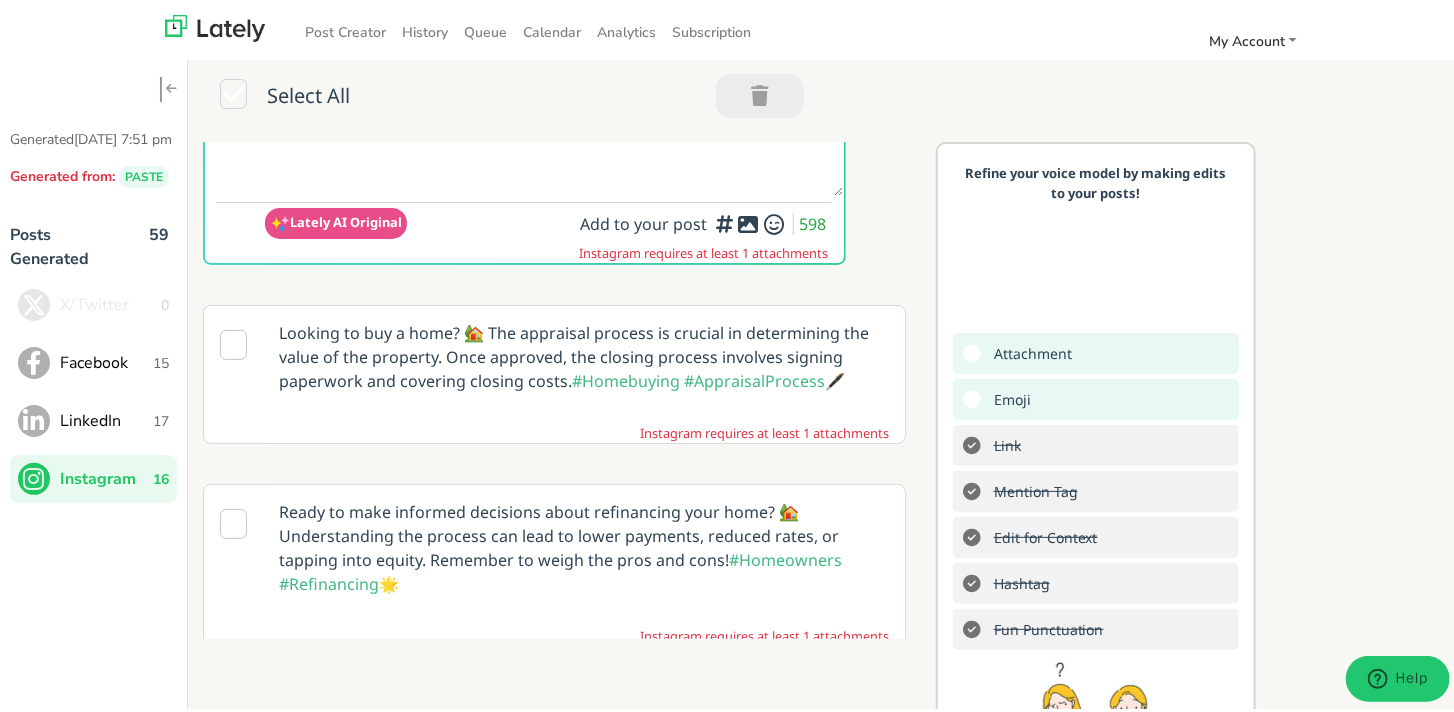 click at bounding box center (724, 224) 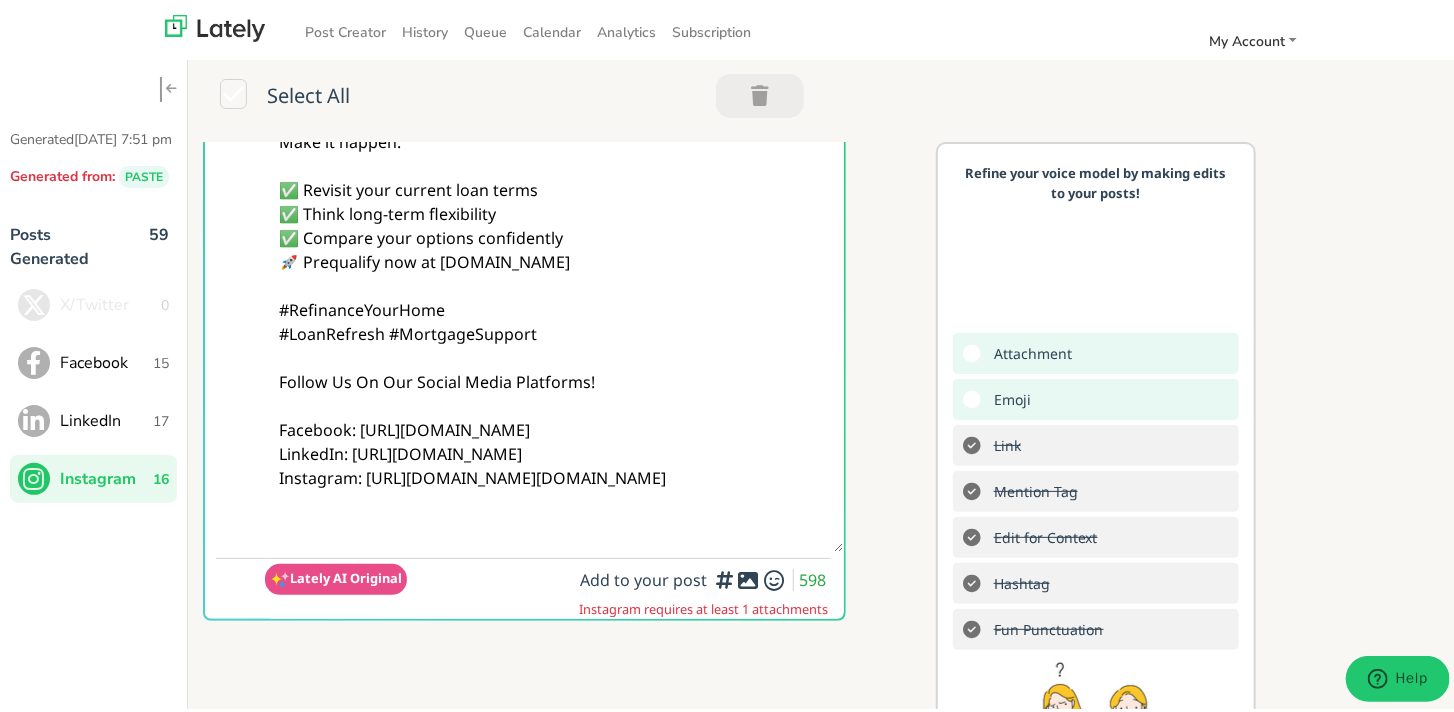 scroll, scrollTop: 0, scrollLeft: 0, axis: both 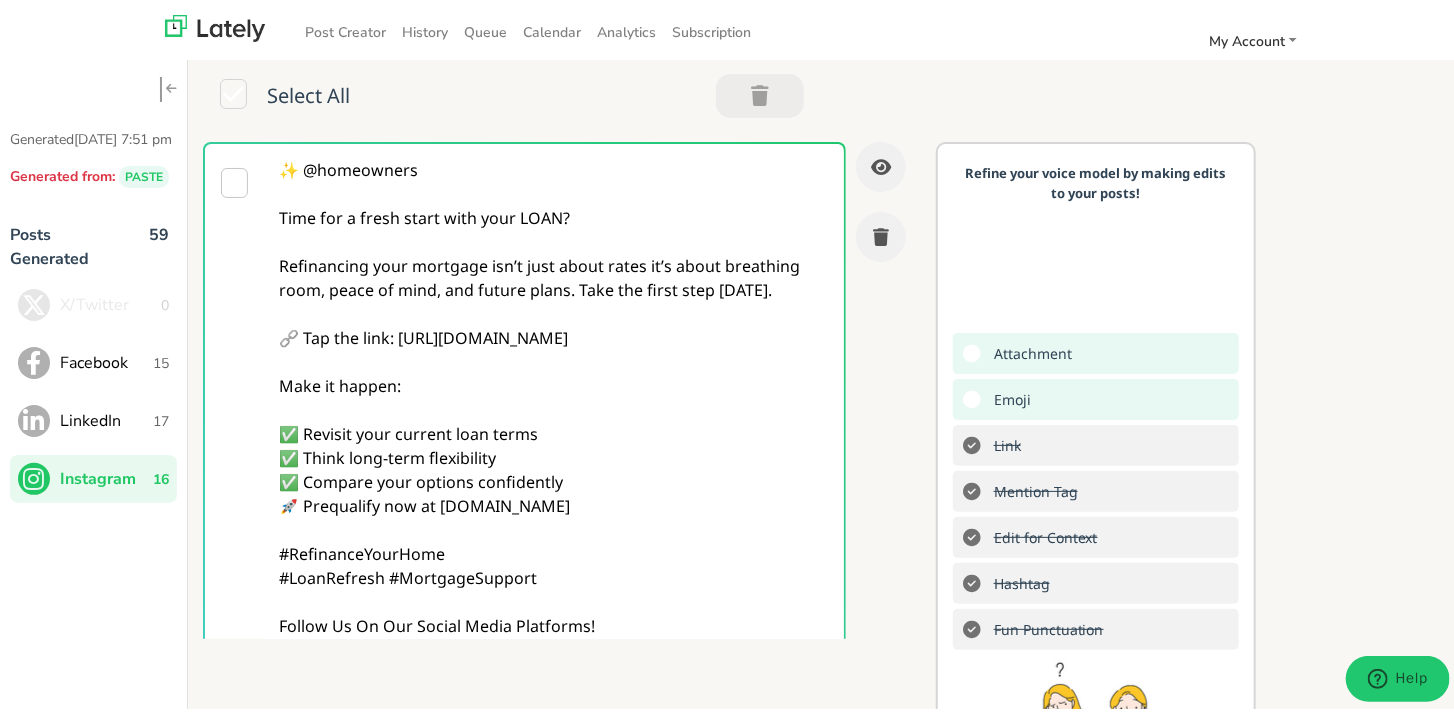 click on "✨ @homeowners
Time for a fresh start with your LOAN?
Refinancing your mortgage isn’t just about rates it’s about breathing room, peace of mind, and future plans. Take the first step [DATE].
🔗 Tap the link: [URL][DOMAIN_NAME]
Make it happen:
✅ Revisit your current loan terms
✅ Think long-term flexibility
✅ Compare your options confidently
🚀 Prequalify now at [DOMAIN_NAME]
#RefinanceYourHome
#LoanRefresh #MortgageSupport
Follow Us On Our Social Media Platforms!
Facebook: [URL][DOMAIN_NAME]
LinkedIn: [URL][DOMAIN_NAME]
Instagram: [URL][DOMAIN_NAME][DOMAIN_NAME]" at bounding box center [554, 466] 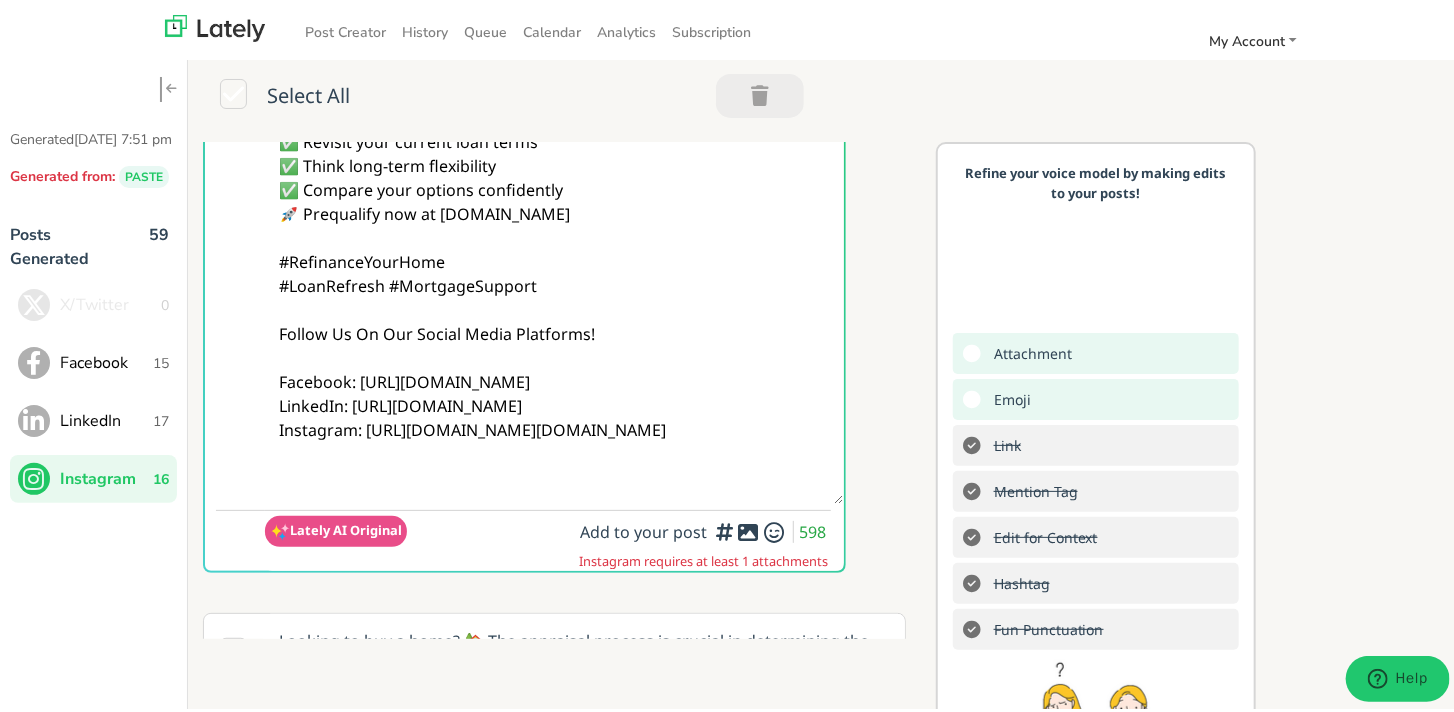 scroll, scrollTop: 400, scrollLeft: 0, axis: vertical 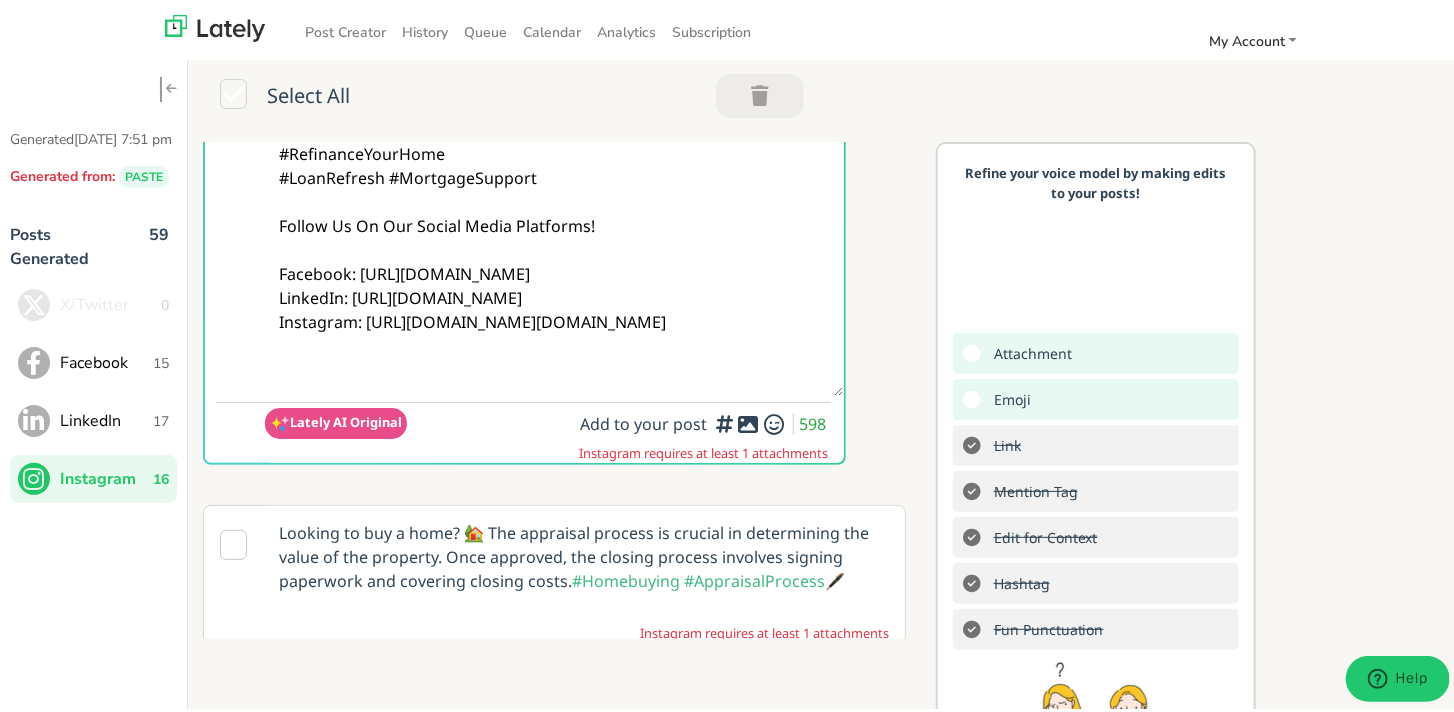 click at bounding box center [724, 416] 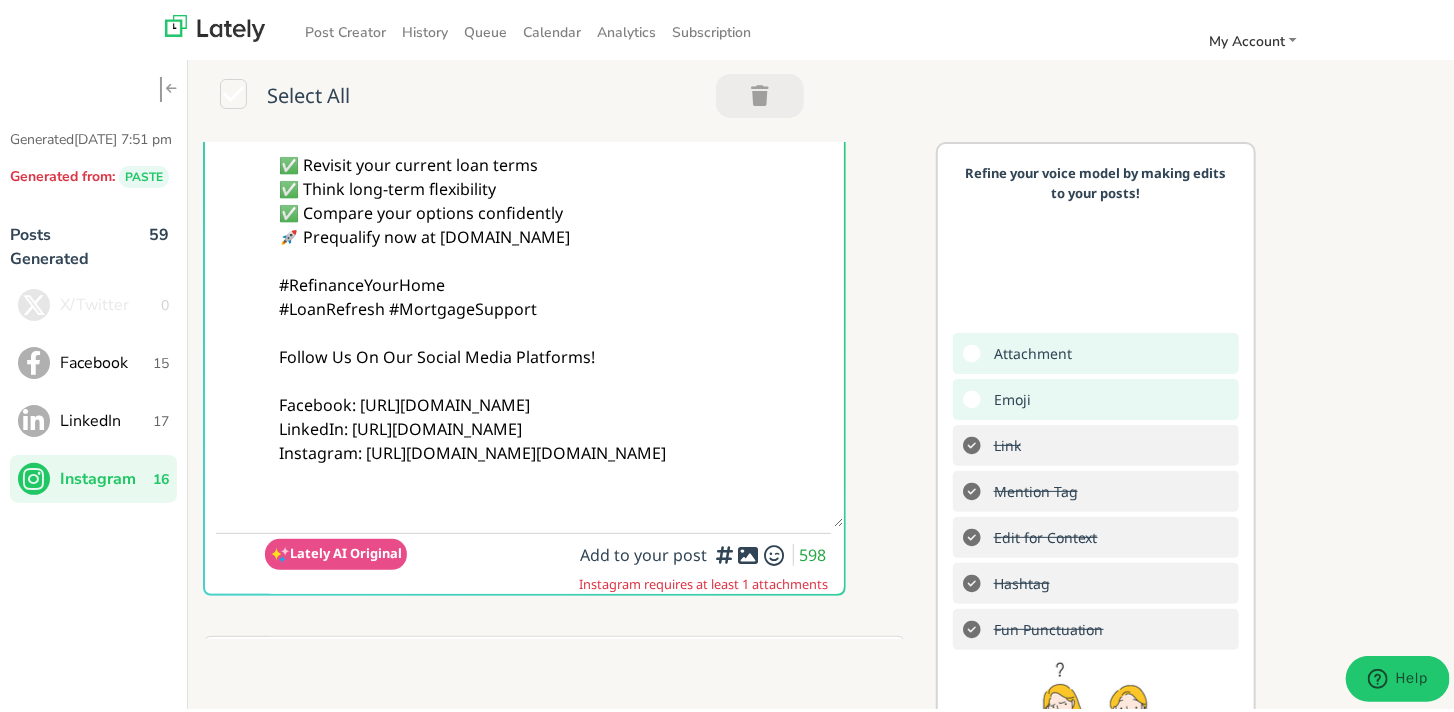 scroll, scrollTop: 500, scrollLeft: 0, axis: vertical 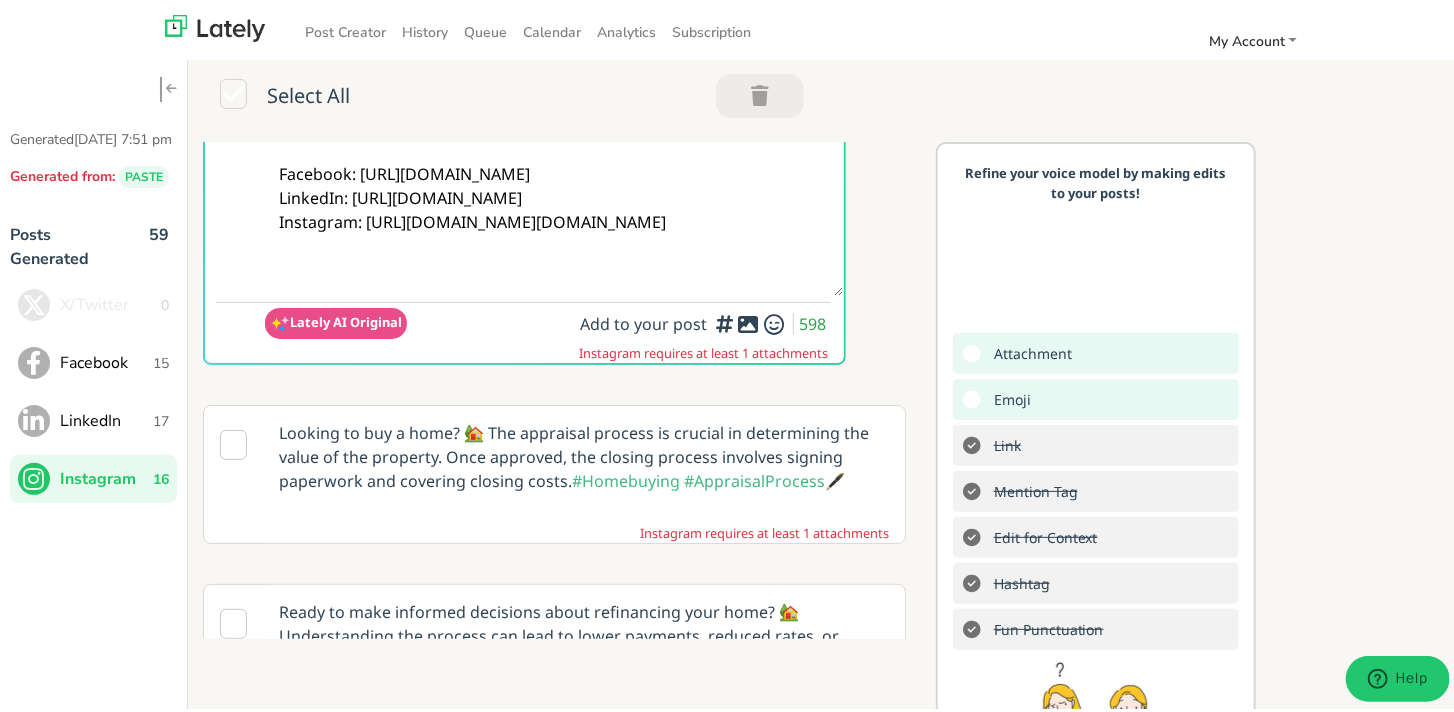 click on "✨ @homeowners
Time for a fresh start with your LOAN?
Refinancing your mortgage isn’t just about rates it’s about breathing room, peace of mind, and future plans. Take the first step [DATE].
🔗 Tap the link: [URL][DOMAIN_NAME]
Make it happen:
✅ Revisit your current loan terms
✅ Think long-term flexibility
✅ Compare your options confidently
🚀 Prequalify now at [DOMAIN_NAME]
#RefinanceYourHome
#LoanRefresh #MortgageSupport
Follow Us On Our Social Media Platforms!
Facebook: [URL][DOMAIN_NAME]
LinkedIn: [URL][DOMAIN_NAME]
Instagram: [URL][DOMAIN_NAME][DOMAIN_NAME]" at bounding box center [554, -34] 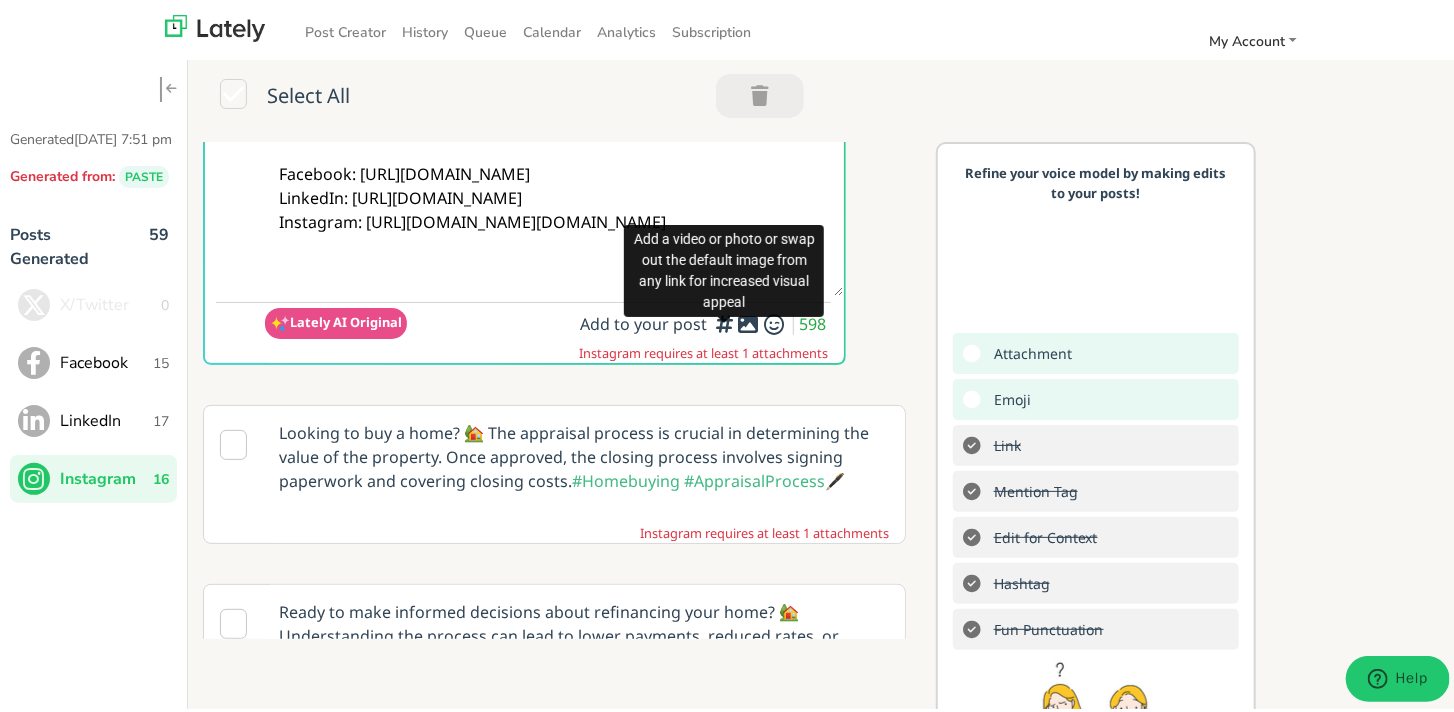click at bounding box center [724, 316] 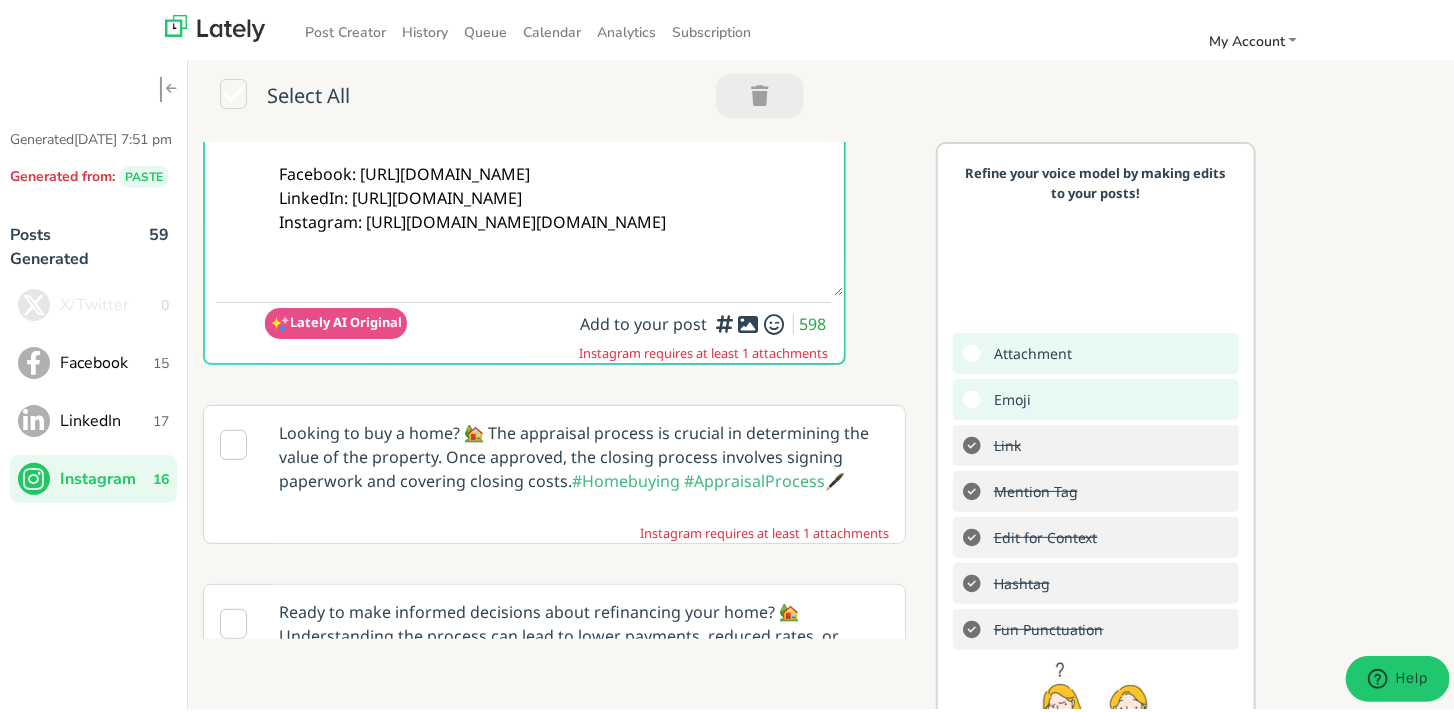 click on "Add to your post    598" at bounding box center (705, 320) 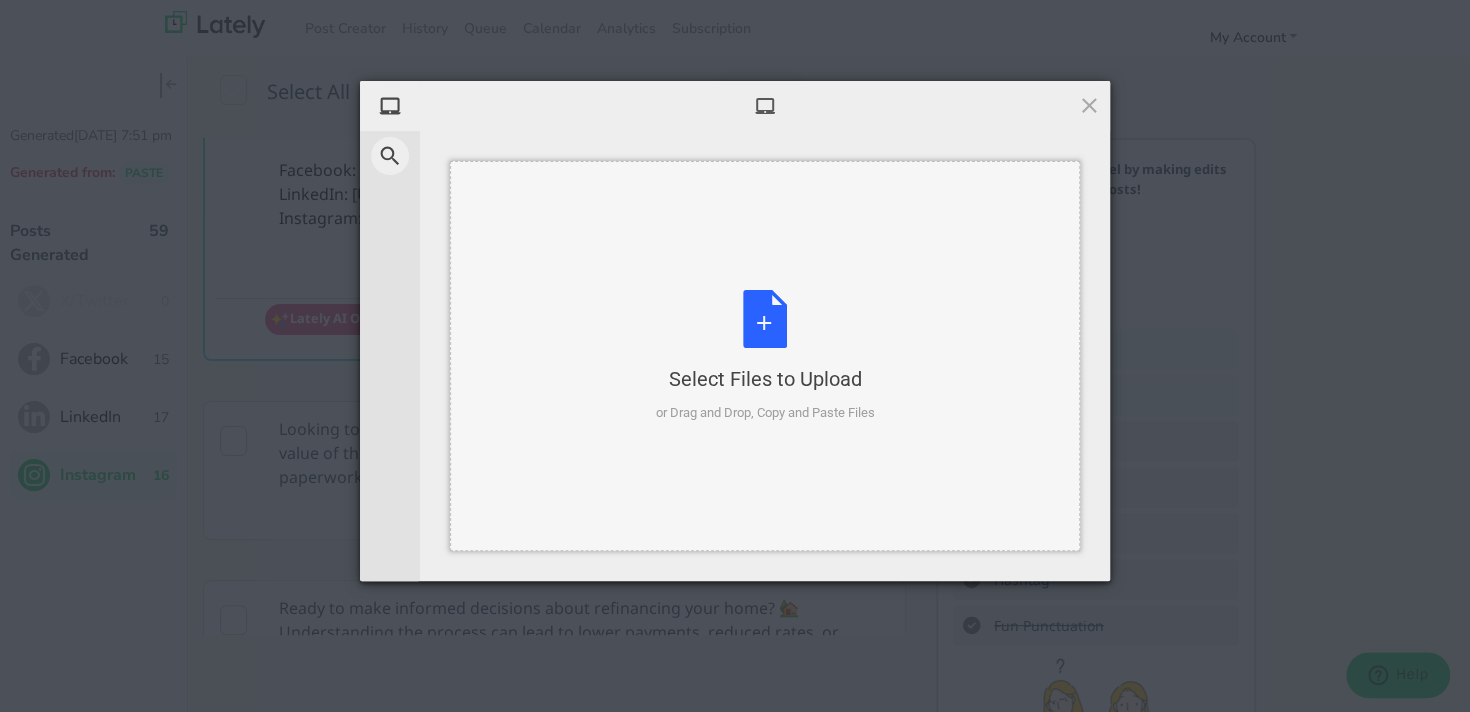 click on "Select Files to Upload
or Drag and Drop, Copy and Paste Files" at bounding box center (765, 356) 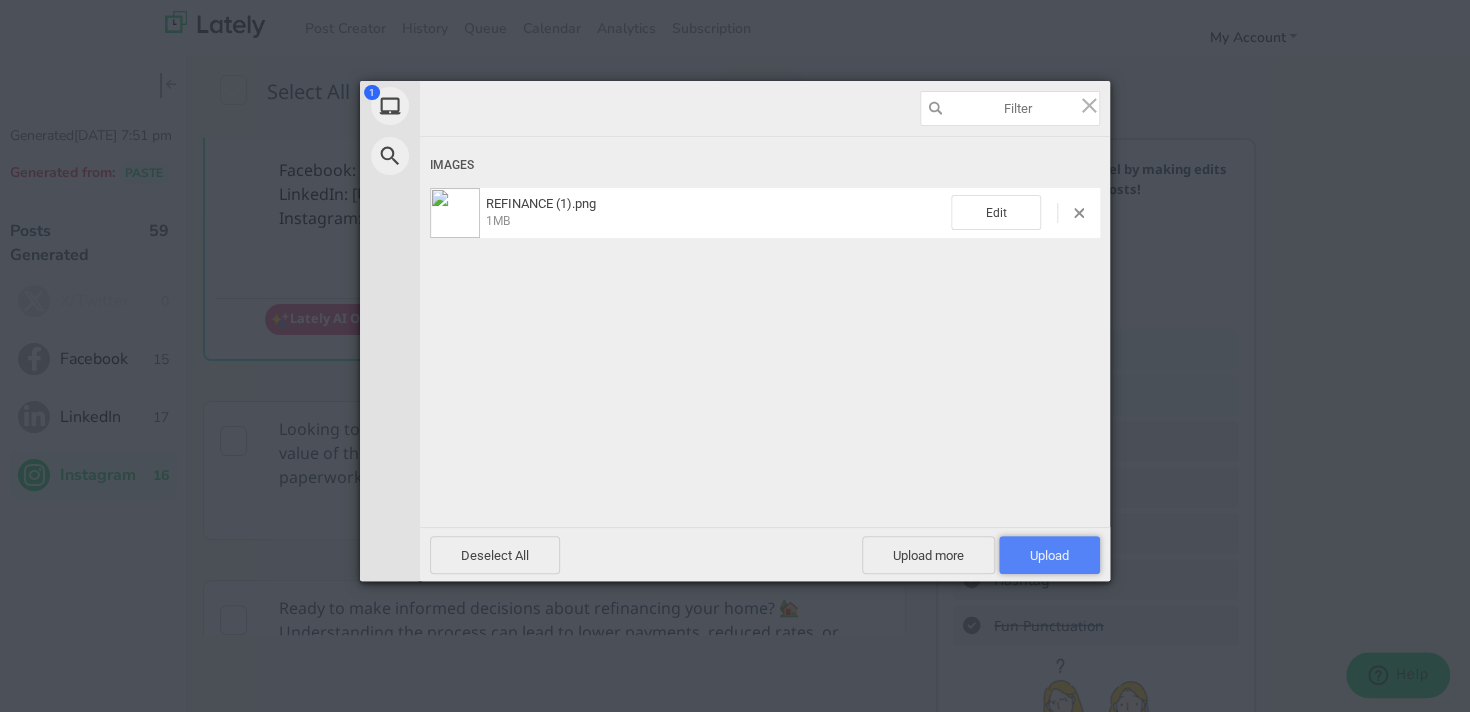 click on "Upload
1" at bounding box center [1049, 555] 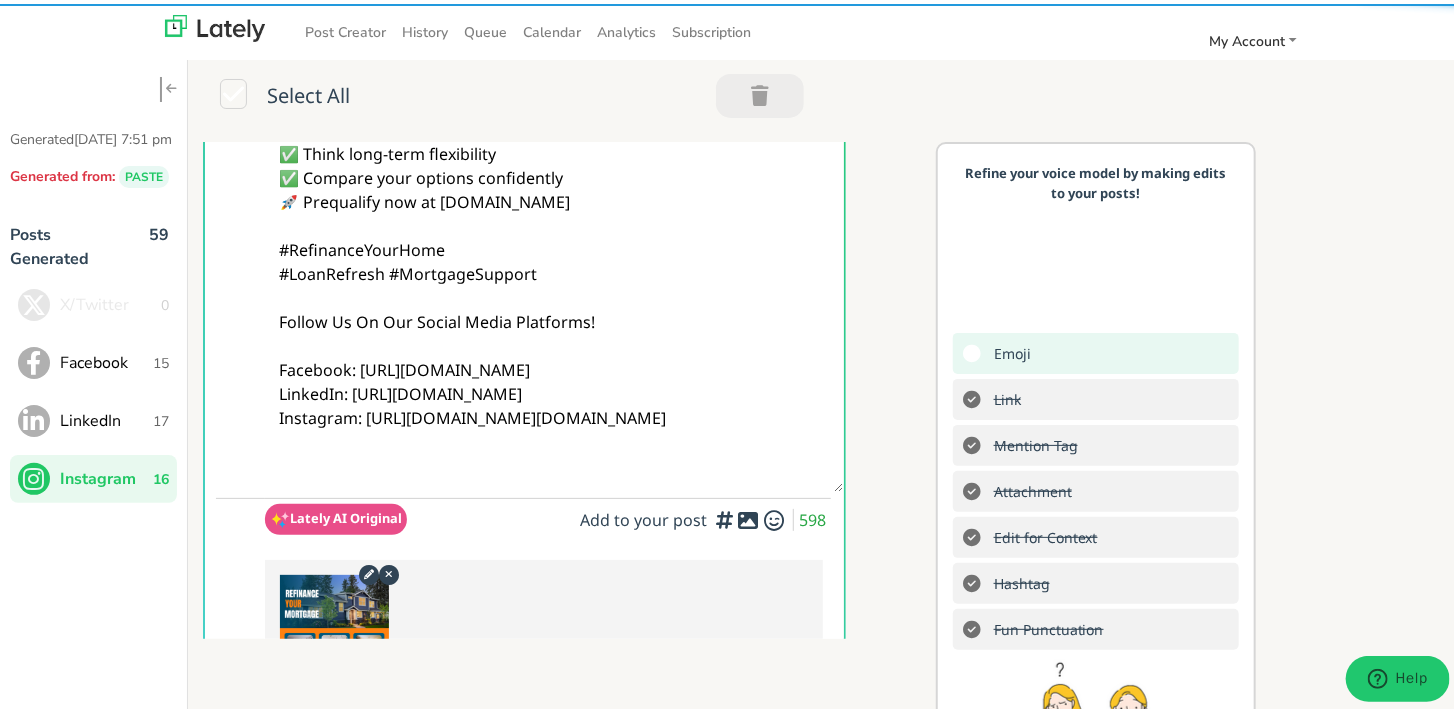 scroll, scrollTop: 0, scrollLeft: 0, axis: both 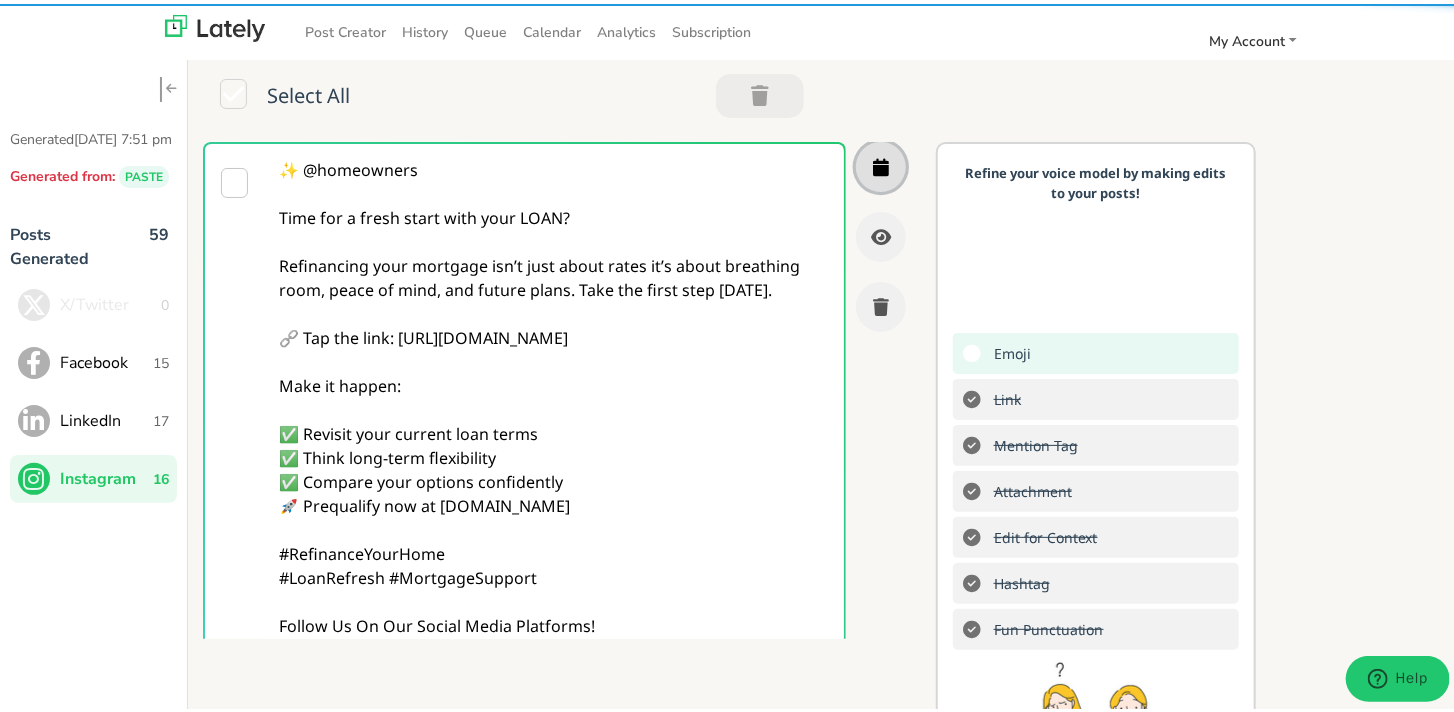 click at bounding box center (881, 163) 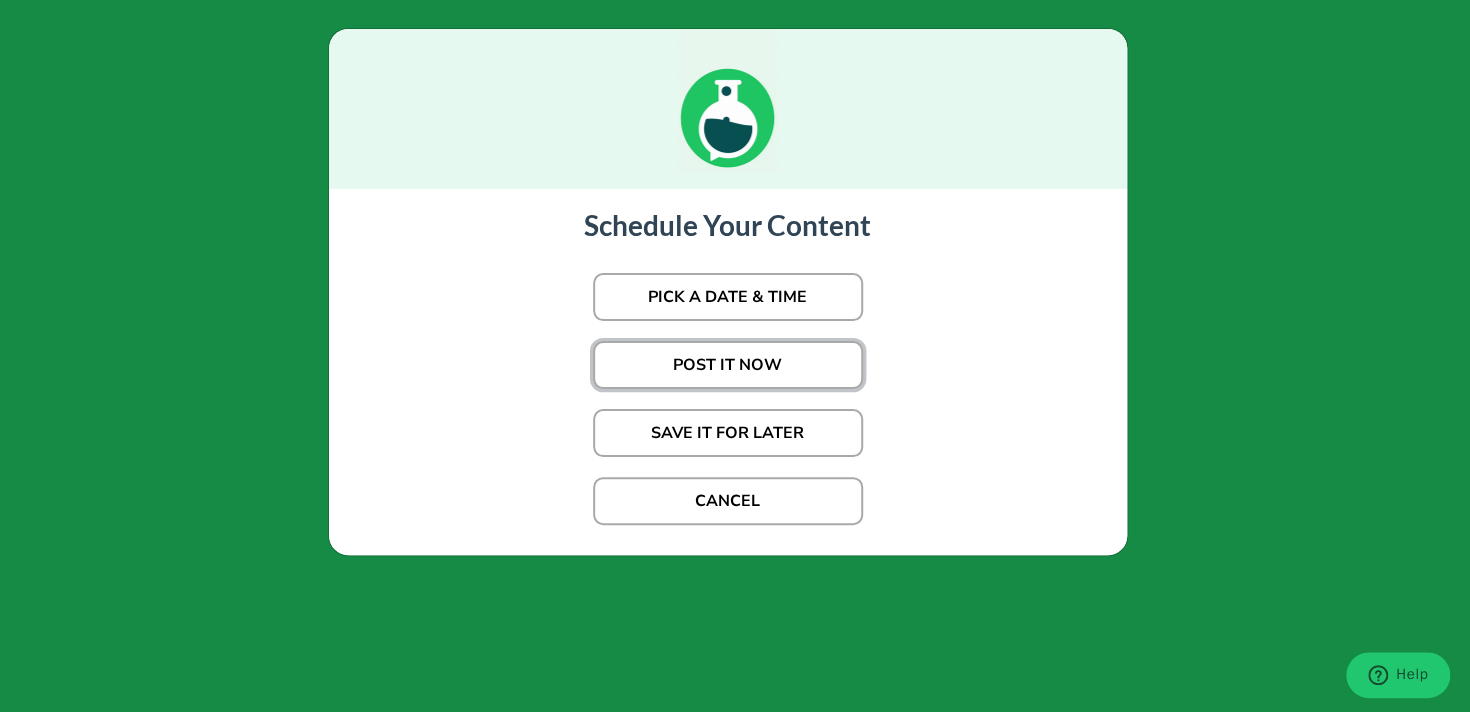 click on "POST IT NOW" at bounding box center (728, 365) 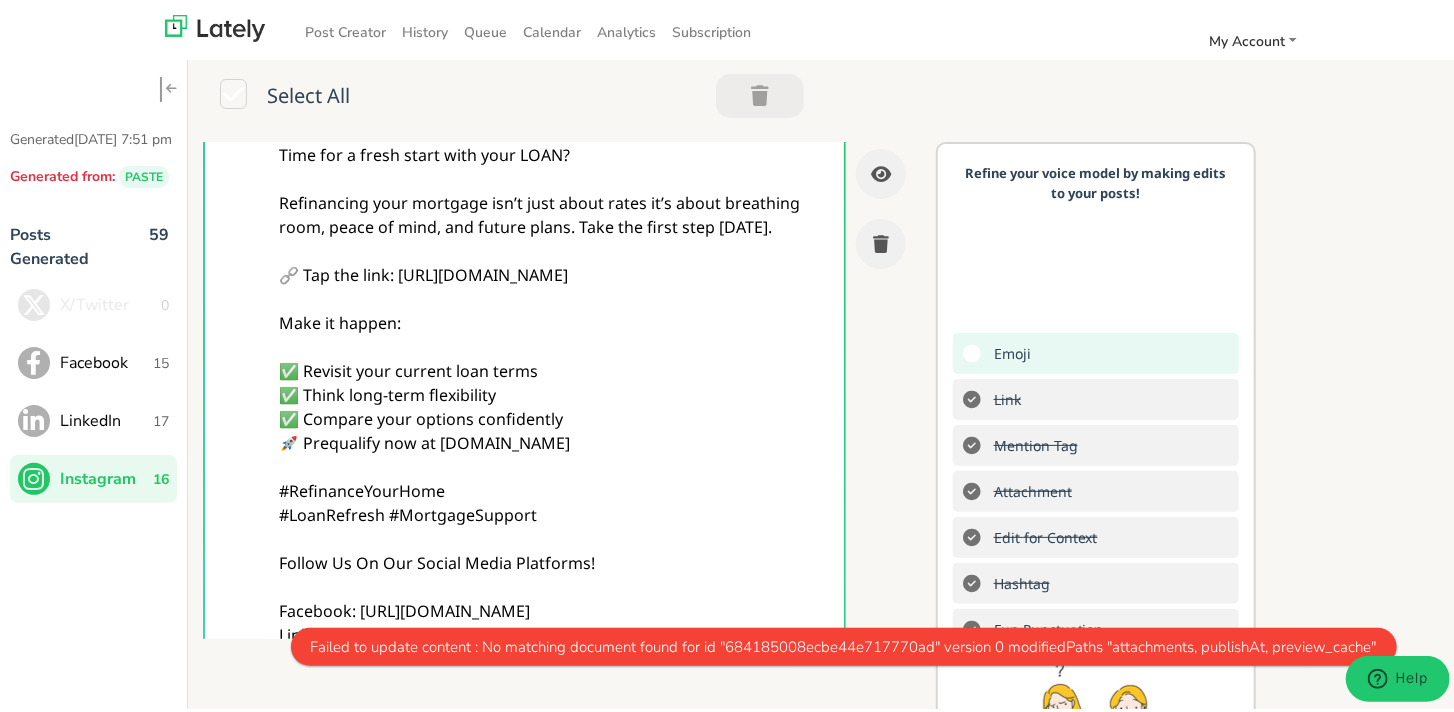 scroll, scrollTop: 0, scrollLeft: 0, axis: both 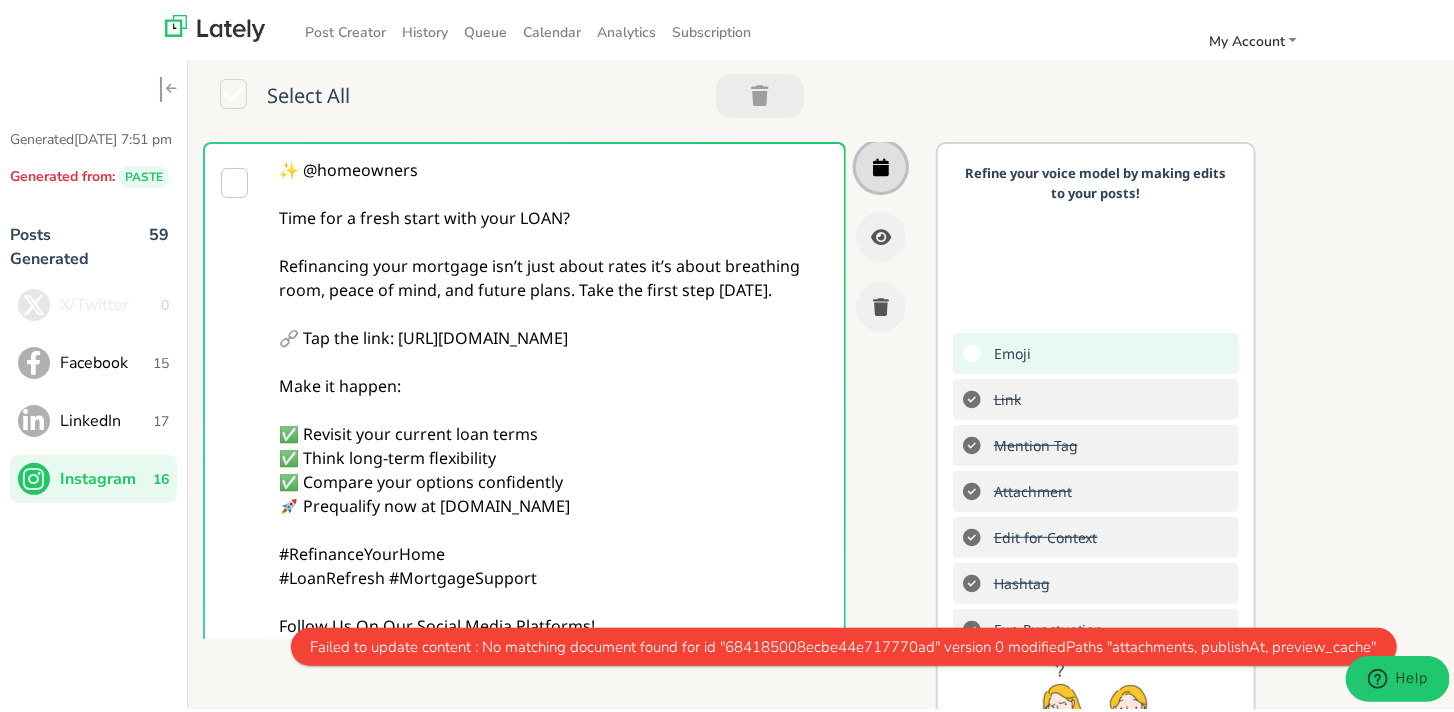 click at bounding box center [881, 163] 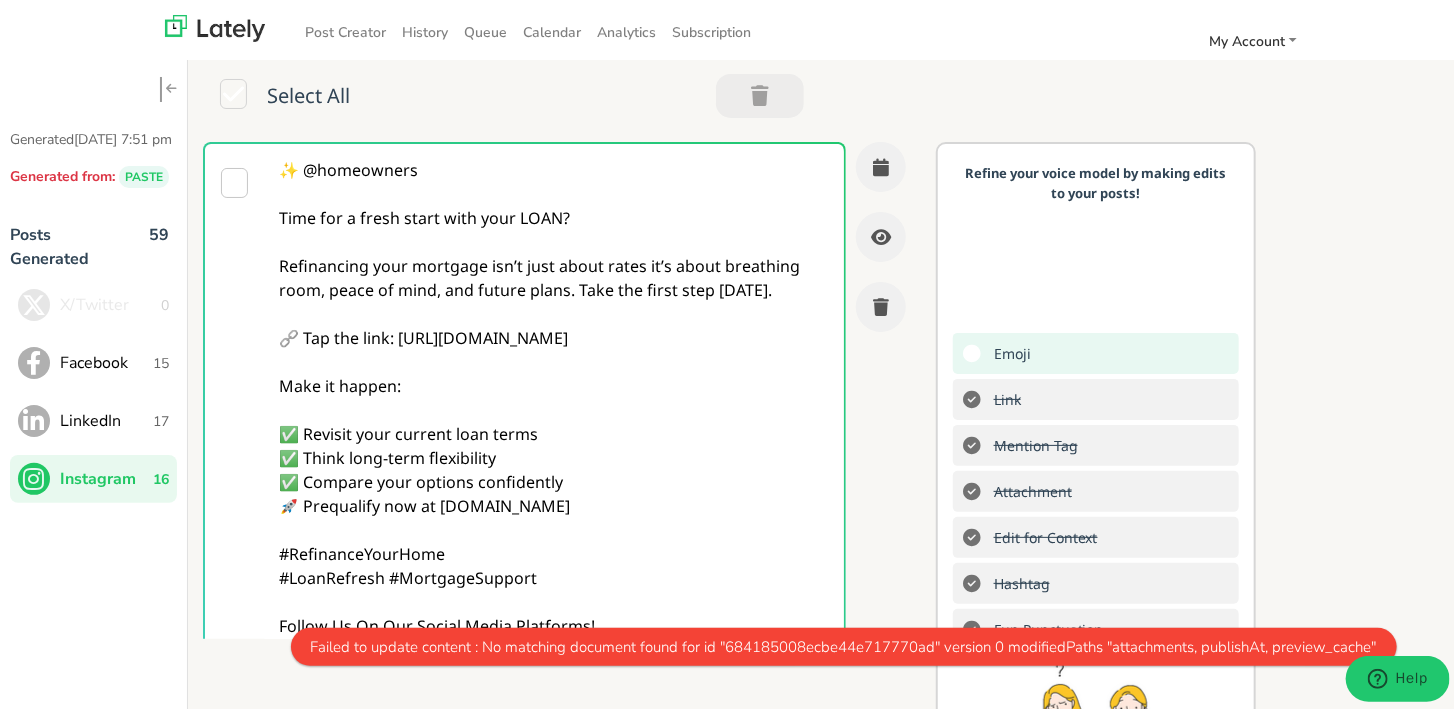 click on "LinkedIn" at bounding box center (106, 417) 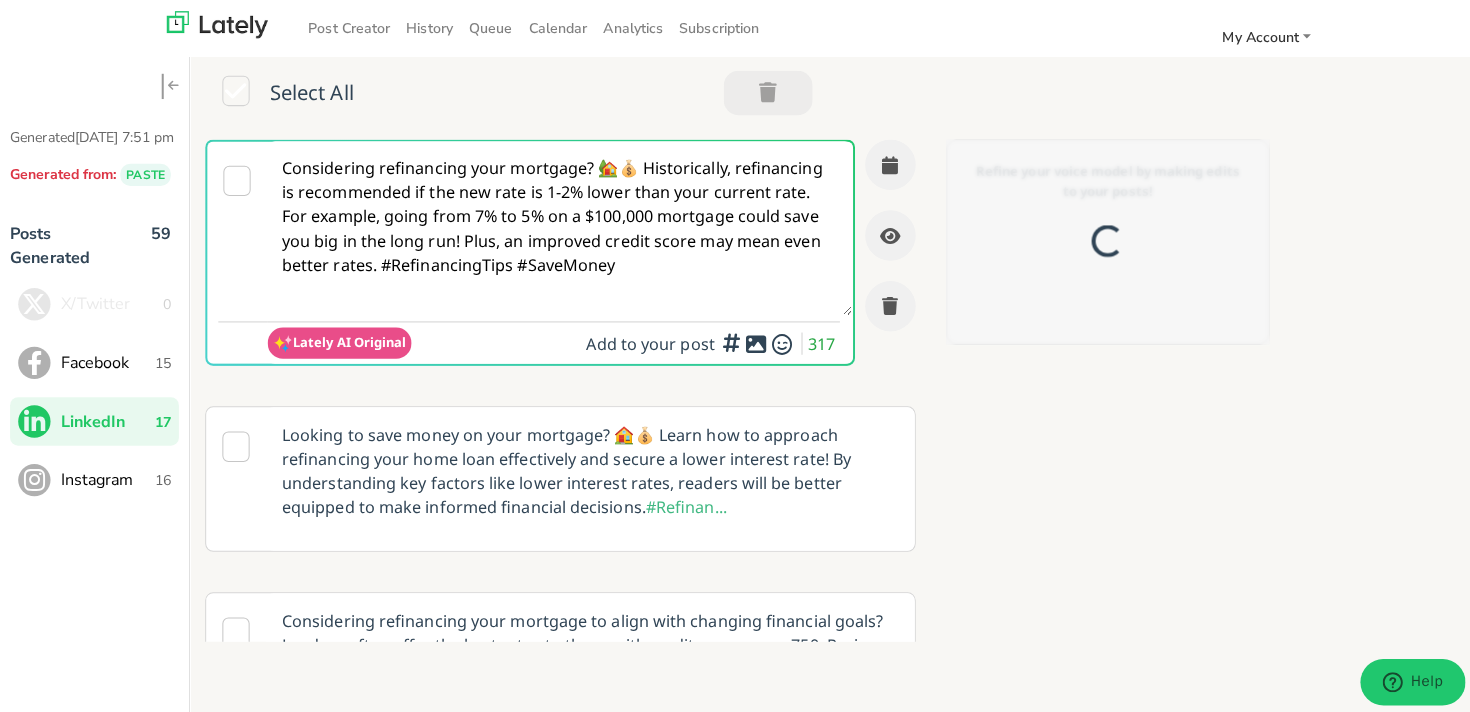 scroll, scrollTop: 0, scrollLeft: 0, axis: both 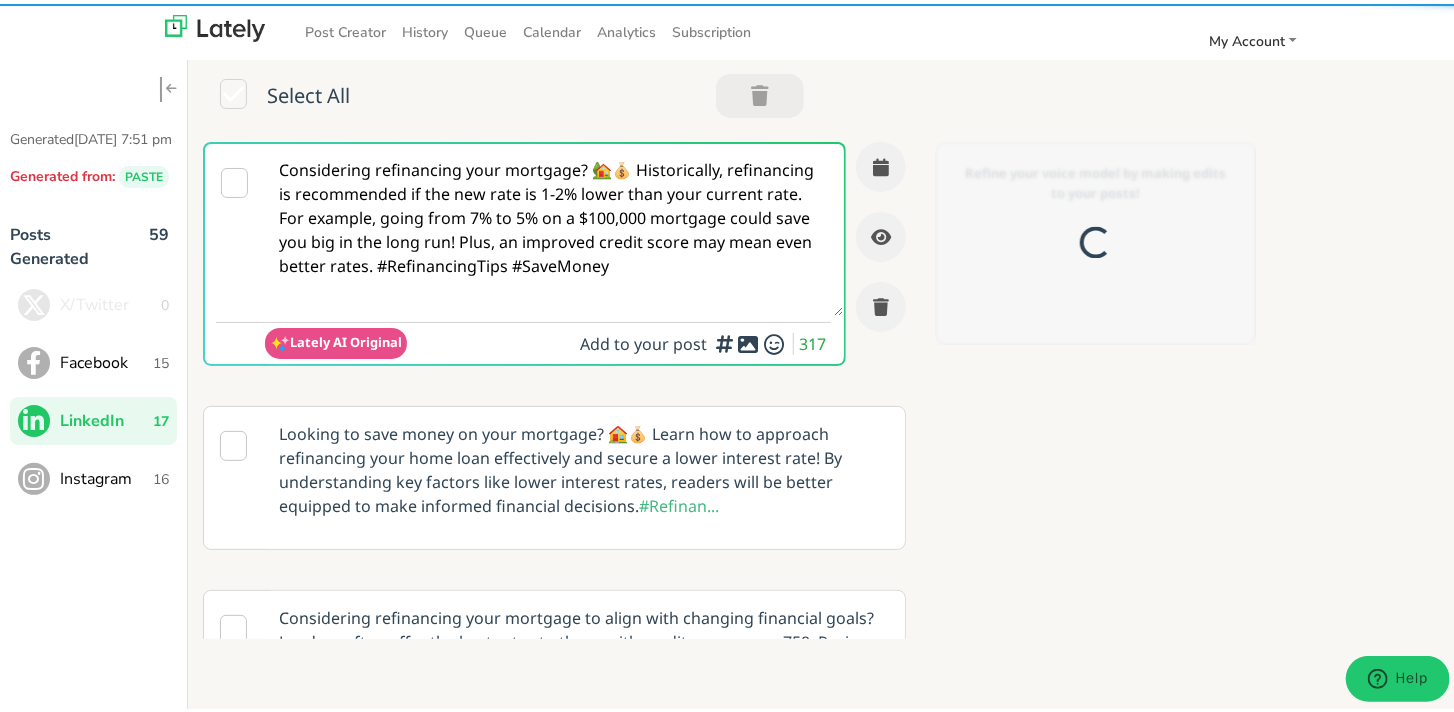 click on "Instagram" at bounding box center [106, 475] 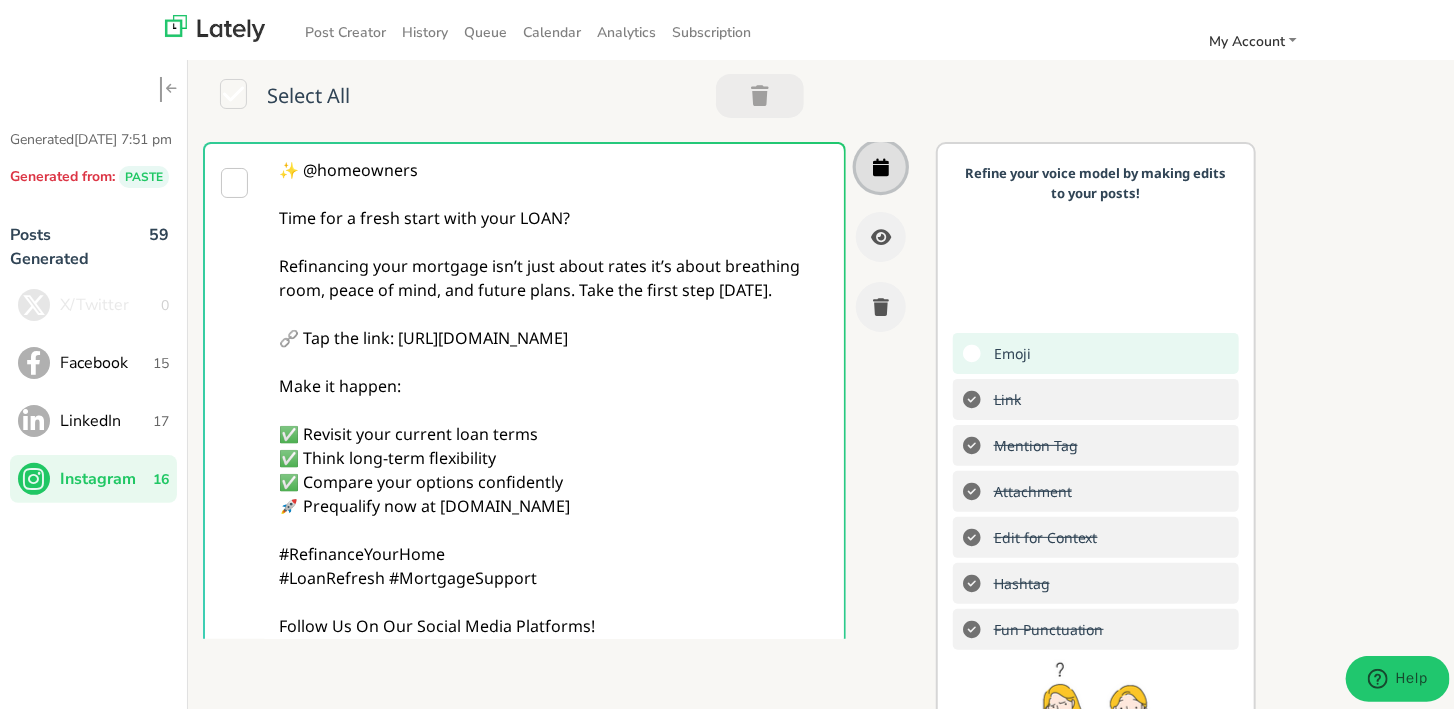 click at bounding box center (881, 163) 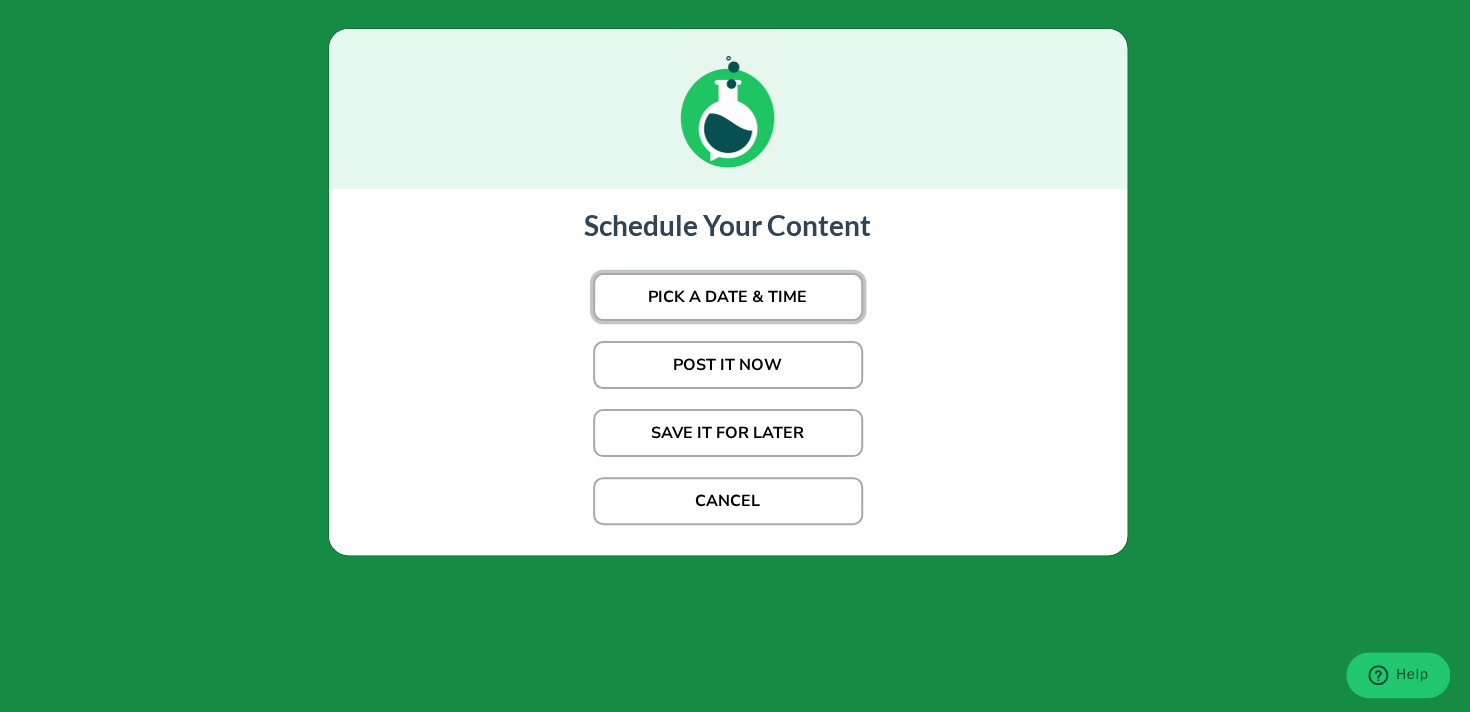 click on "PICK A DATE & TIME" at bounding box center [728, 297] 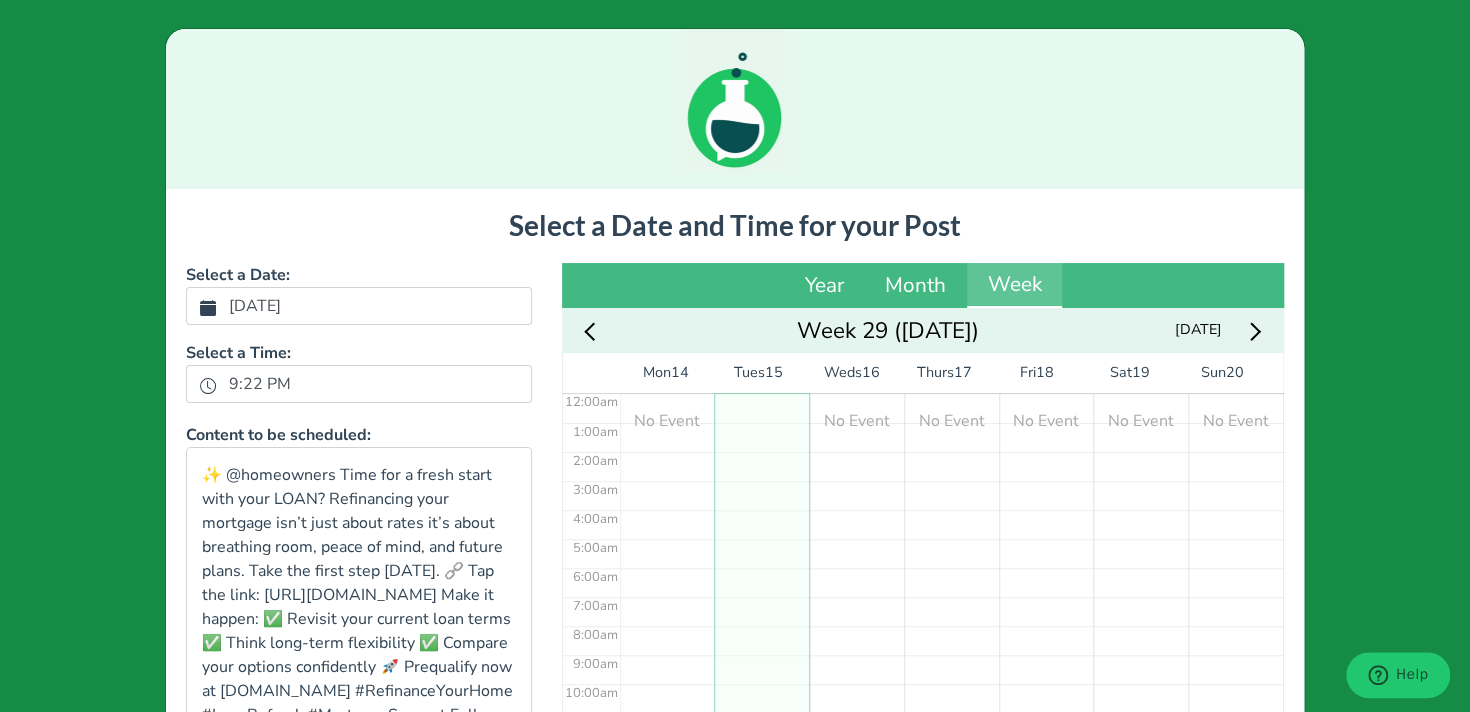 click on "[DATE]" at bounding box center [255, 306] 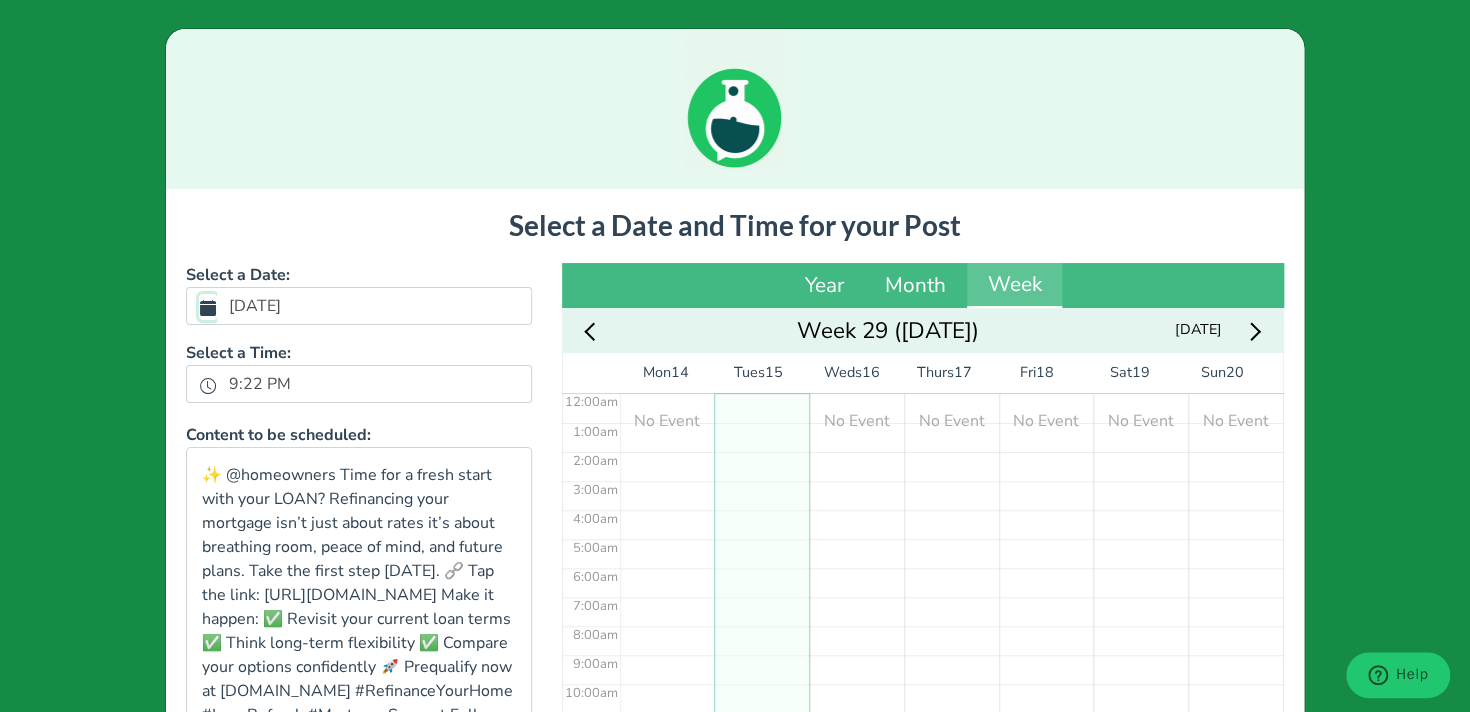 click on "[DATE]" at bounding box center (208, 307) 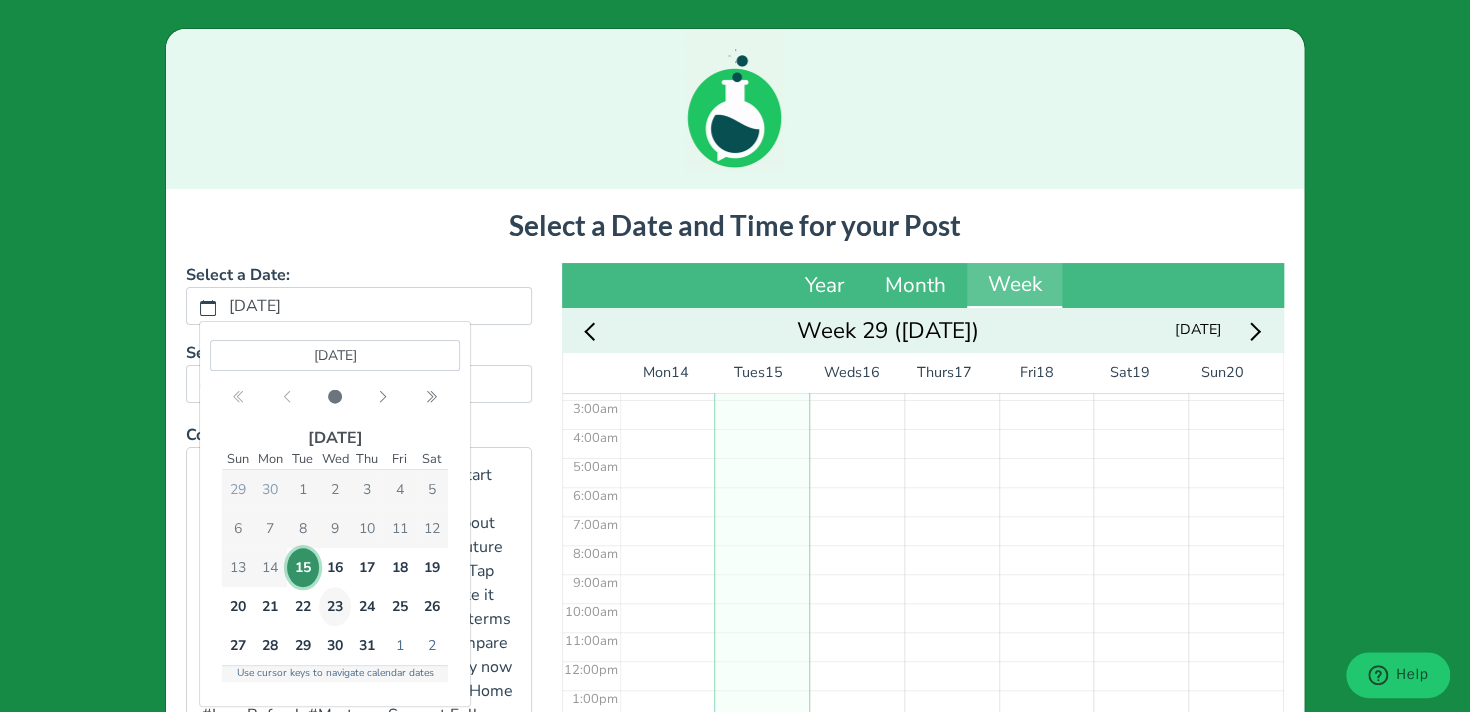 scroll, scrollTop: 278, scrollLeft: 0, axis: vertical 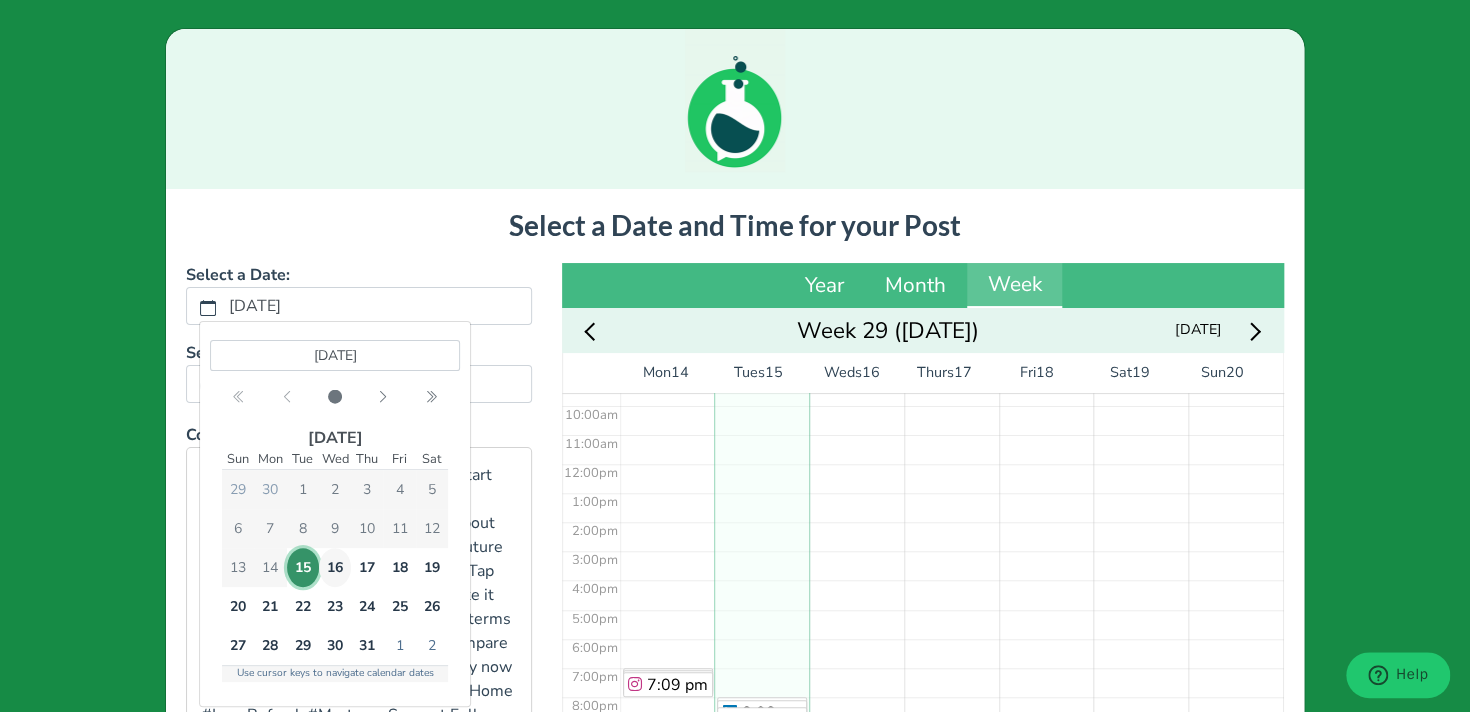 click on "16" at bounding box center [335, 567] 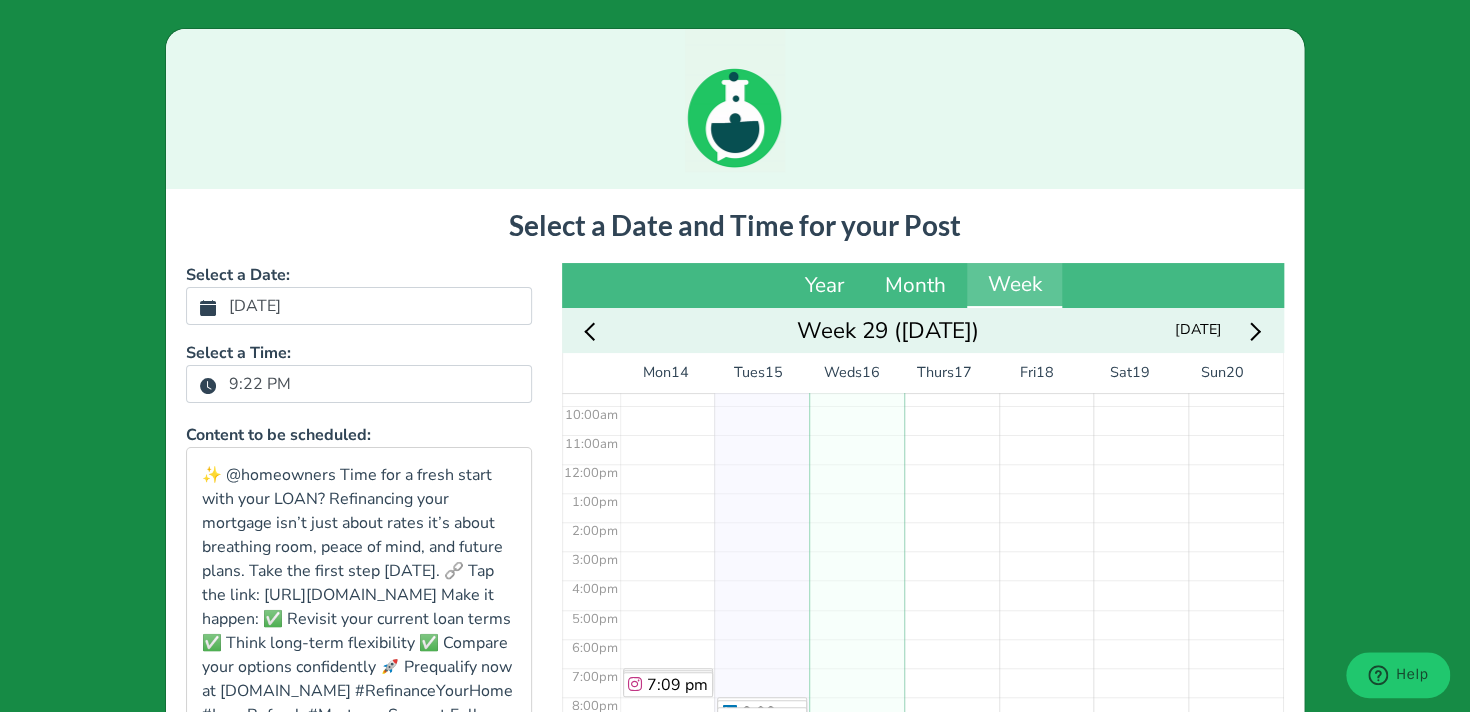 click on "9:22 PM" at bounding box center (260, 384) 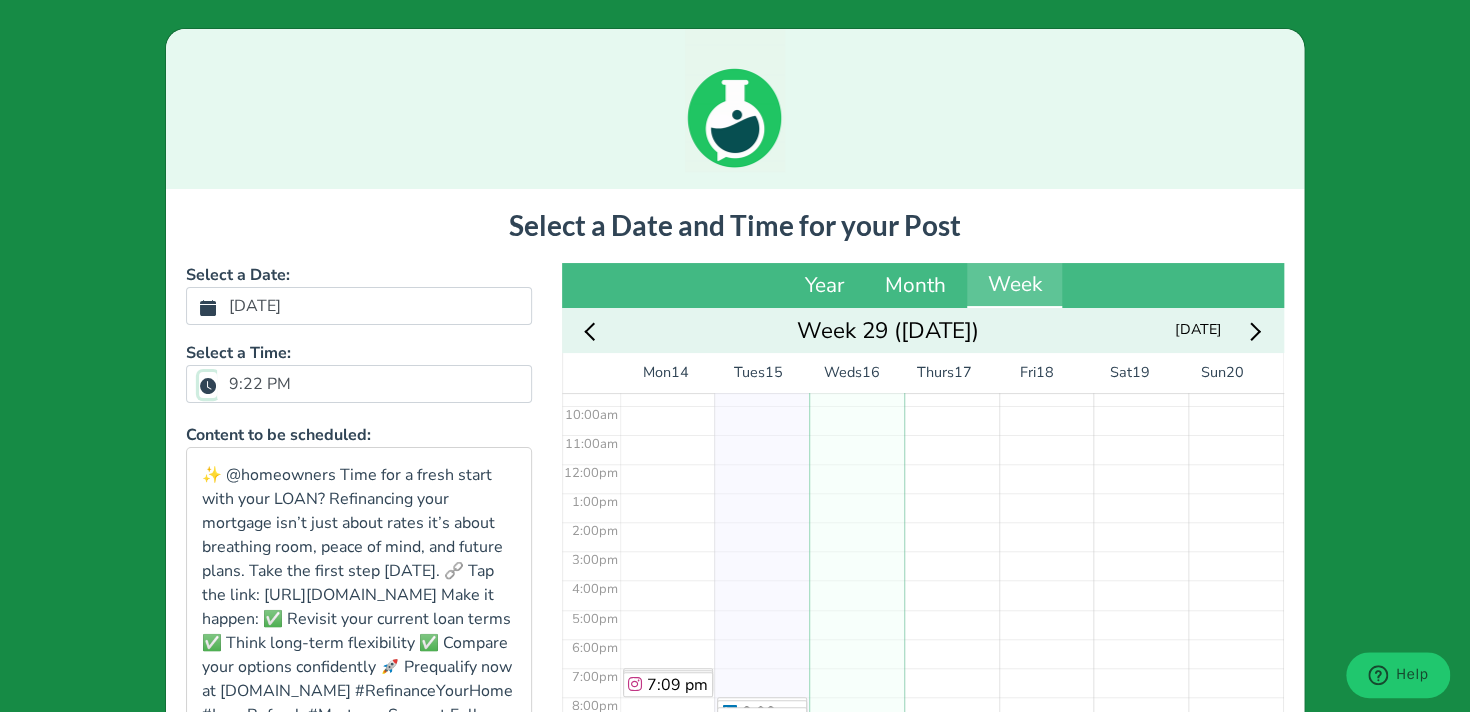 click on "9:22 PM" at bounding box center [208, 385] 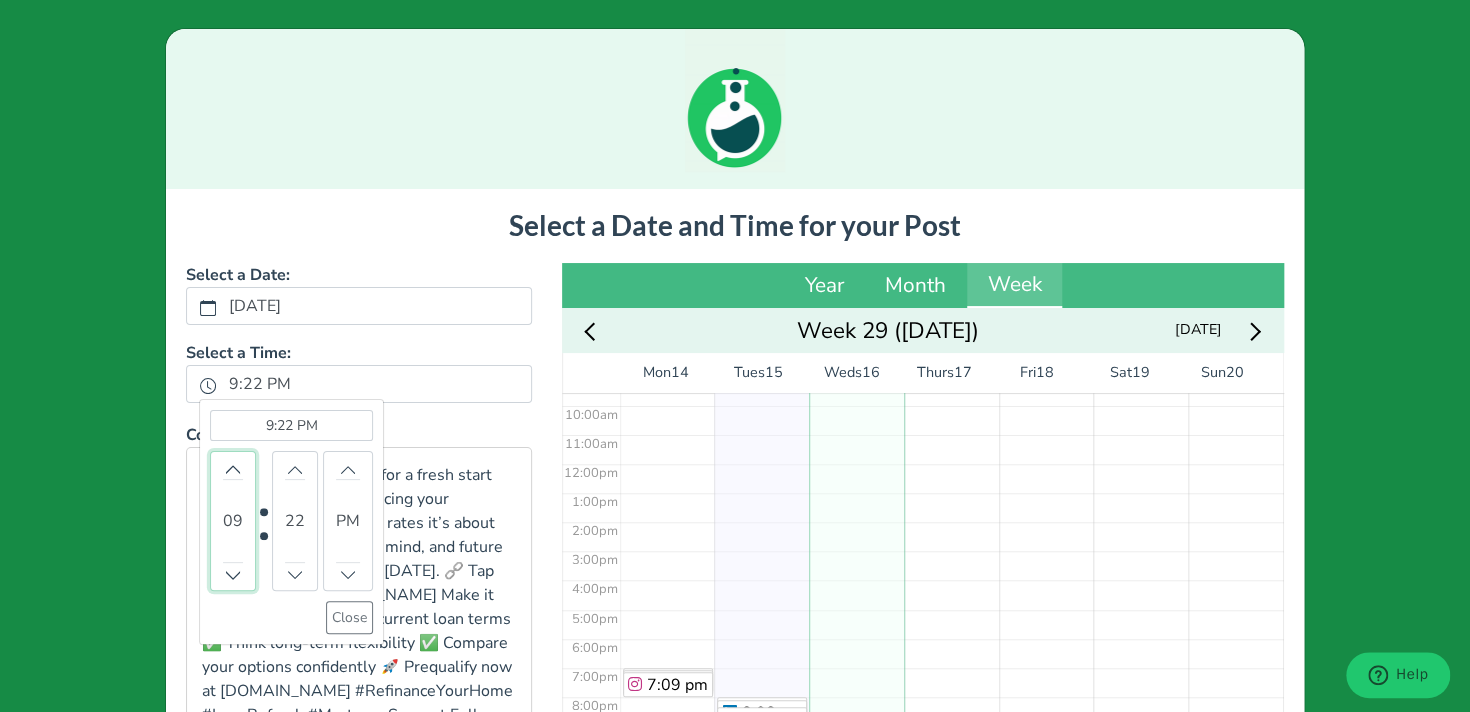 click on "09" at bounding box center (233, 521) 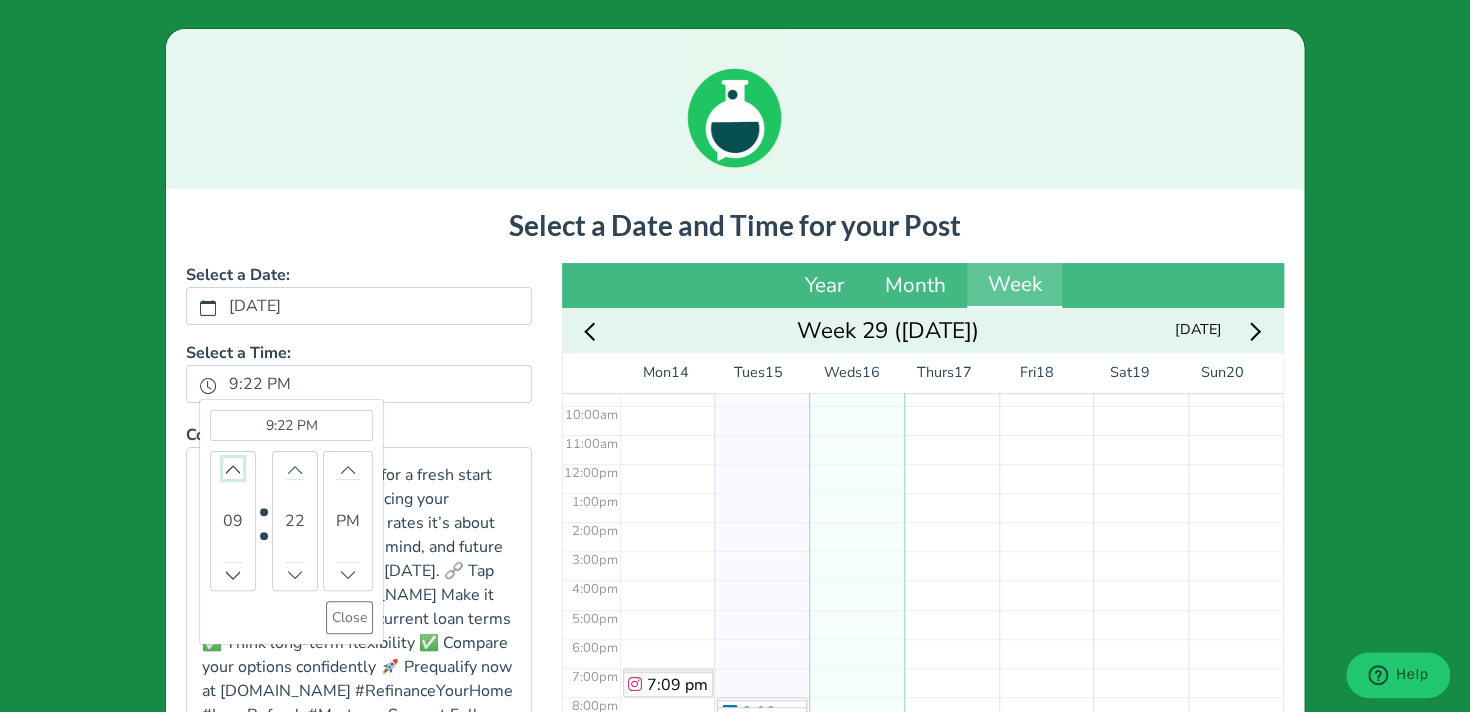 click at bounding box center (233, 468) 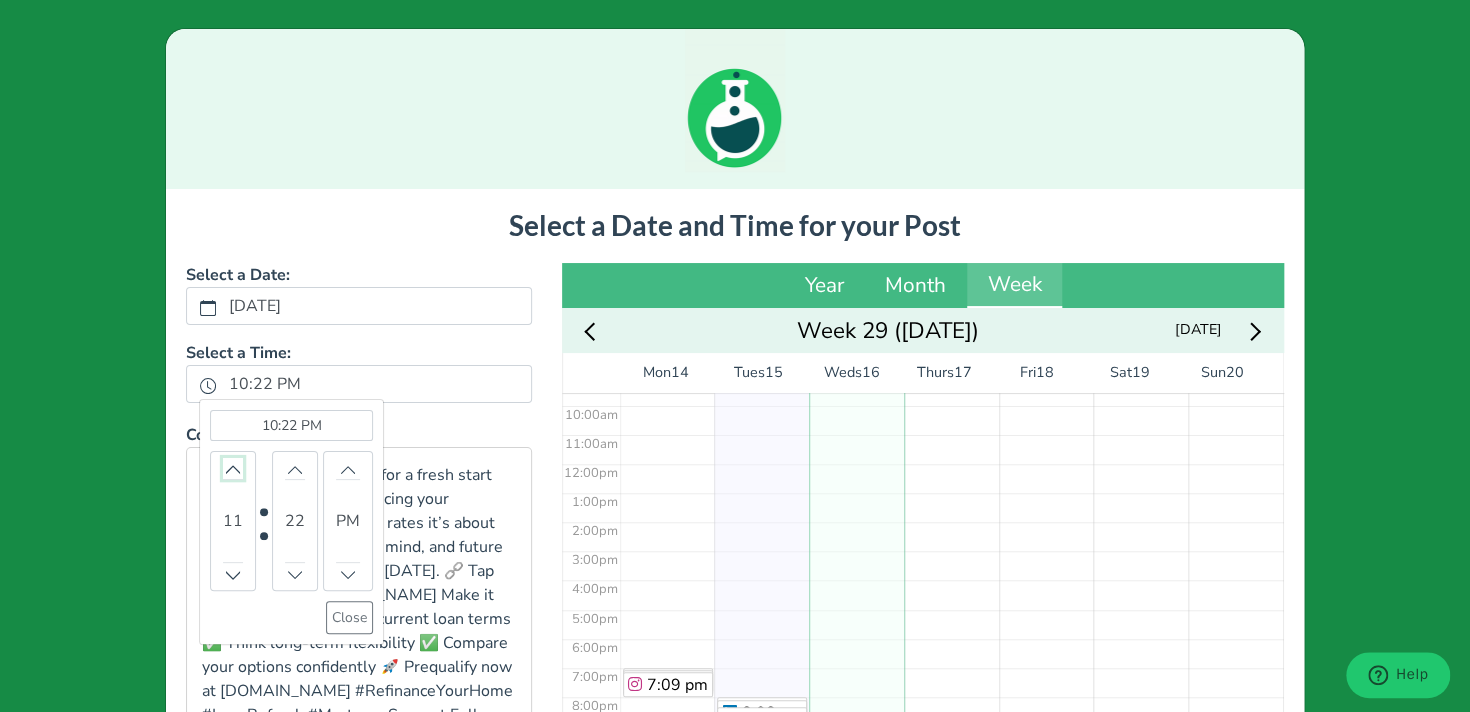 click at bounding box center [233, 468] 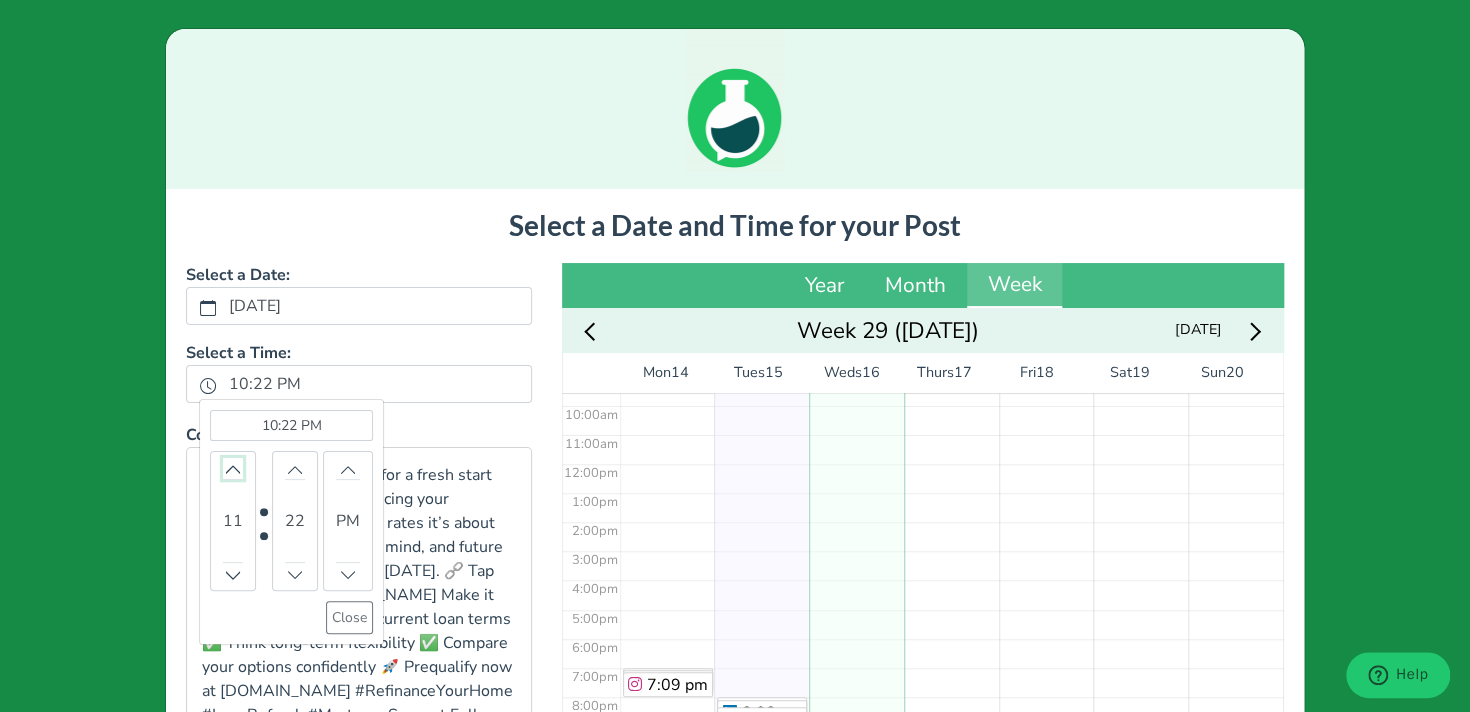 click at bounding box center [233, 468] 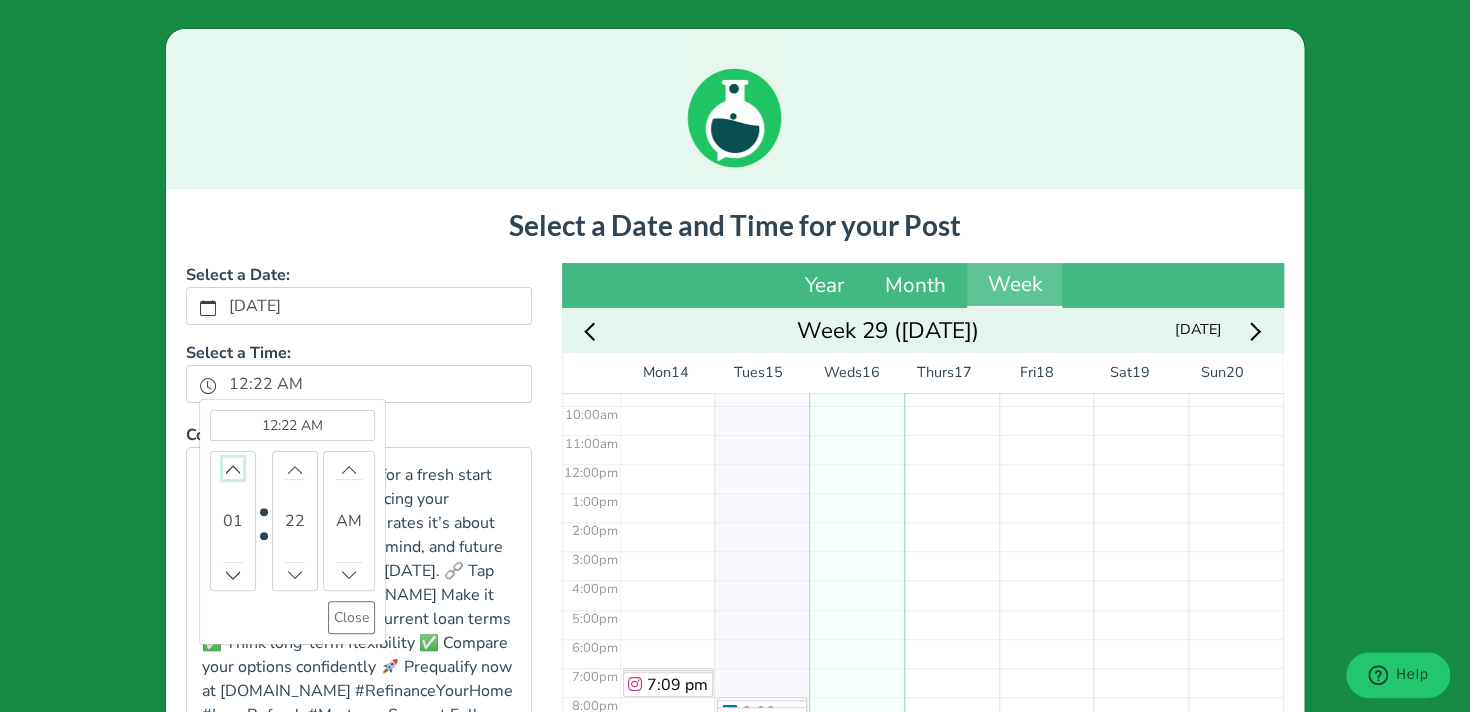 click 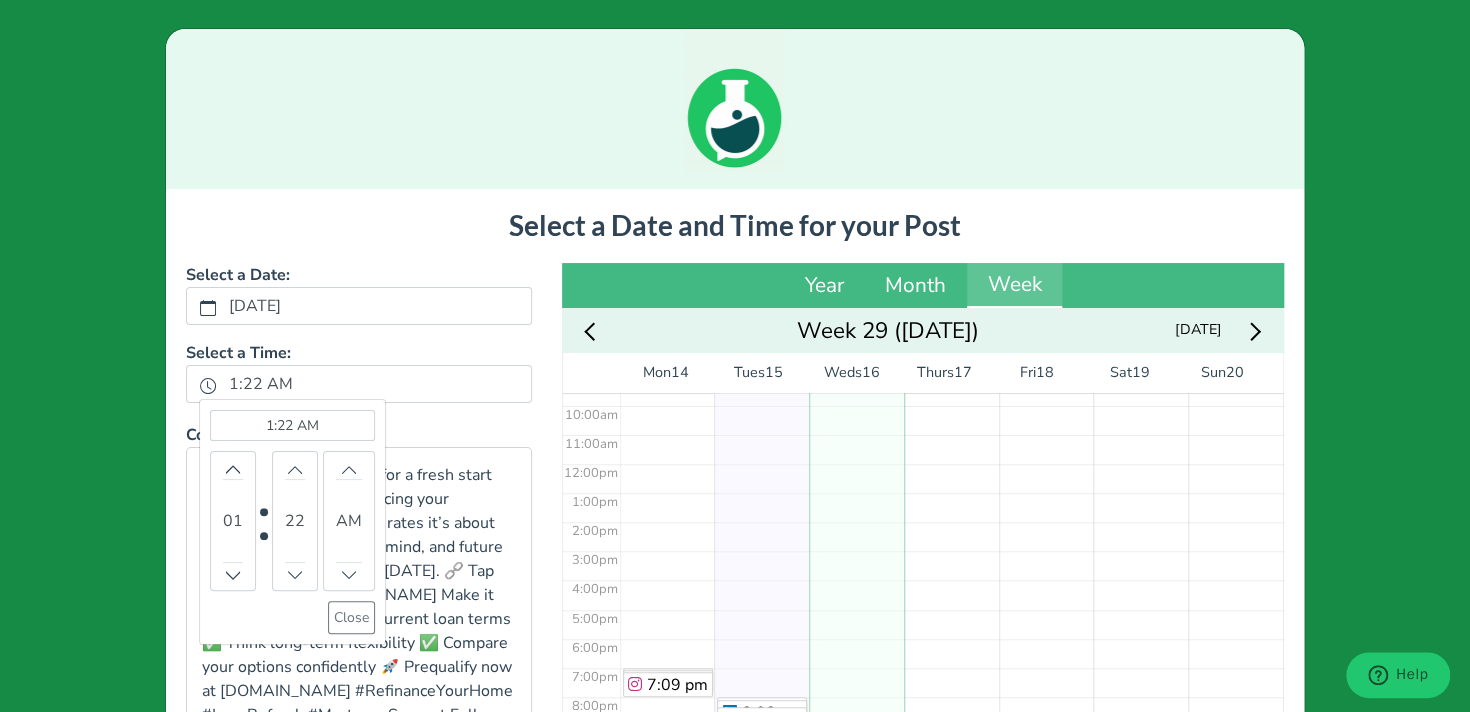 click on "1:22 AM  (Selected time)  01 22 AM Close" at bounding box center (292, 522) 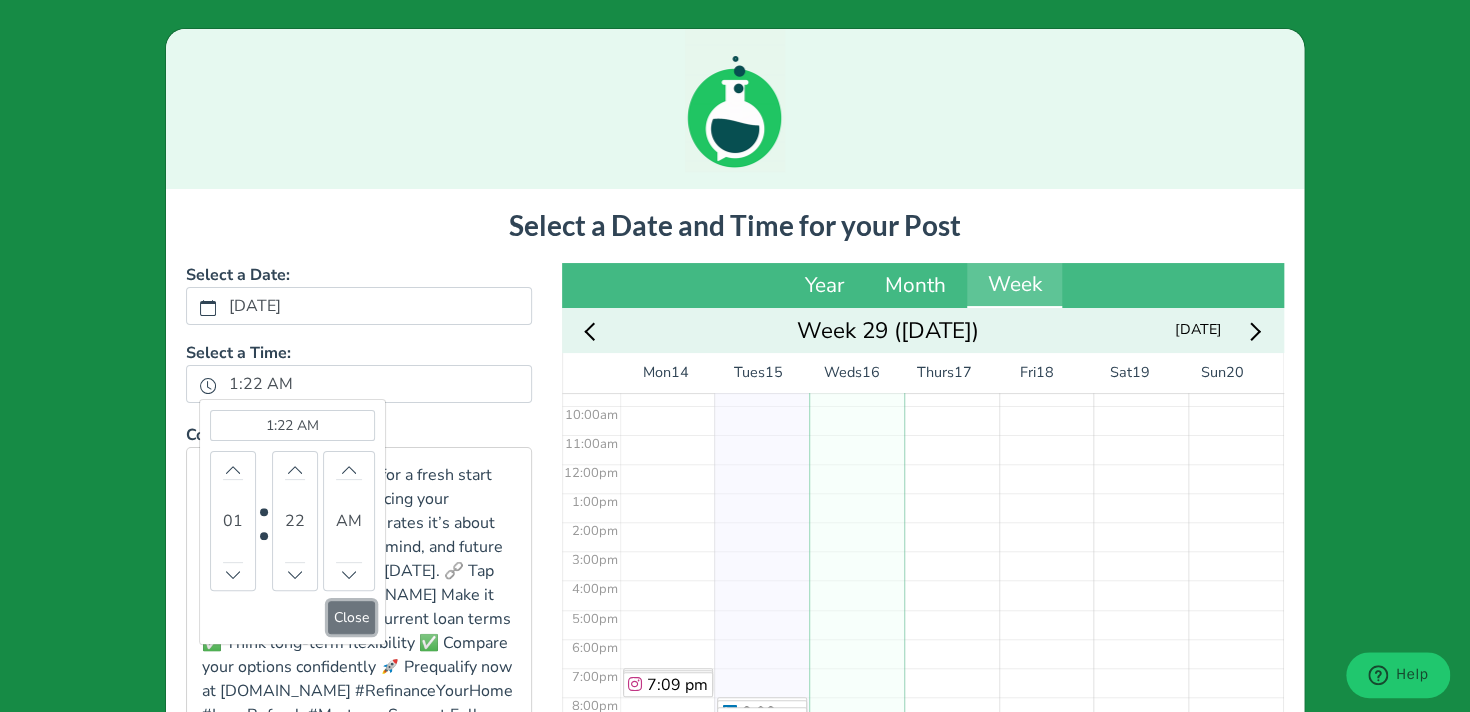 click on "Close" at bounding box center [351, 617] 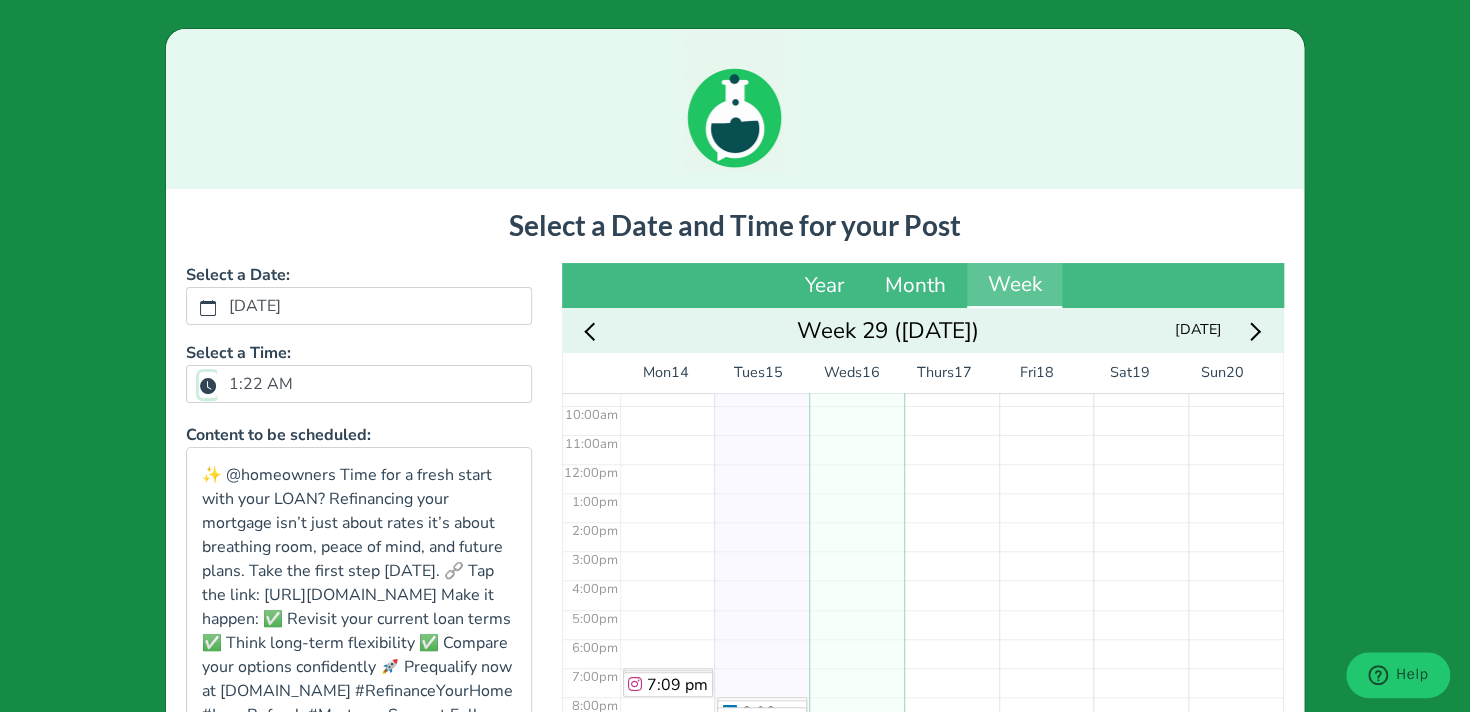 scroll, scrollTop: 277, scrollLeft: 0, axis: vertical 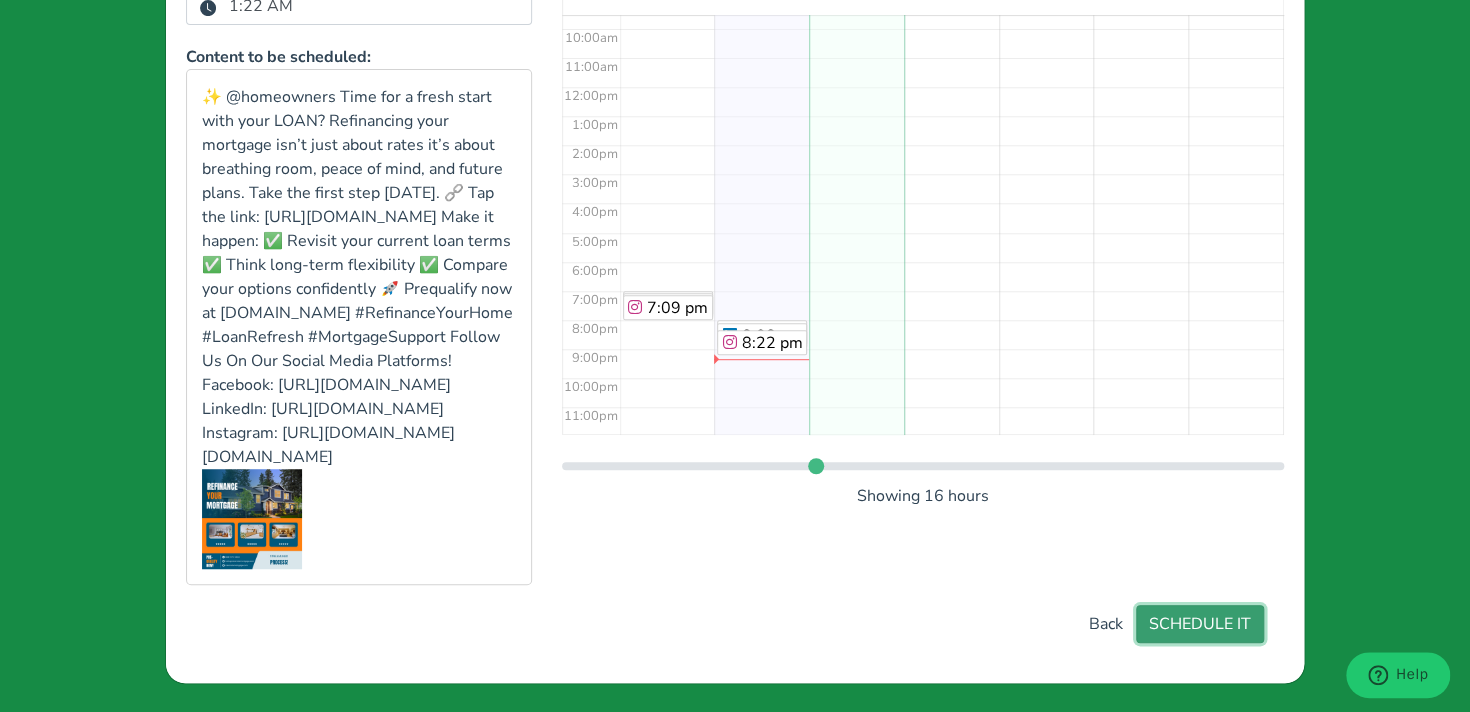 click on "SCHEDULE IT" at bounding box center [1200, 624] 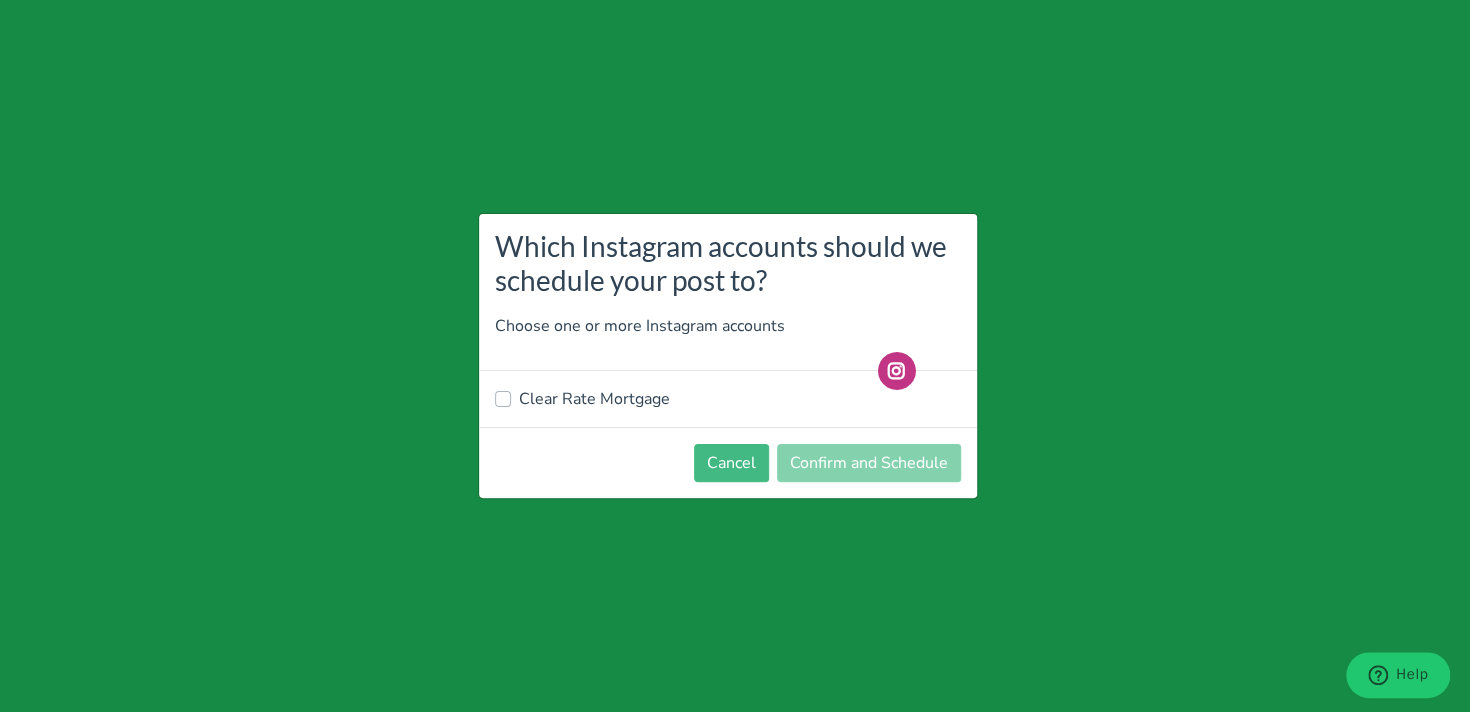 click on "Clear Rate Mortgage" at bounding box center [594, 399] 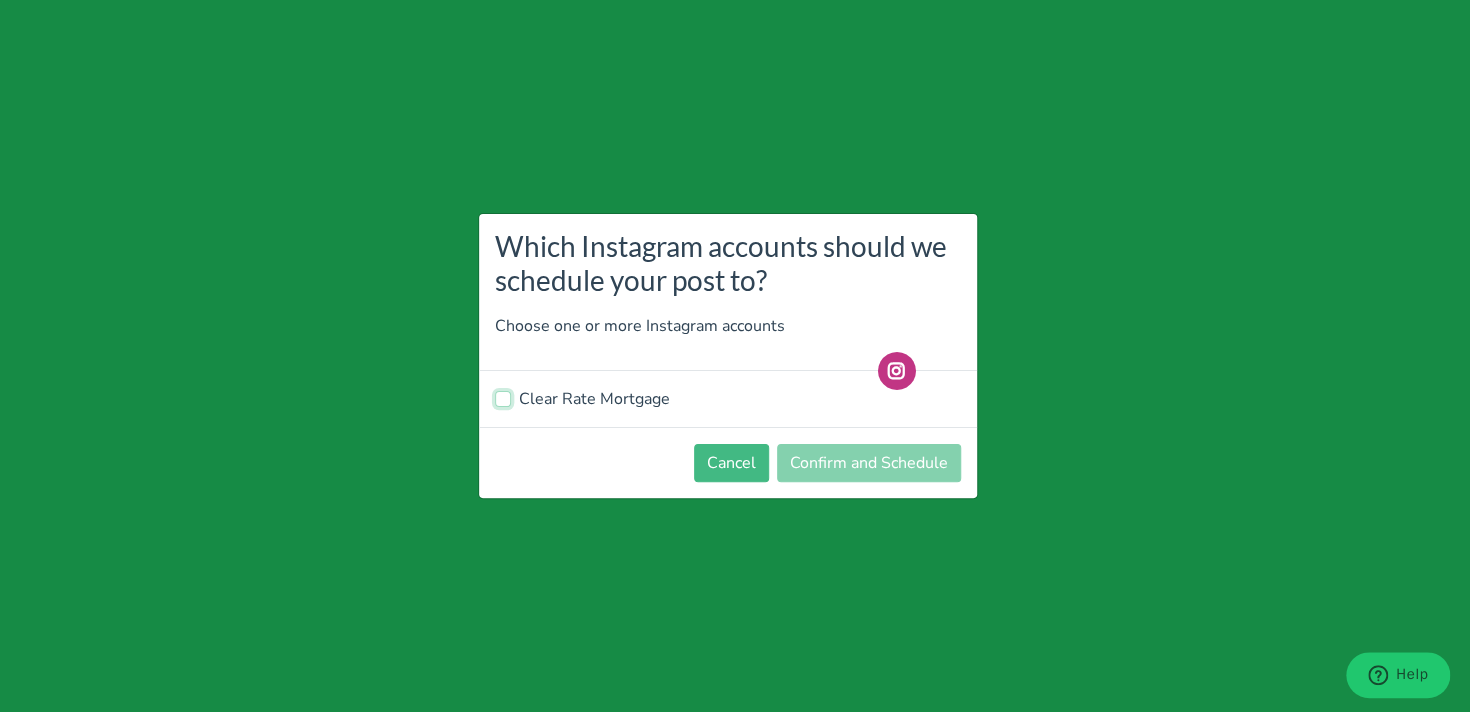 click on "Clear Rate Mortgage" at bounding box center [503, 397] 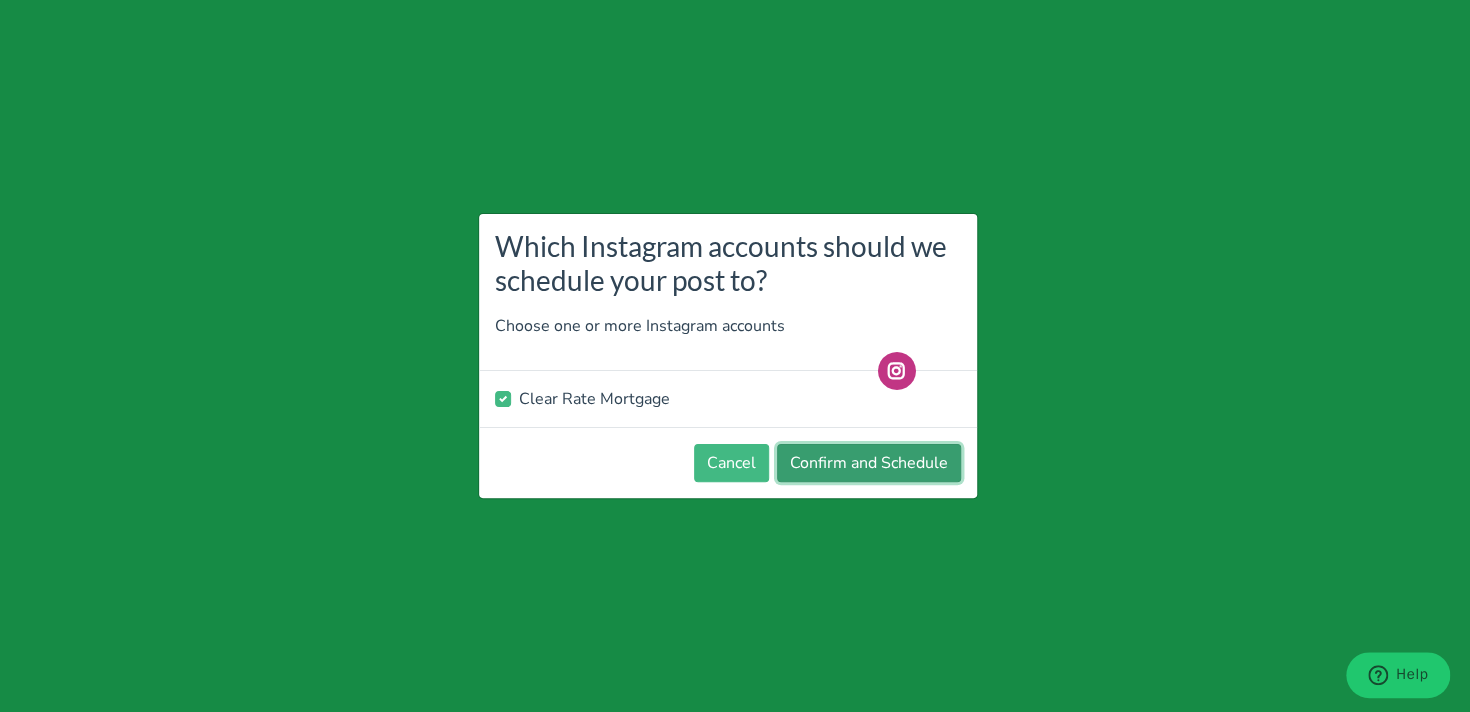 click on "Confirm and Schedule" at bounding box center [869, 463] 